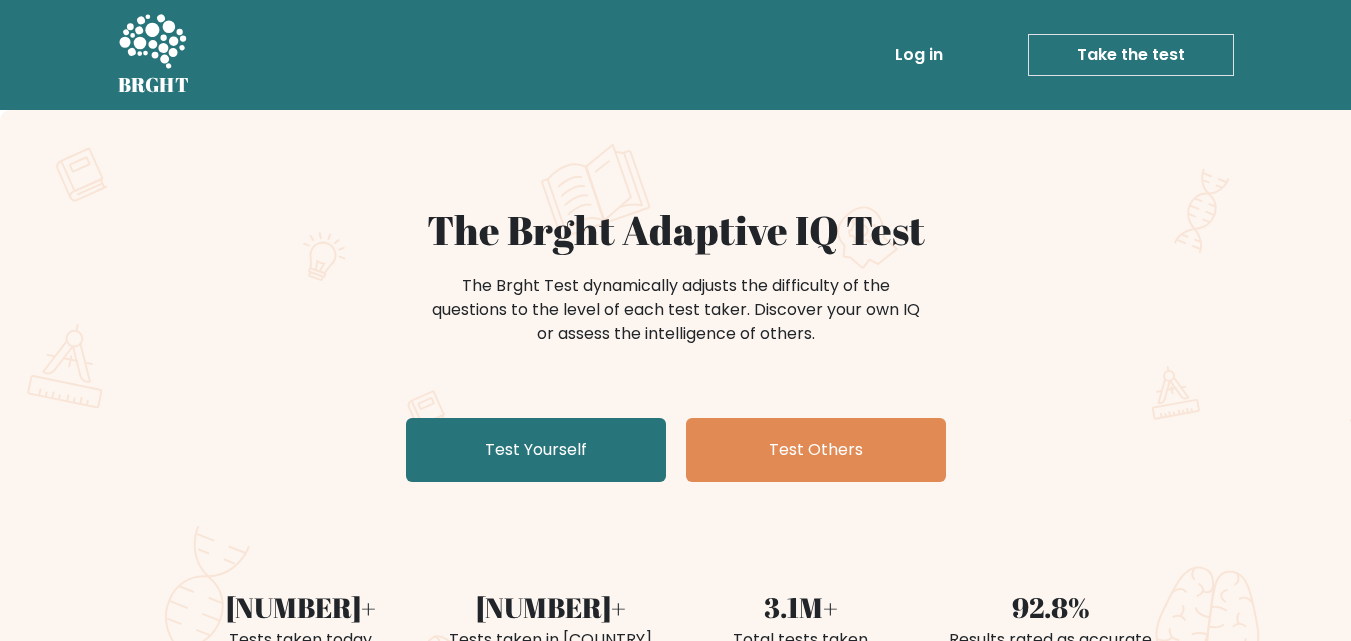 scroll, scrollTop: 0, scrollLeft: 0, axis: both 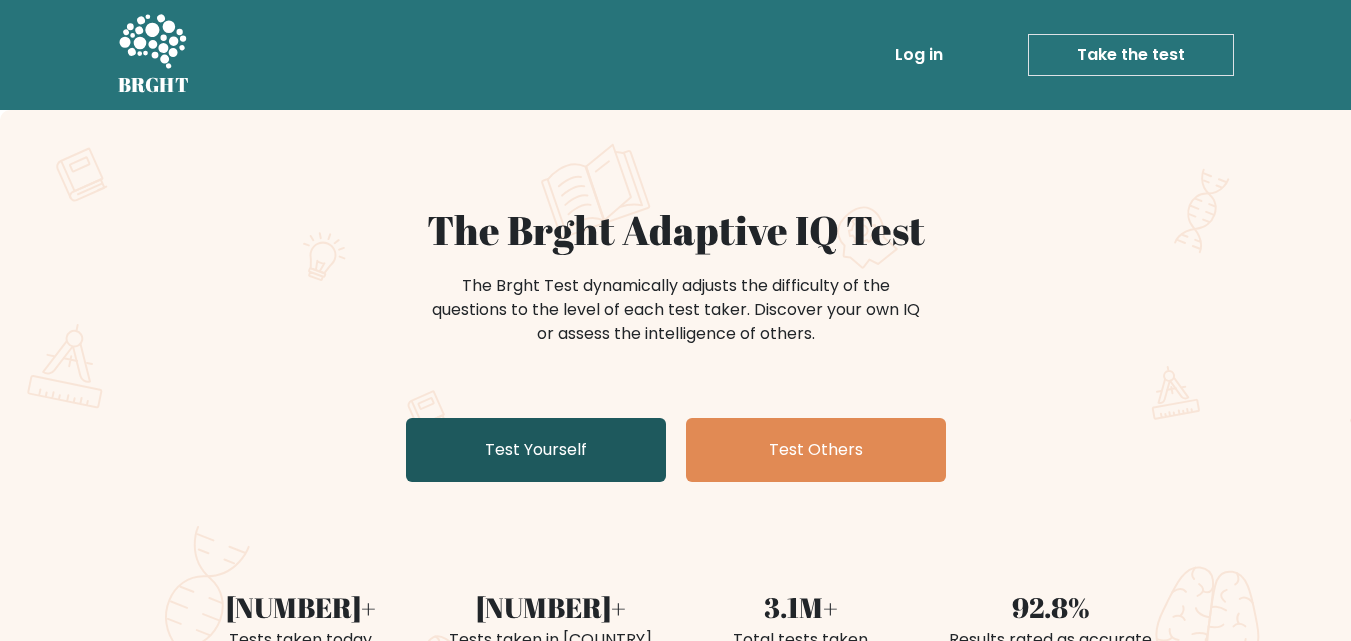 click on "Test Yourself" at bounding box center (536, 450) 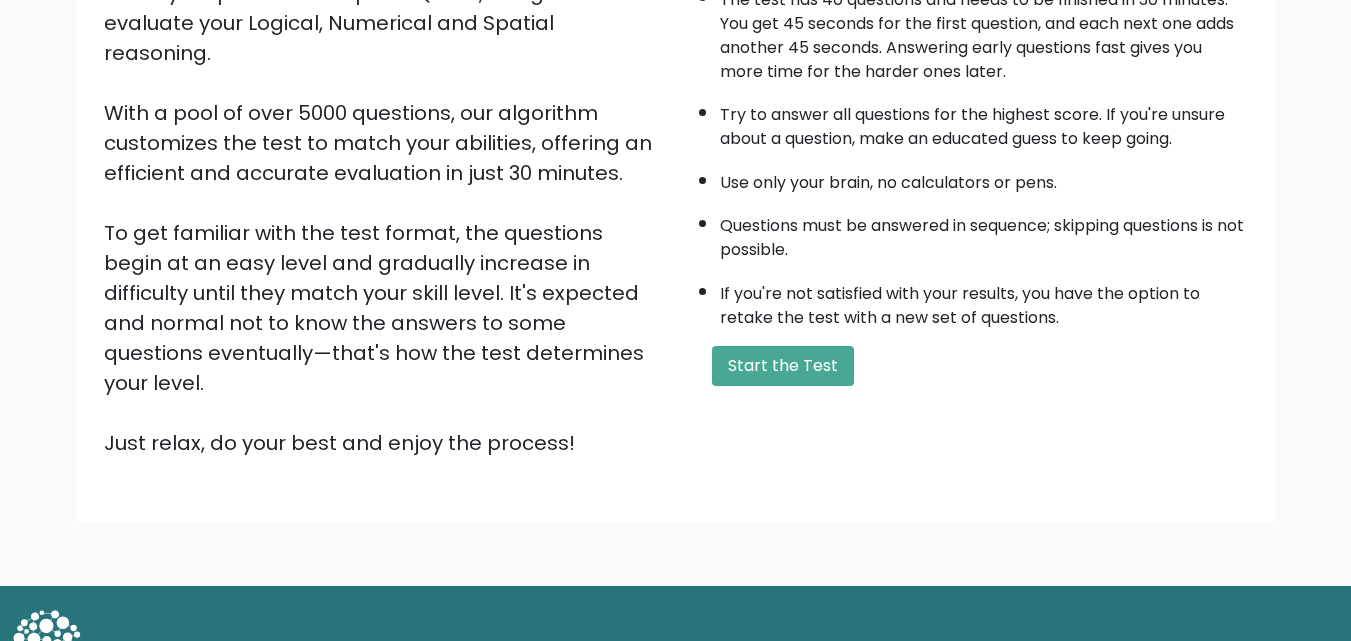 scroll, scrollTop: 275, scrollLeft: 0, axis: vertical 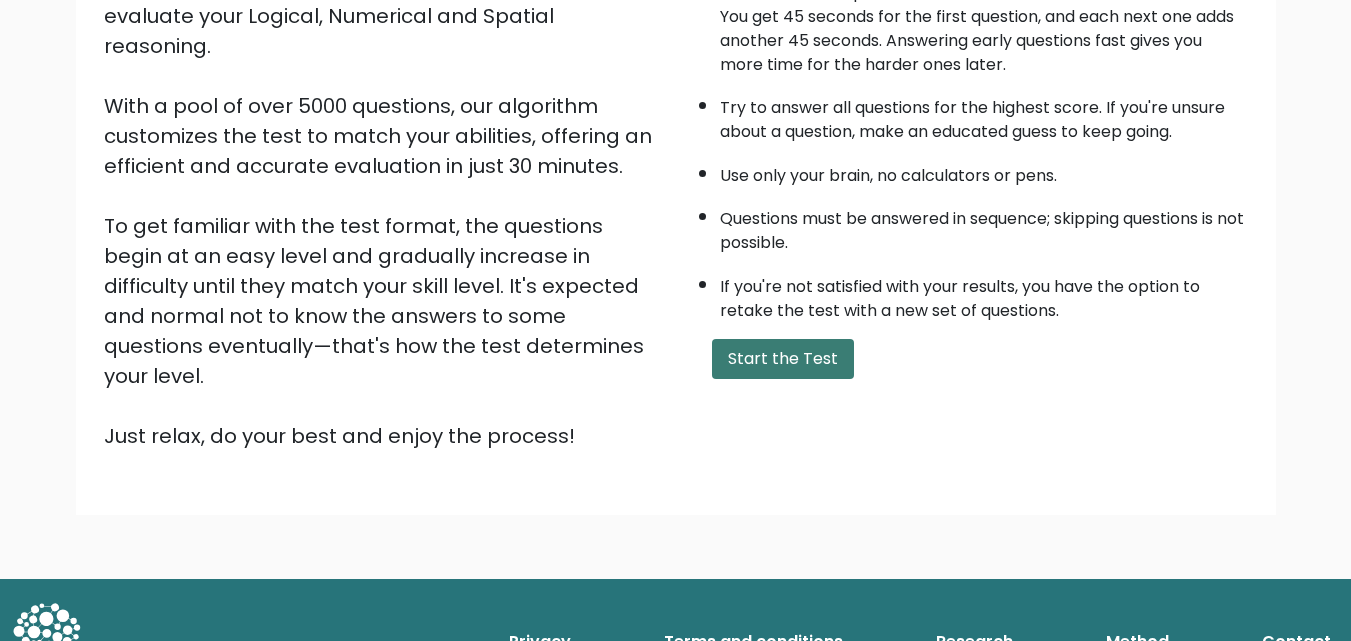click on "Start the Test" at bounding box center (783, 359) 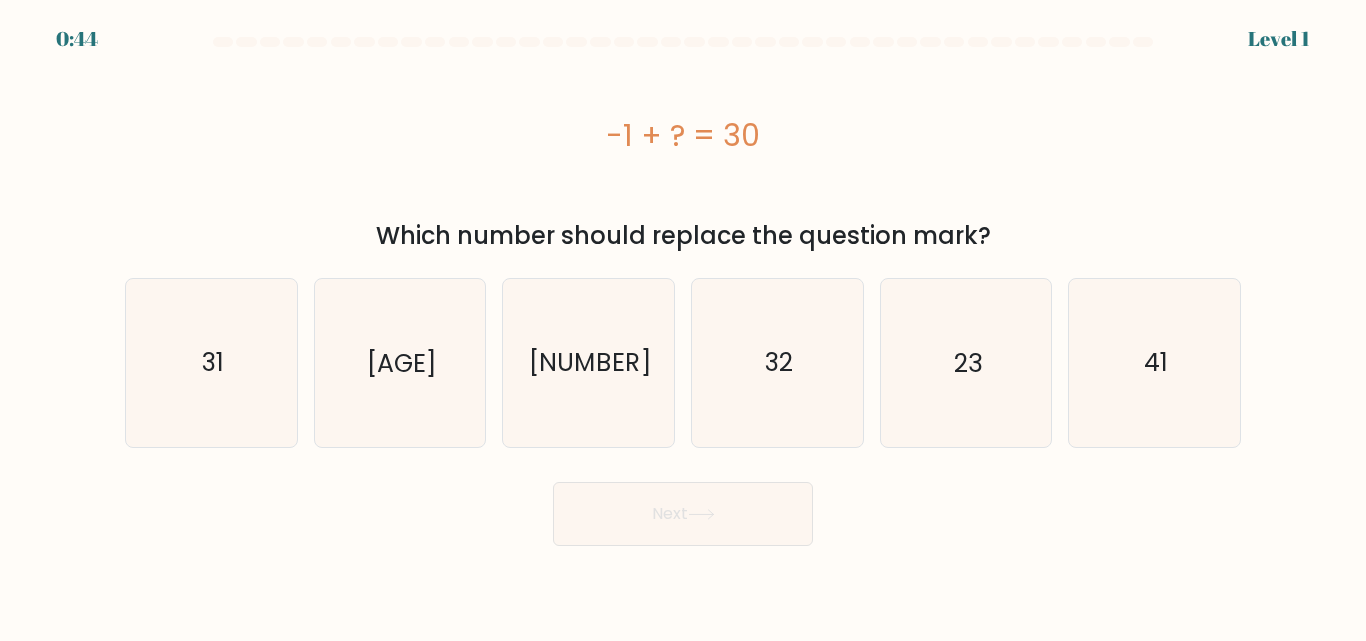 scroll, scrollTop: 0, scrollLeft: 0, axis: both 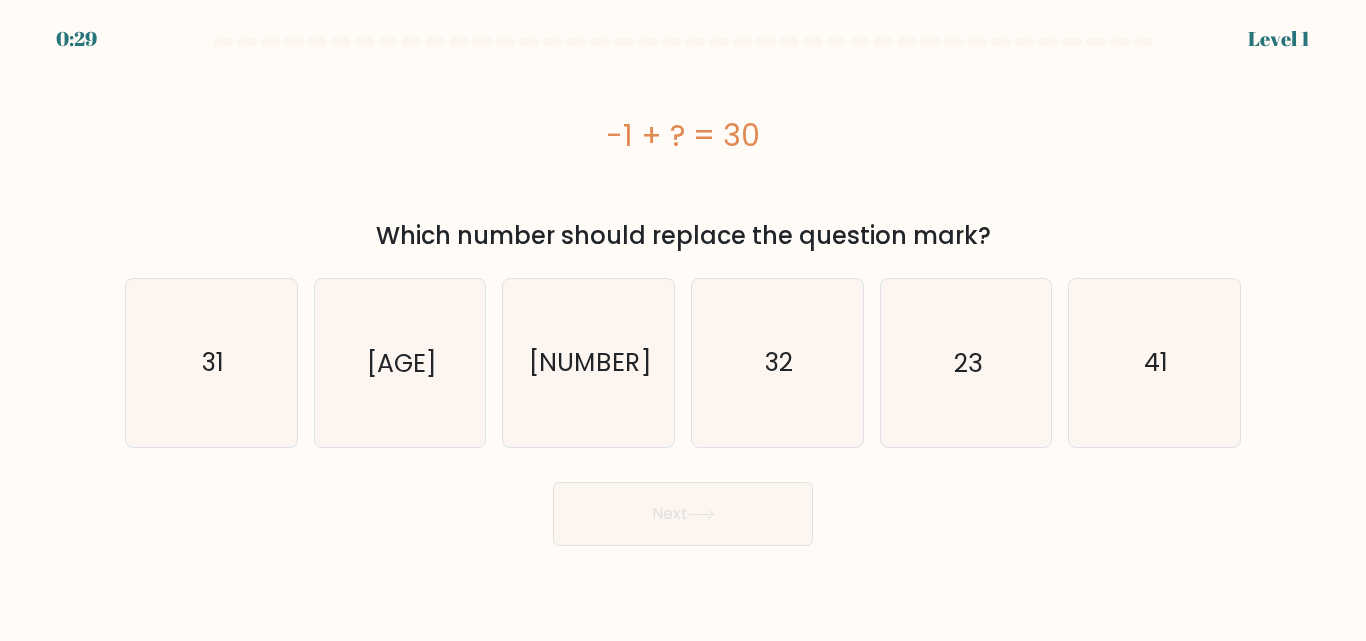 drag, startPoint x: 606, startPoint y: 138, endPoint x: 984, endPoint y: 241, distance: 391.78183 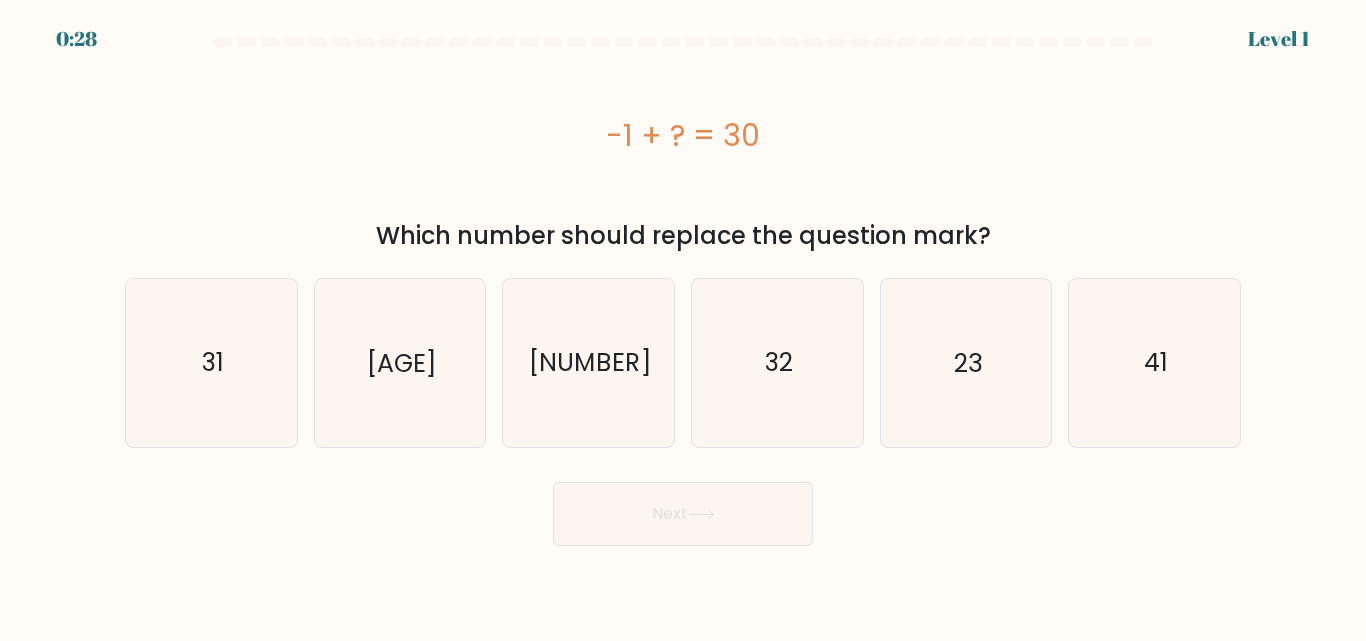copy on "-1 + ?  = 30
Which number should replace the question mark?" 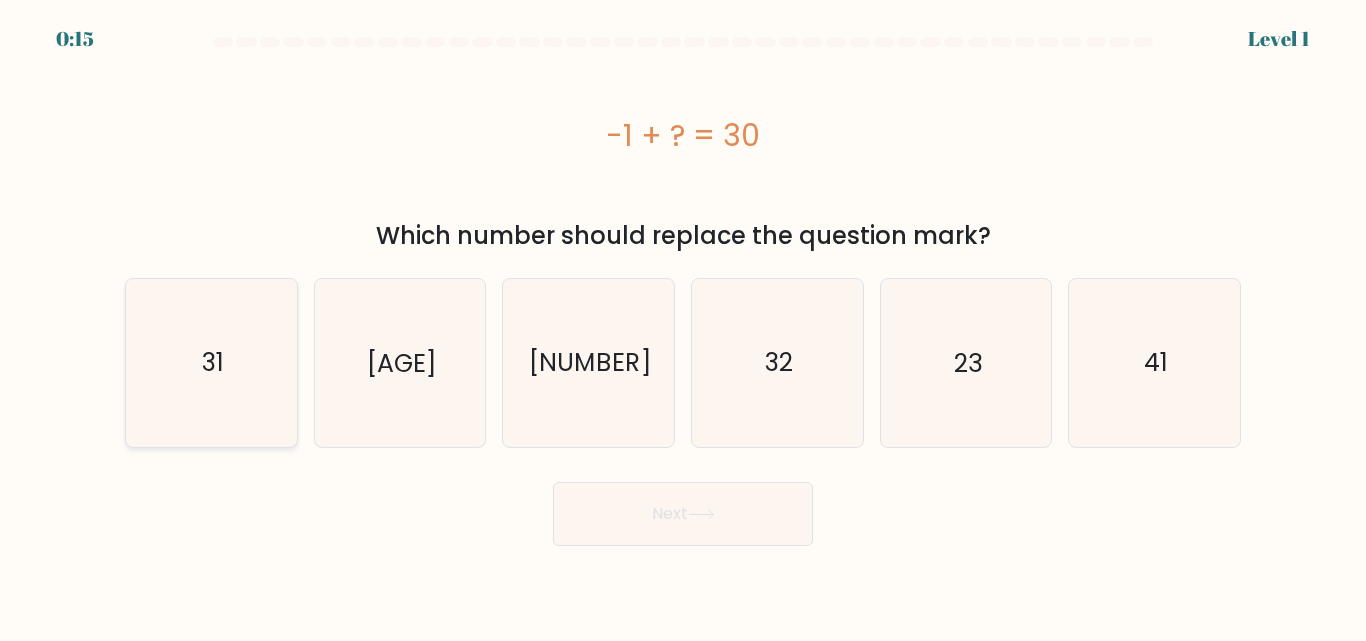click on "31" at bounding box center (211, 362) 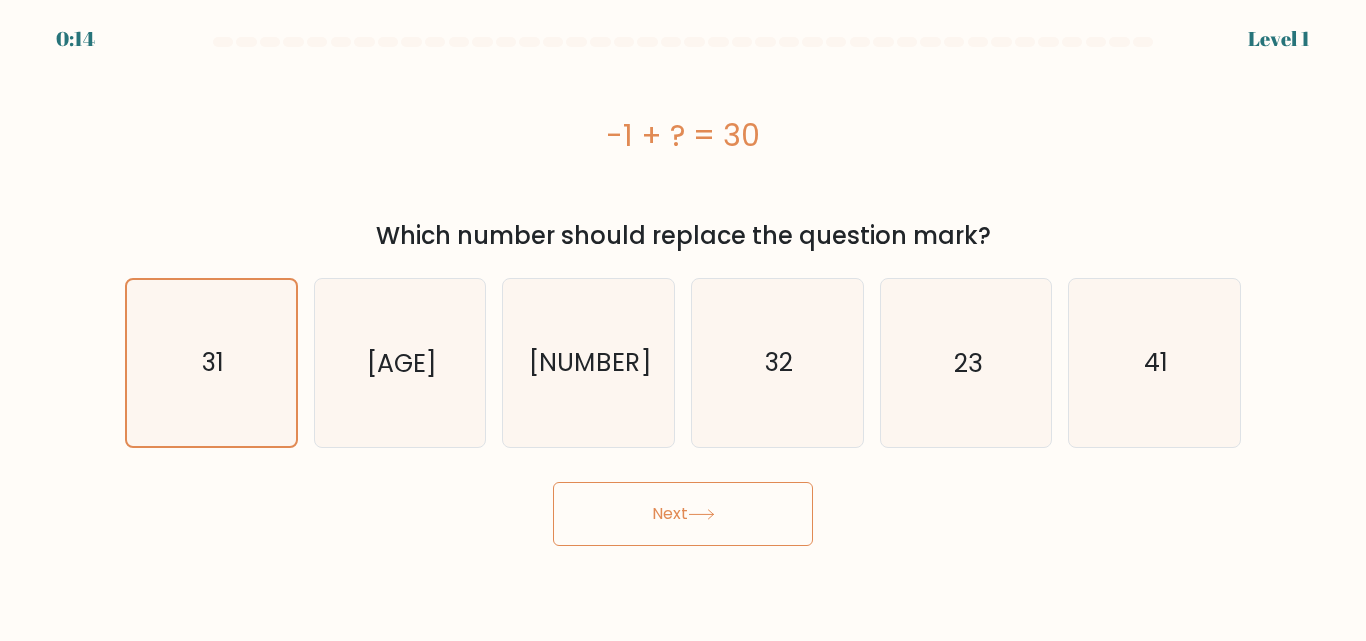 click on "Next" at bounding box center [683, 514] 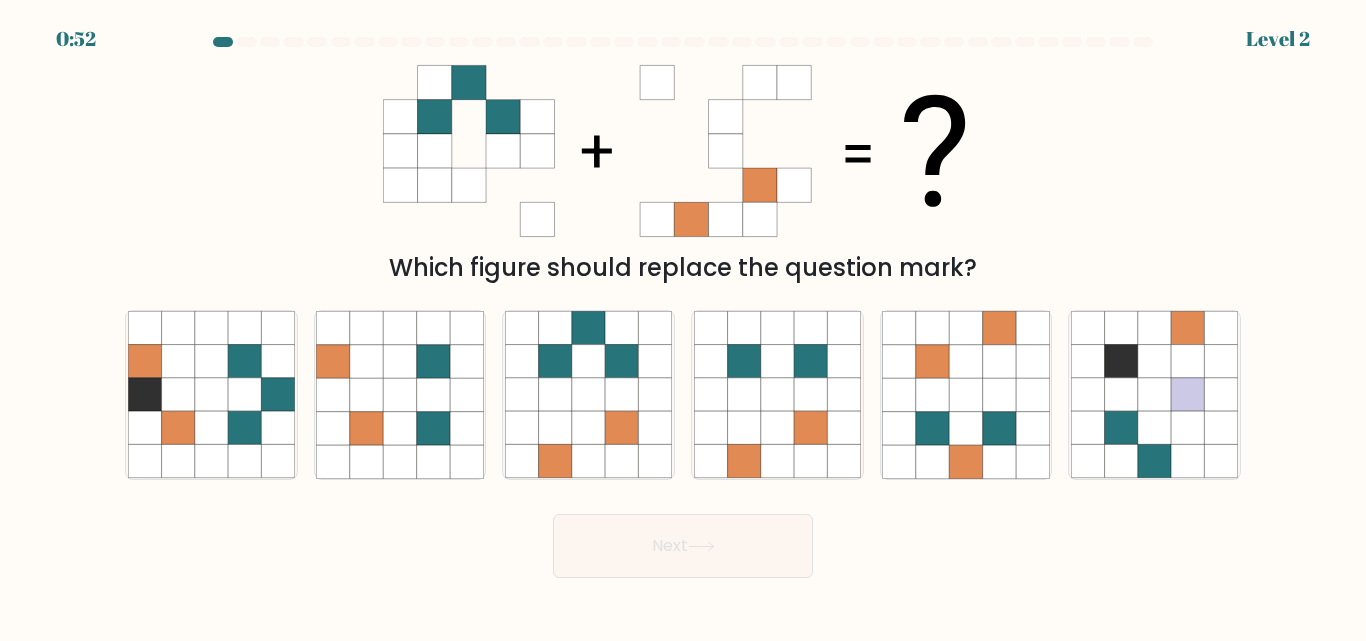 type 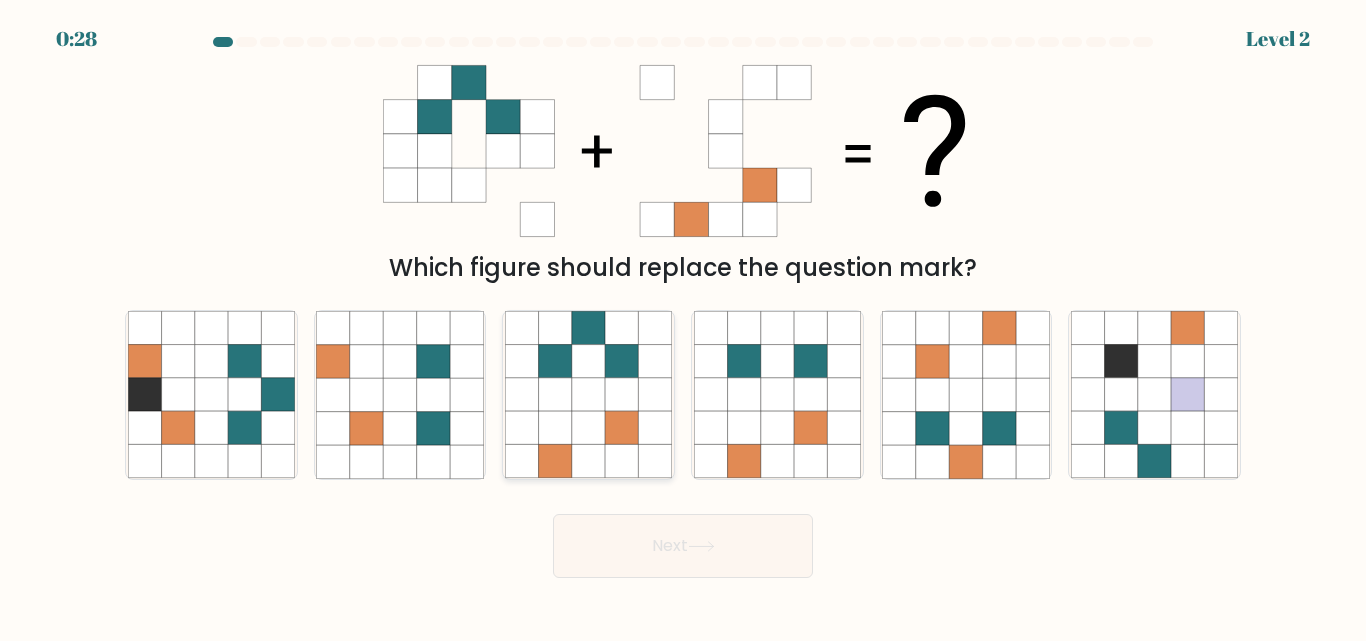 click at bounding box center (588, 395) 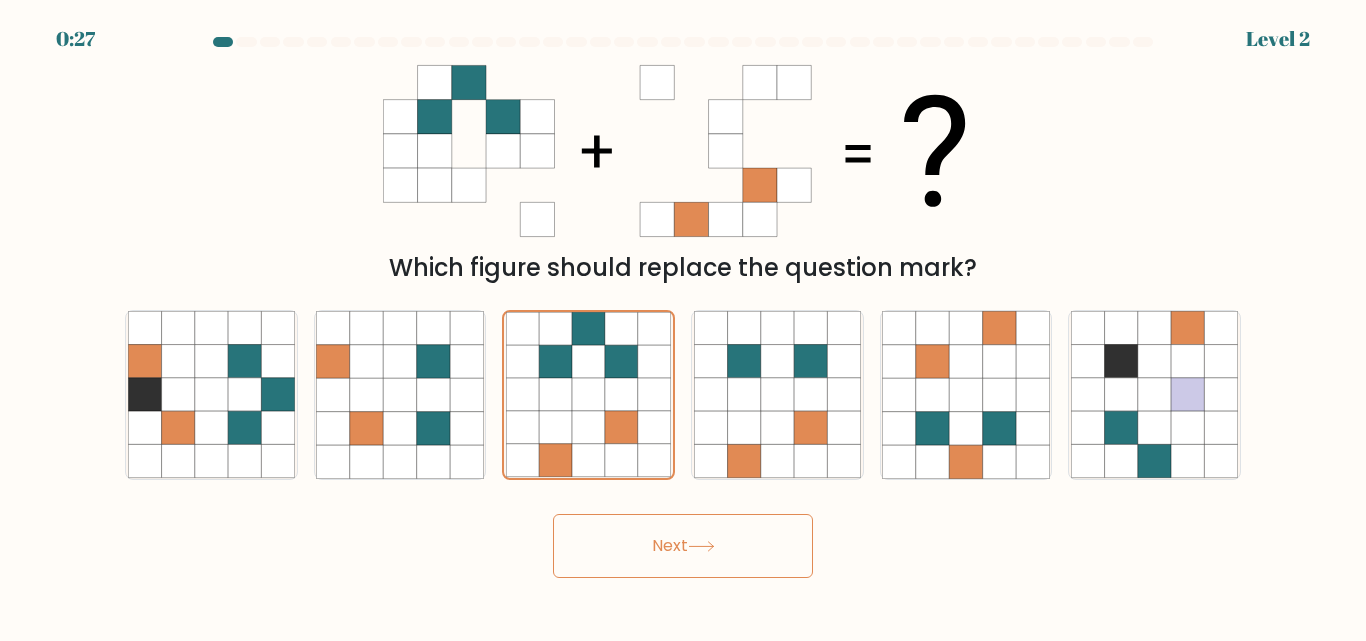 click at bounding box center [701, 546] 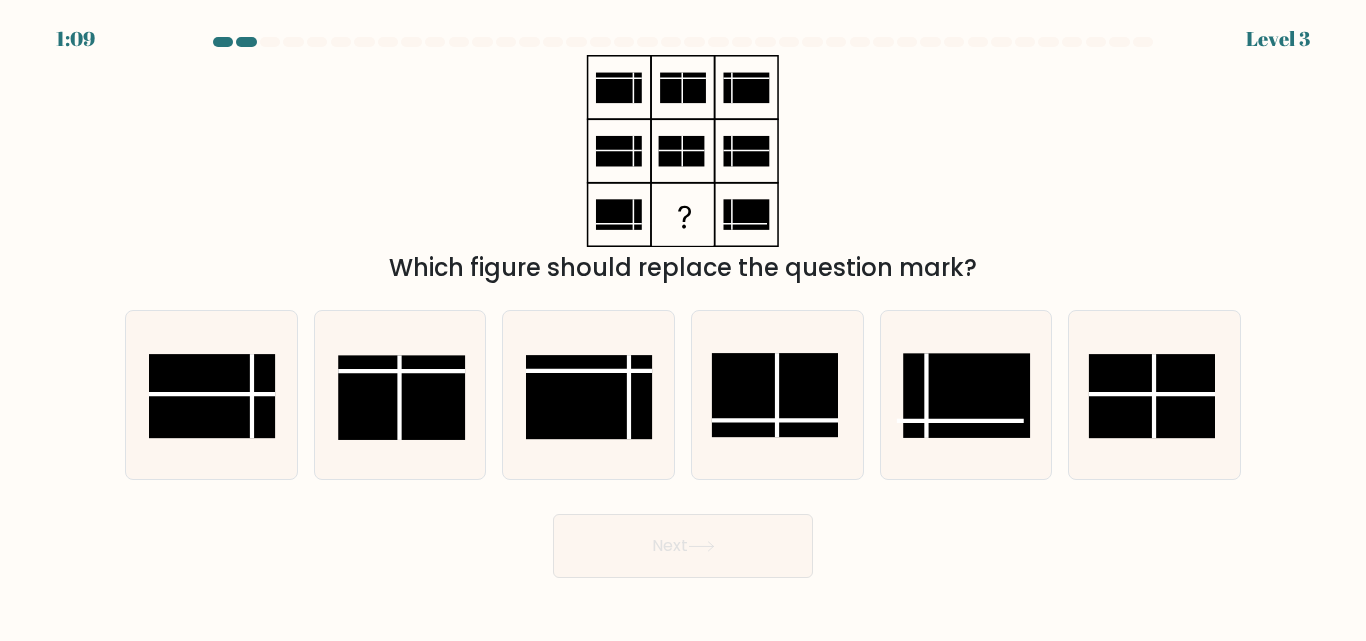 type 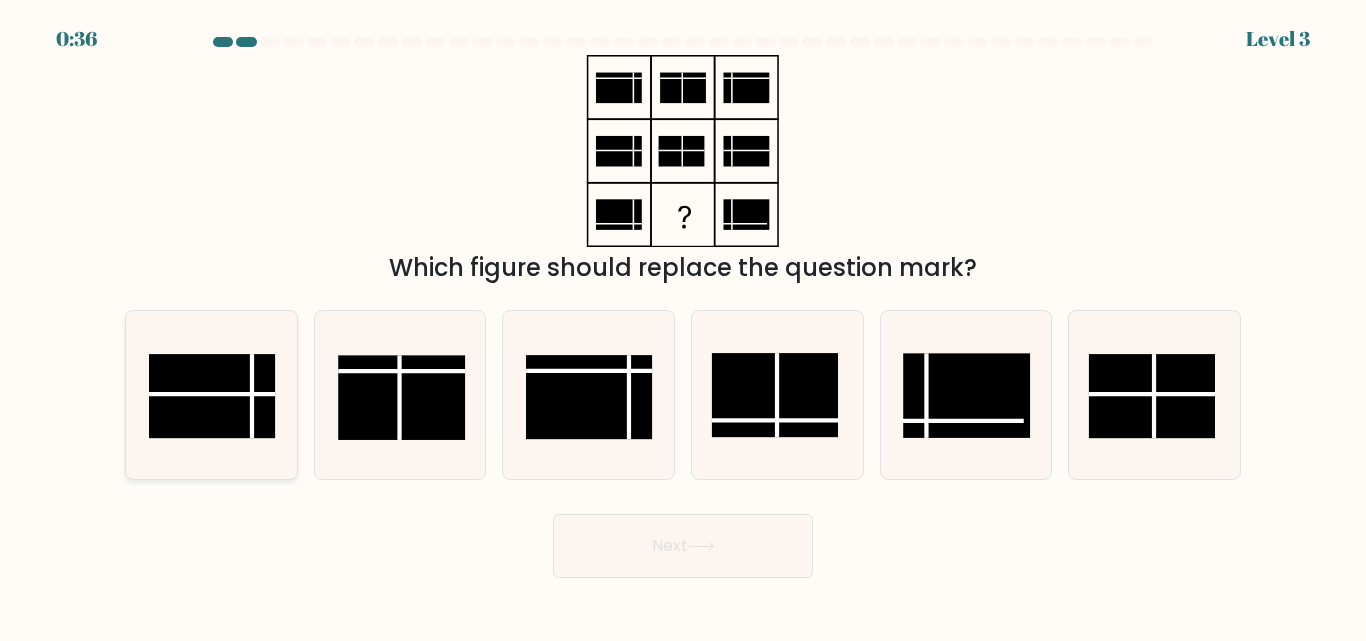 click at bounding box center [212, 397] 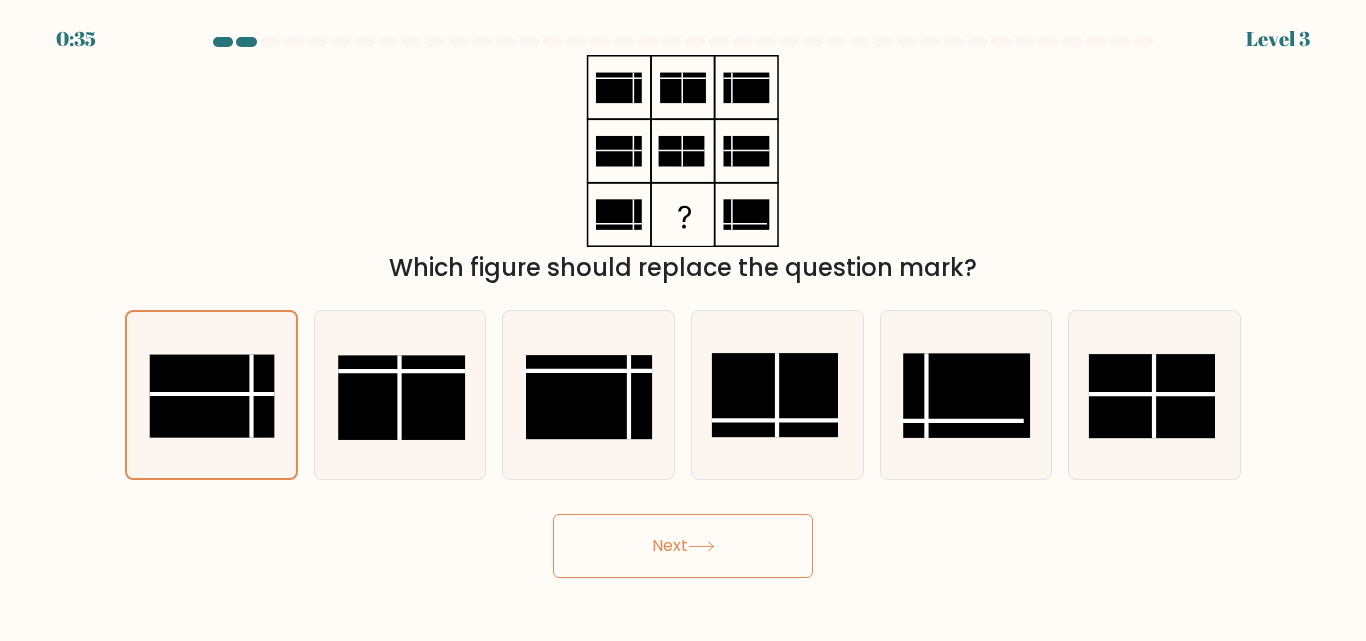 click on "Next" at bounding box center [683, 546] 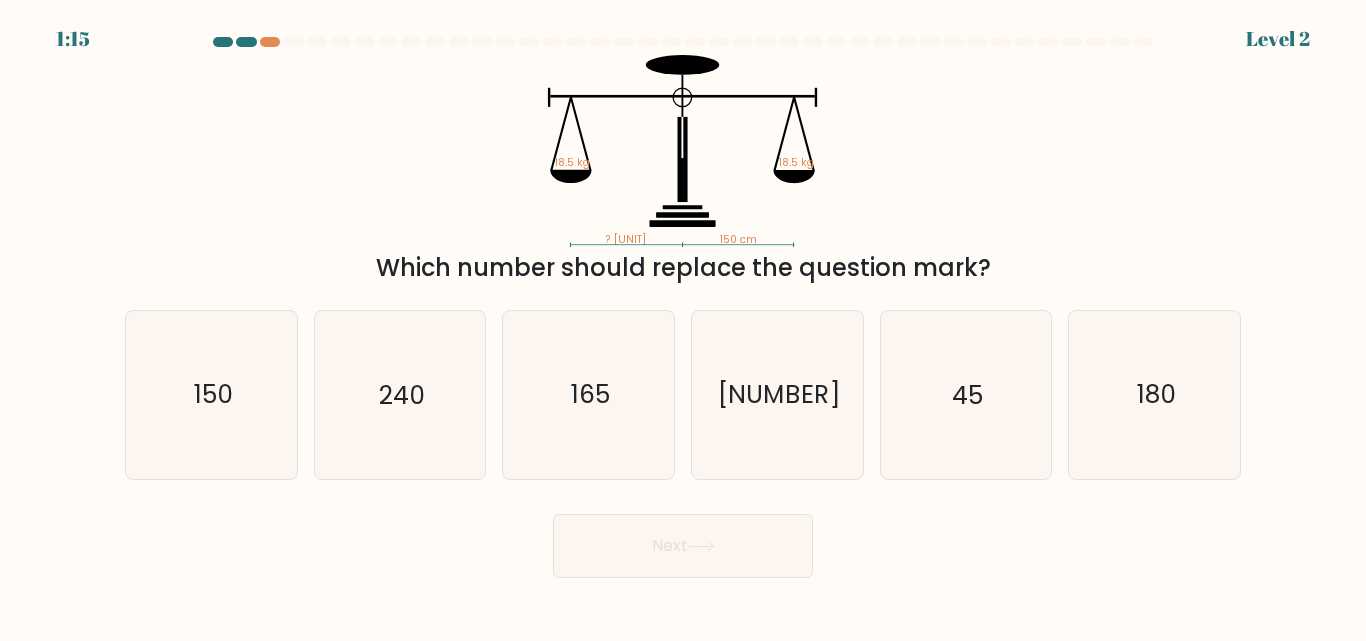 type 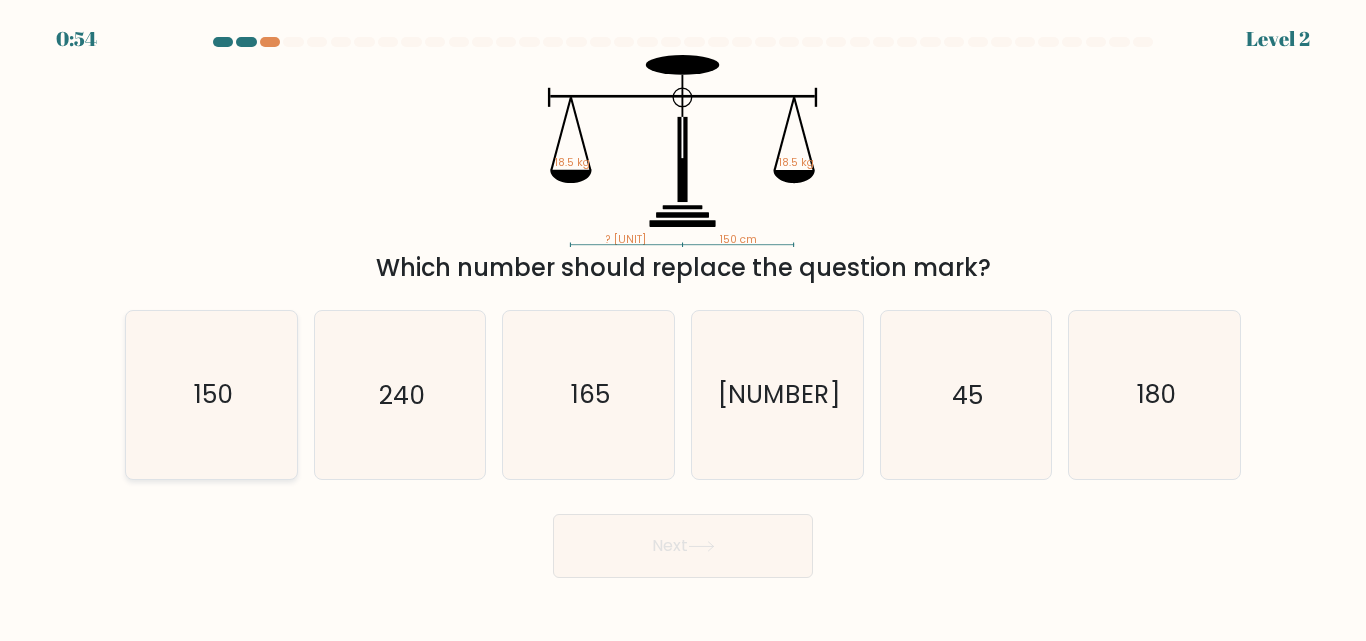 click on "150" at bounding box center [212, 395] 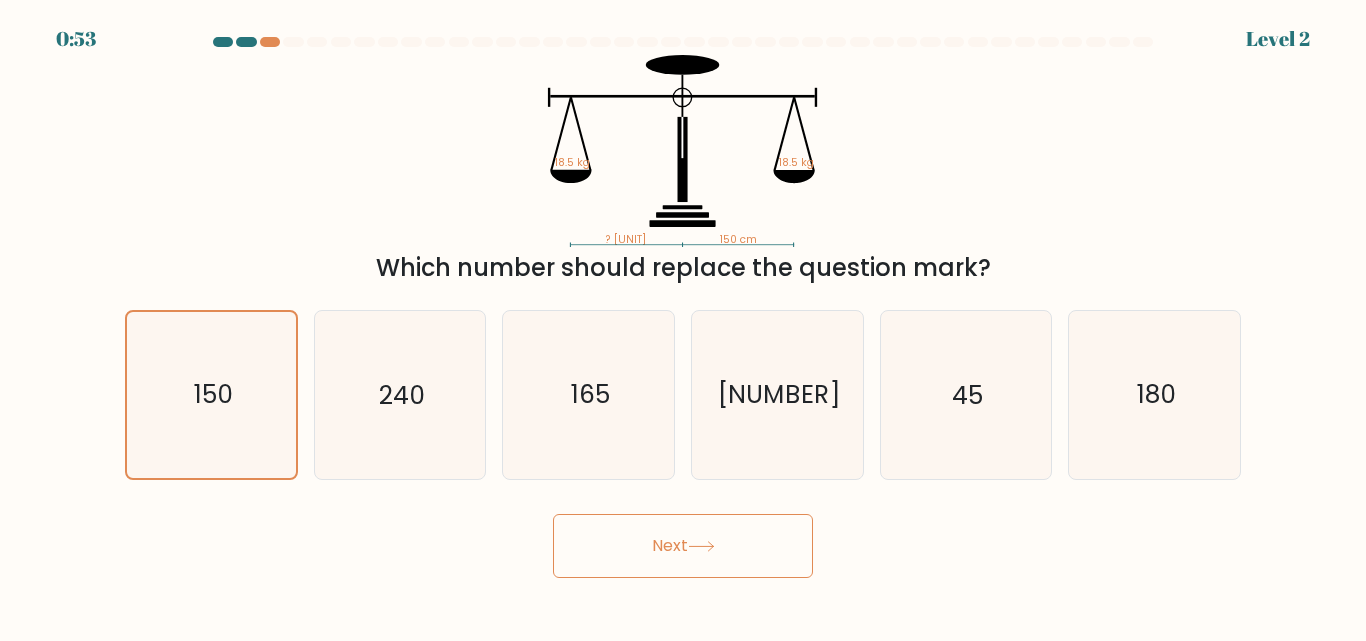 click on "Next" at bounding box center [683, 546] 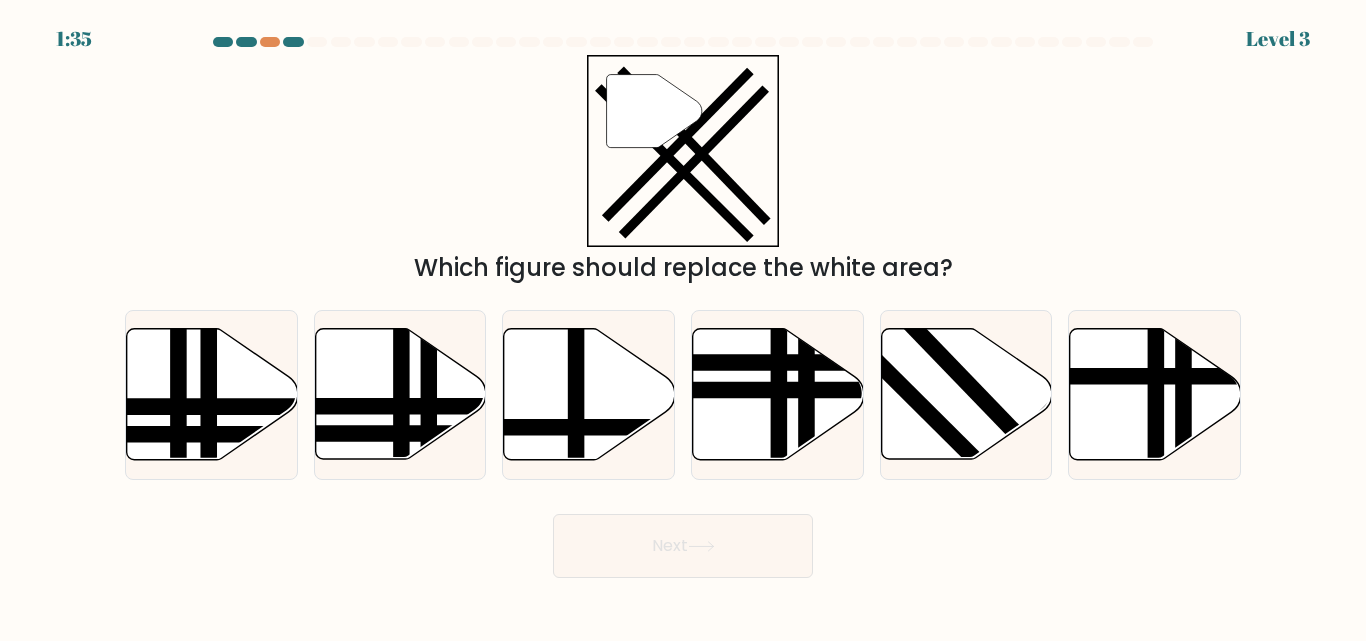 type 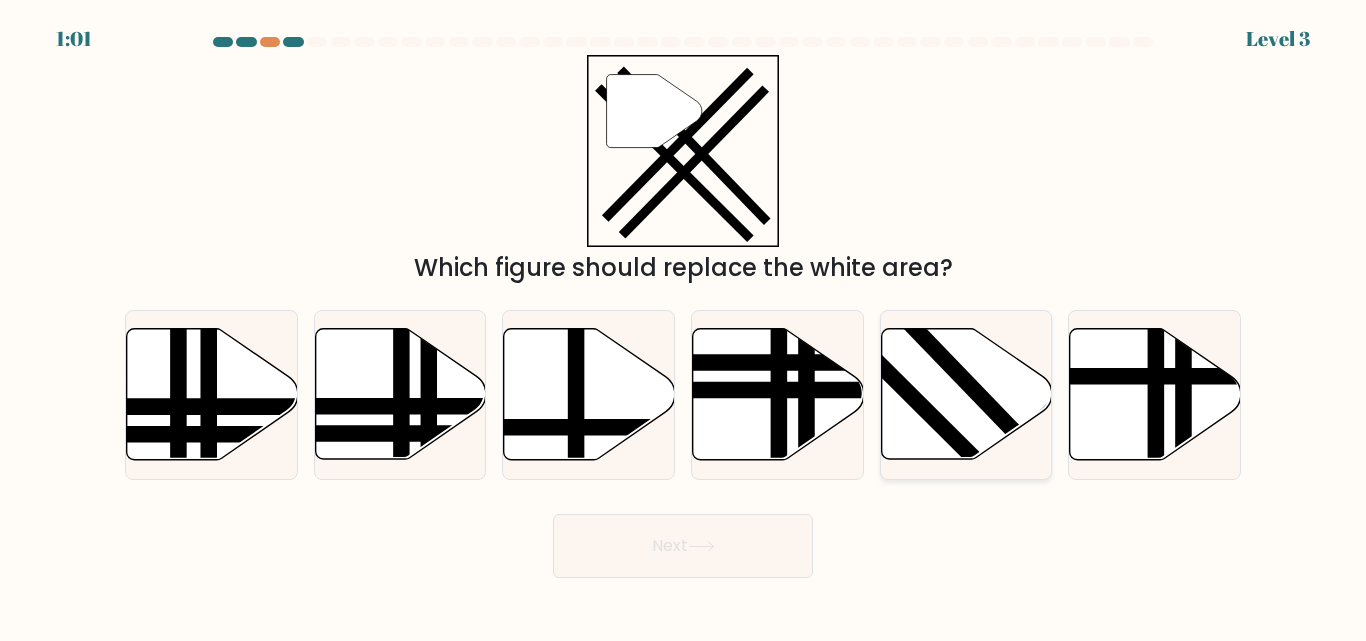 click at bounding box center (966, 394) 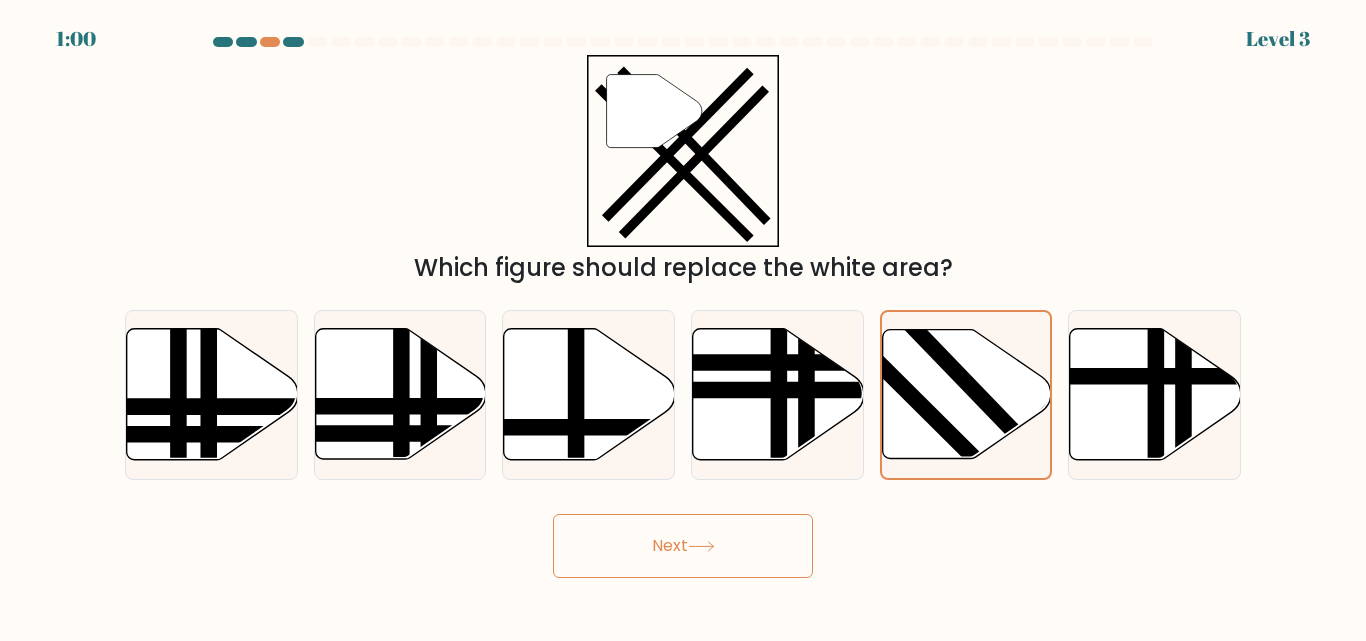 click on "Next" at bounding box center [683, 546] 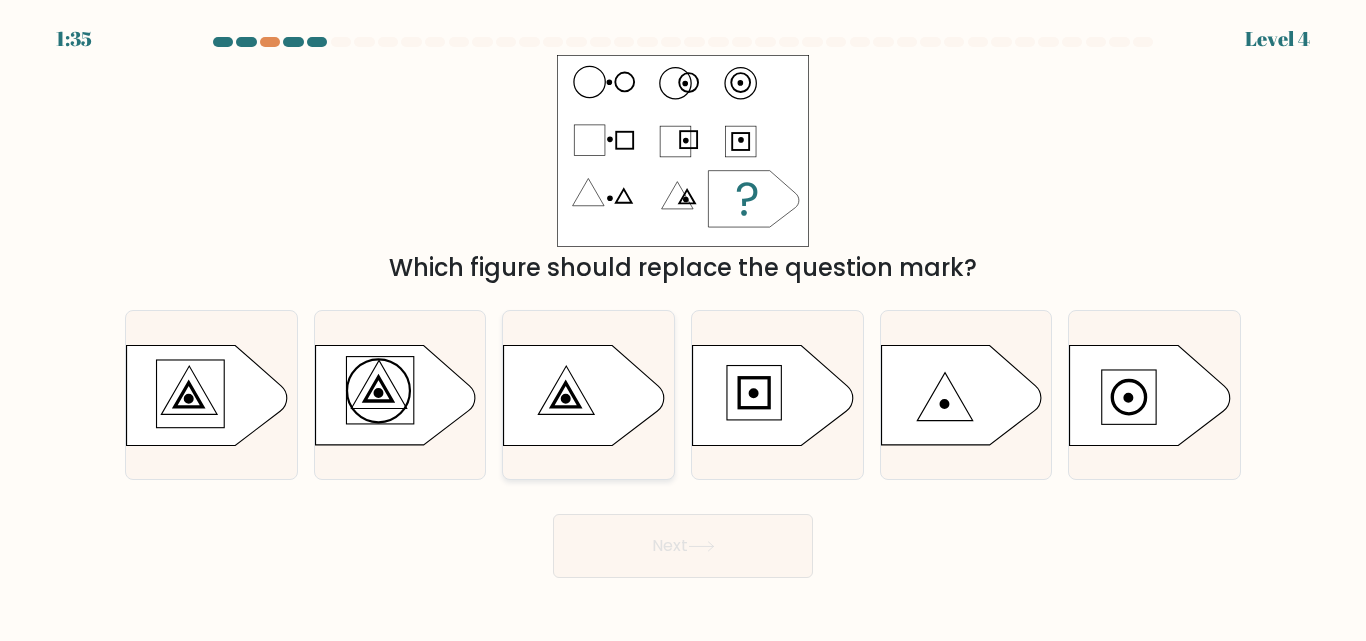 click at bounding box center [584, 395] 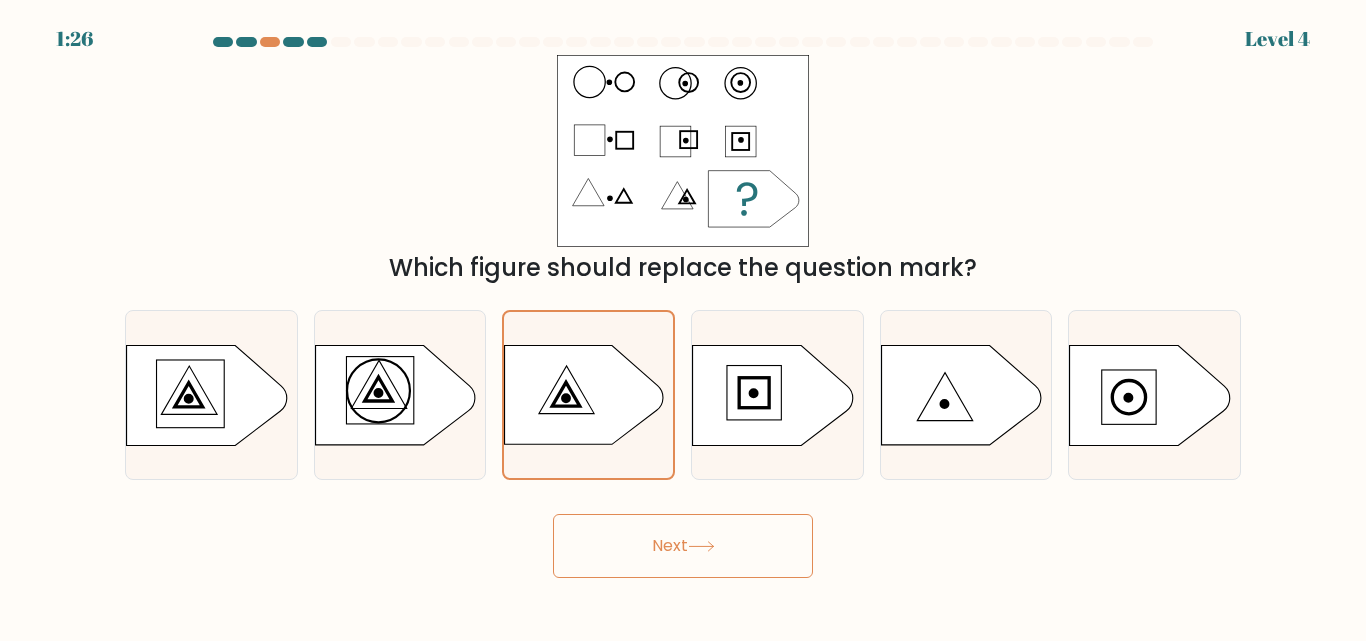click on "Next" at bounding box center (683, 546) 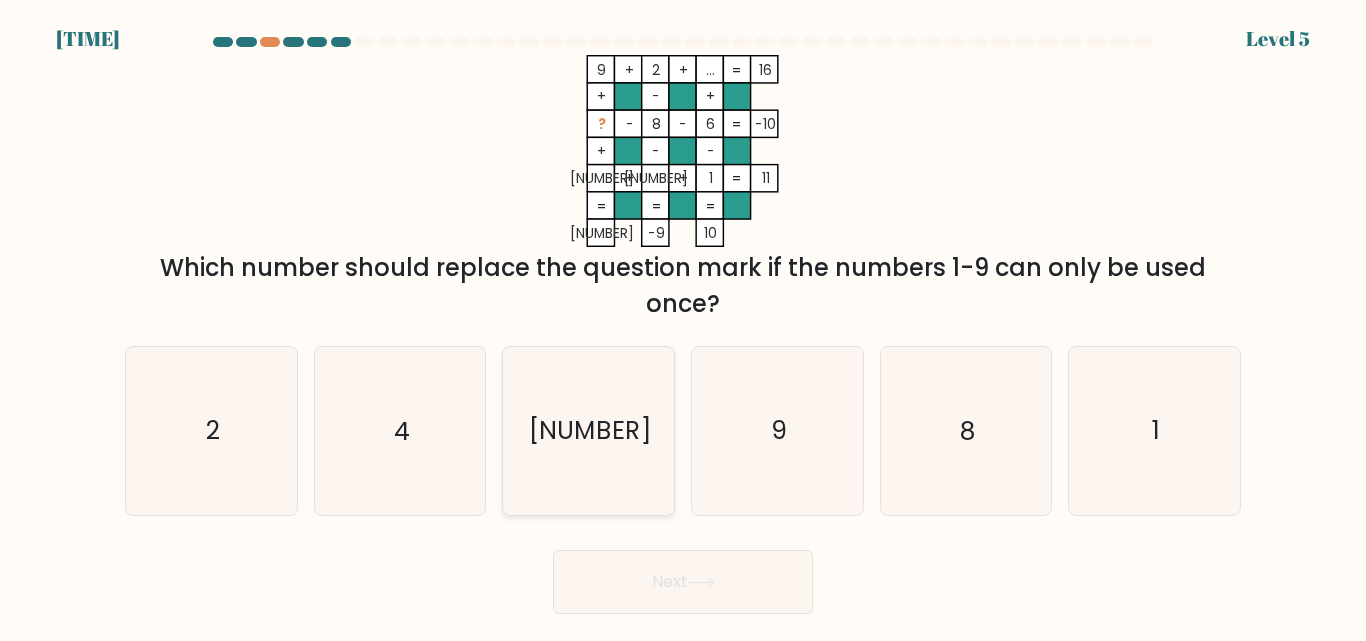 click on "3" at bounding box center (588, 430) 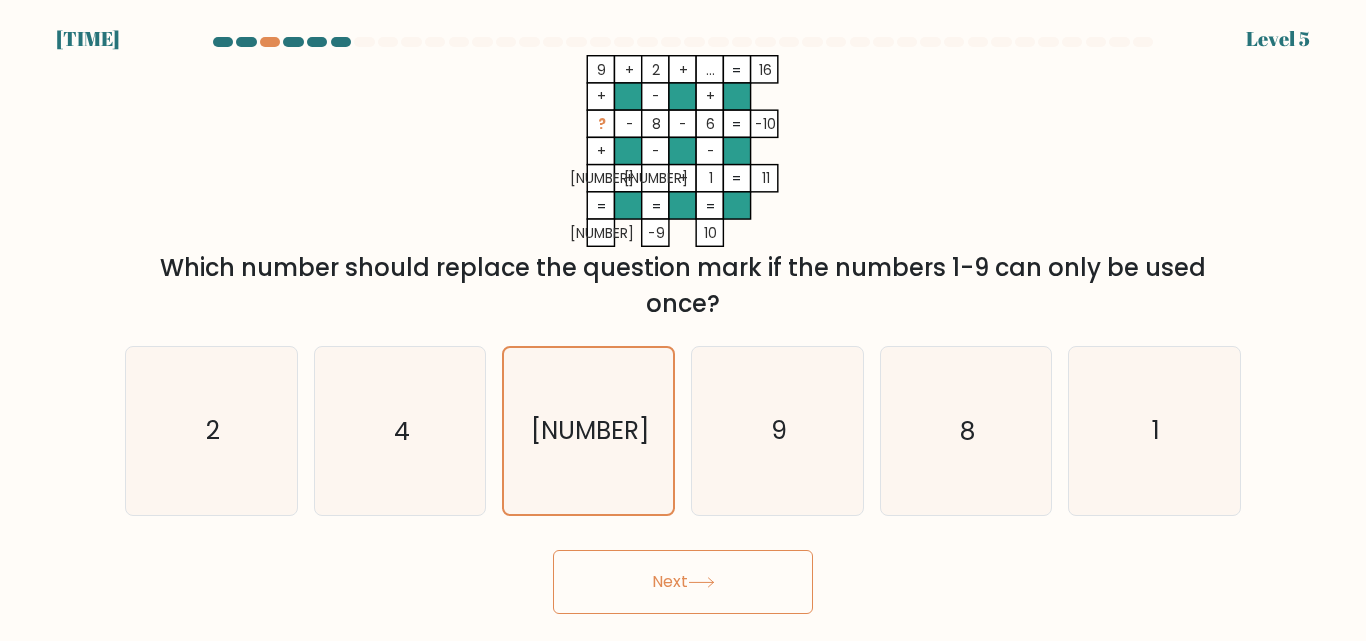 click on "Next" at bounding box center (683, 582) 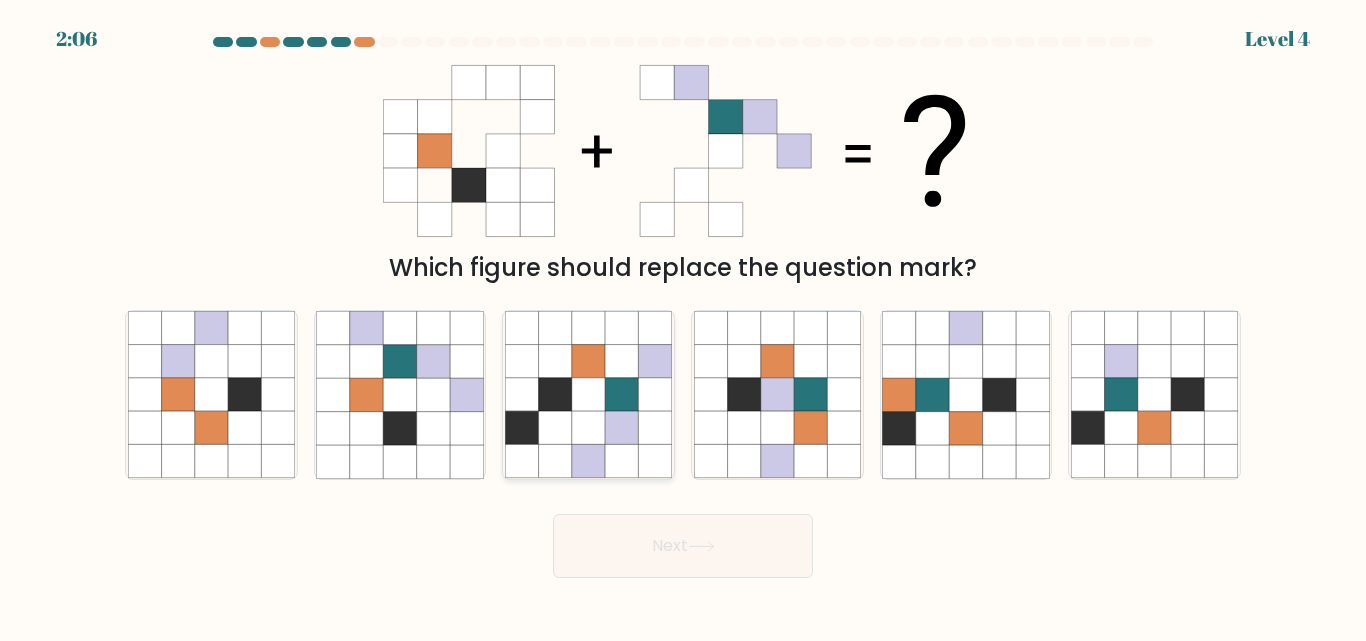 click at bounding box center [588, 428] 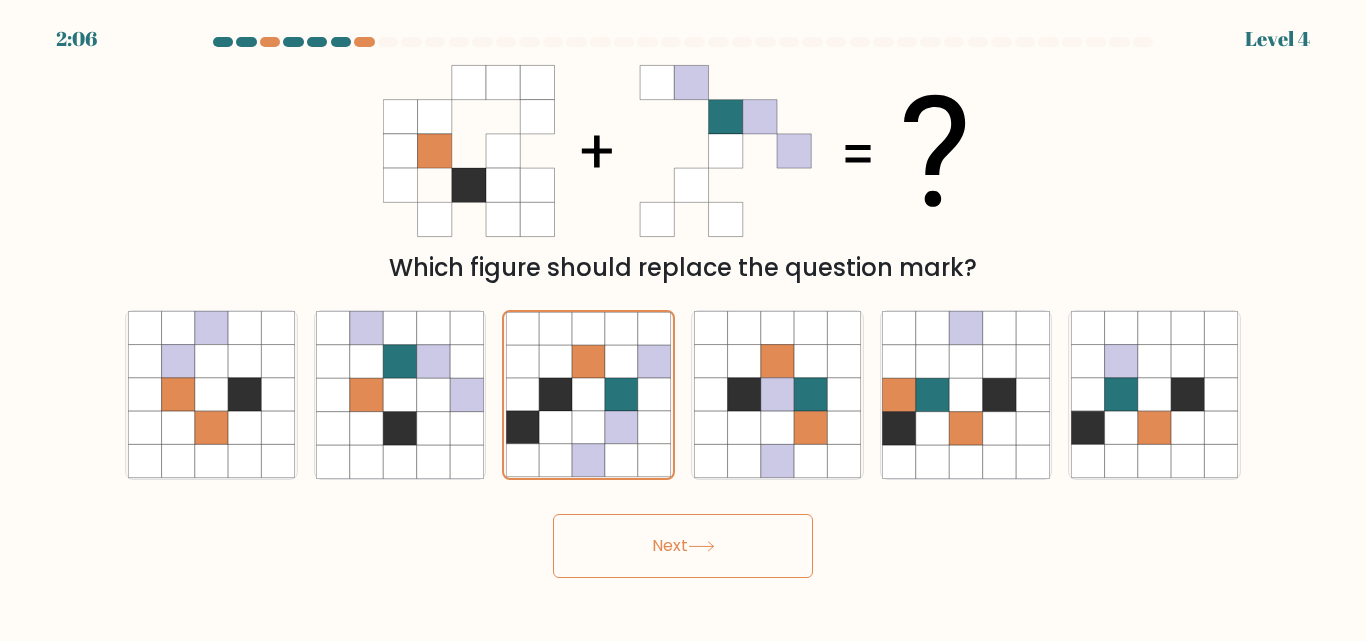 click on "Next" at bounding box center [683, 546] 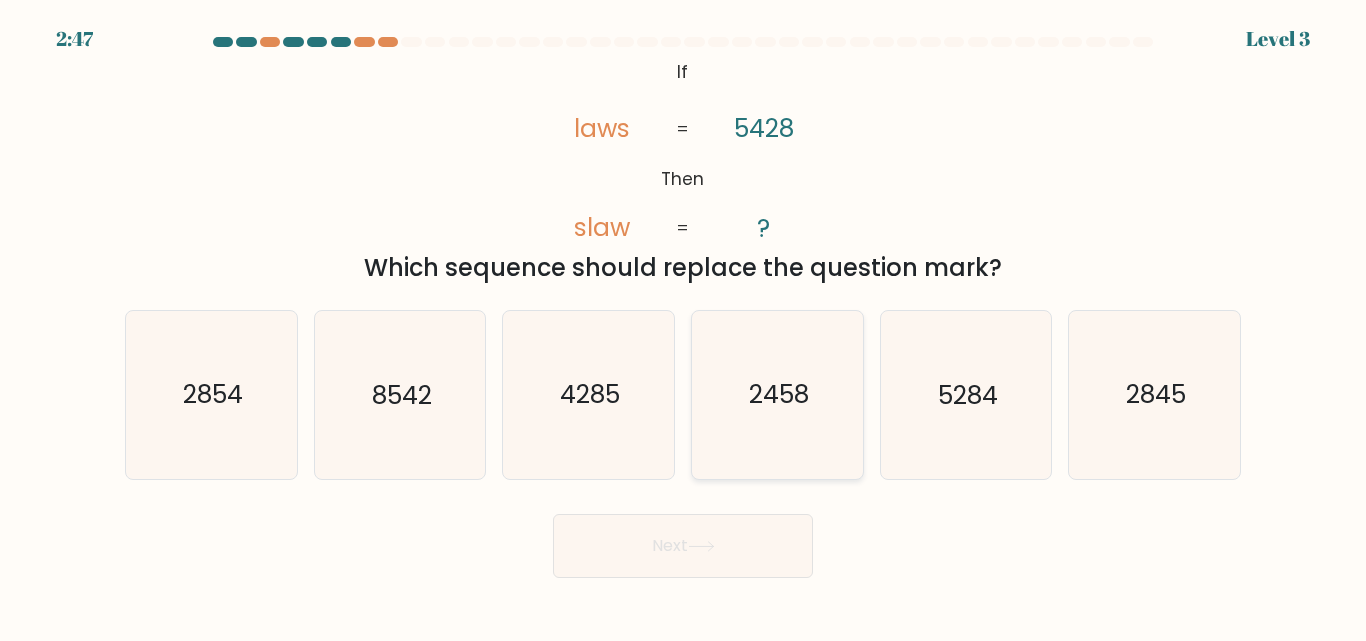 click on "2458" at bounding box center [777, 394] 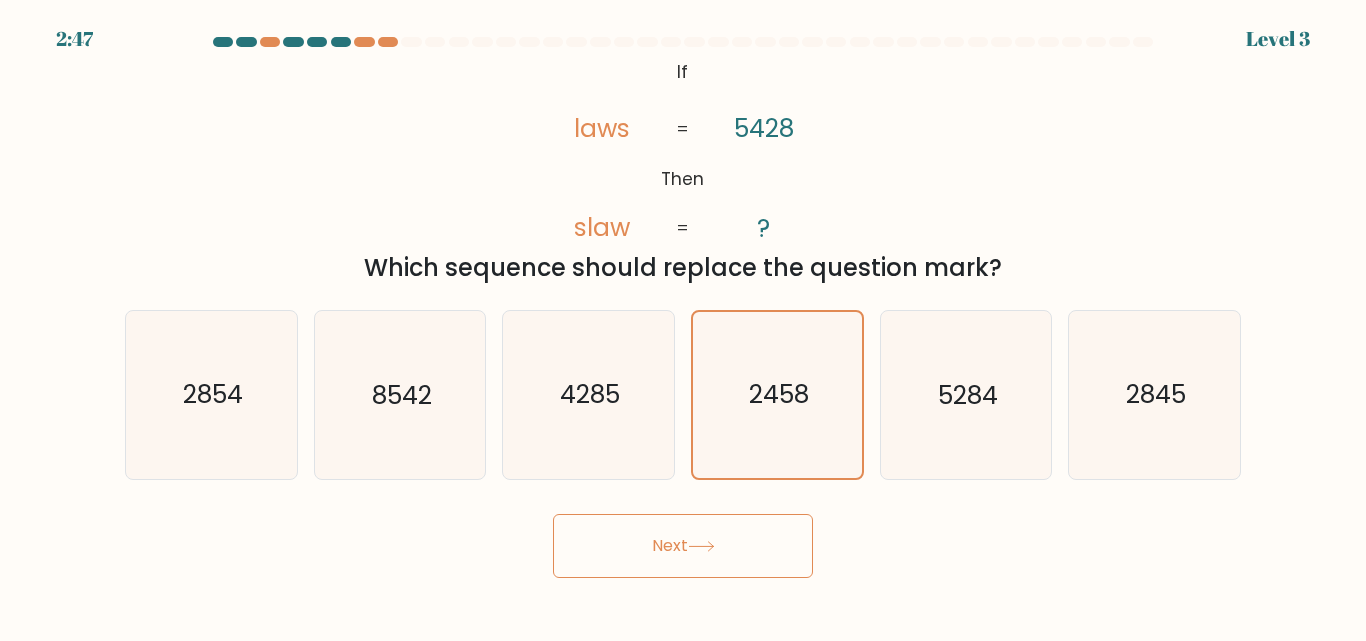 click on "Next" at bounding box center (683, 546) 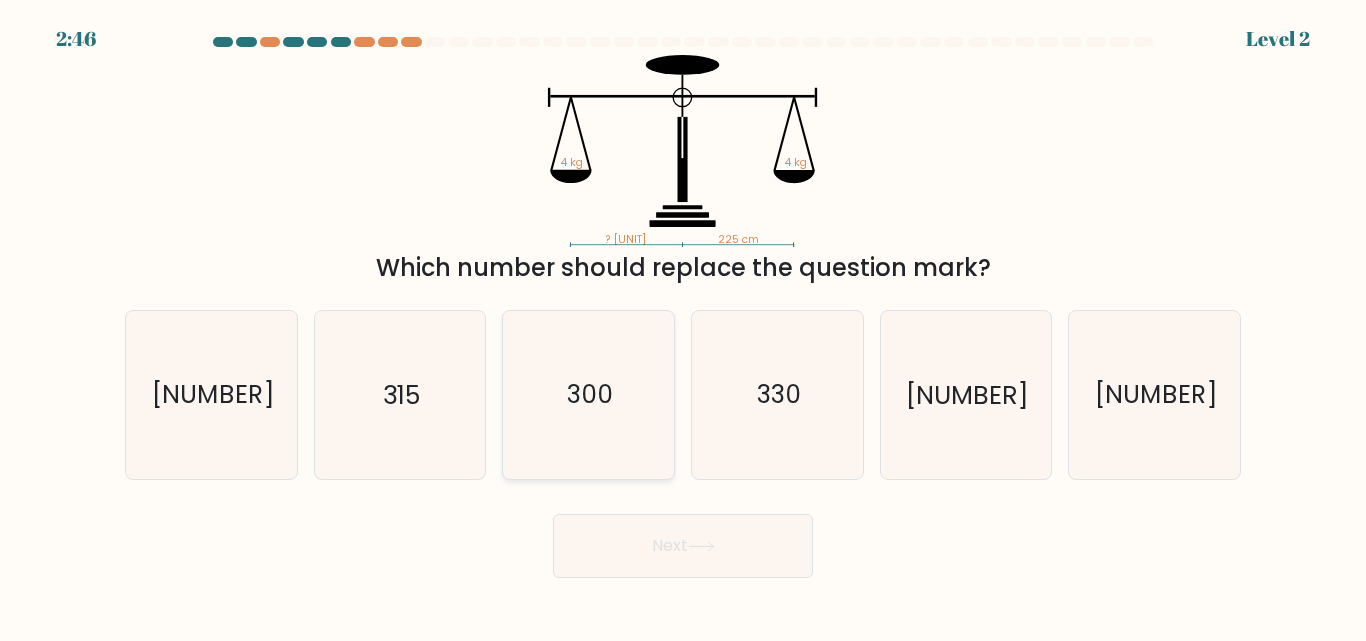 click on "300" at bounding box center [588, 394] 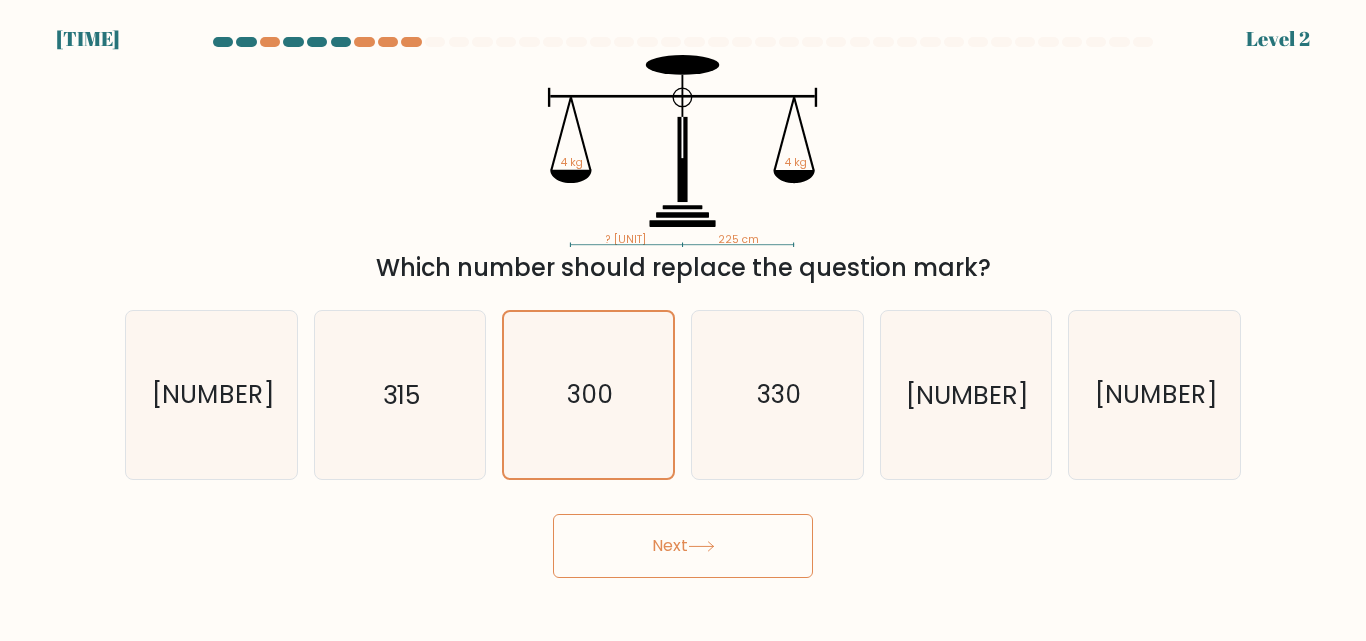 click on "Next" at bounding box center (683, 546) 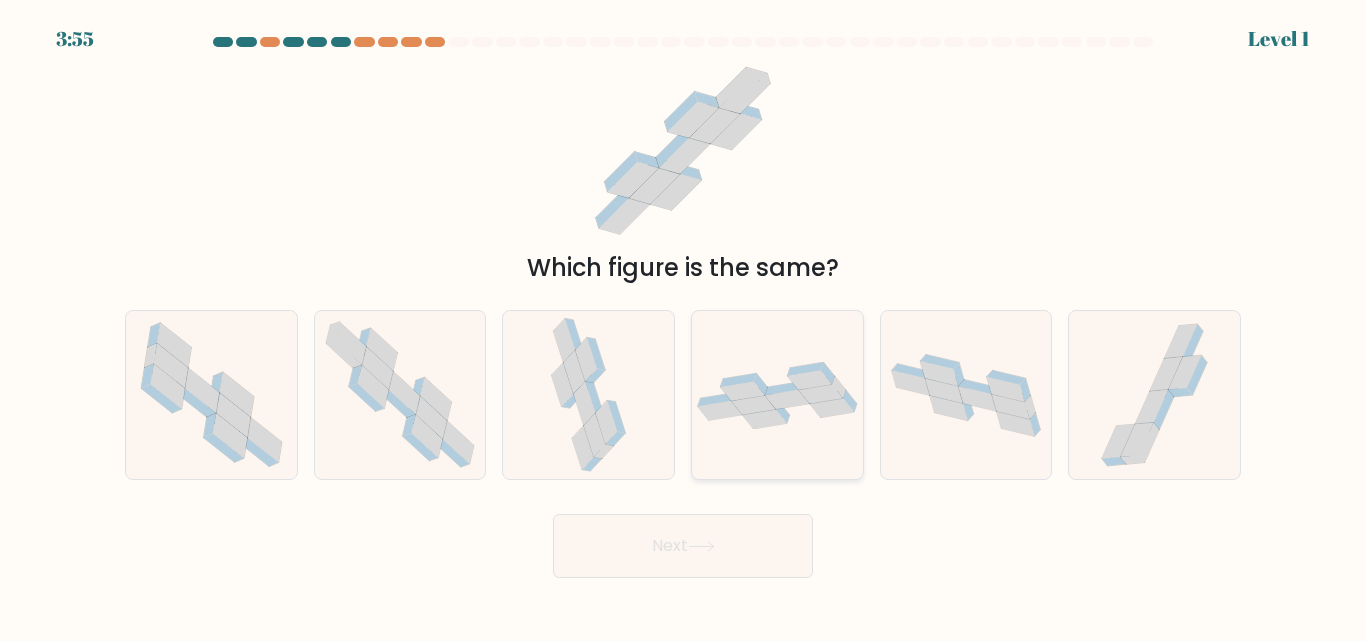 click at bounding box center (821, 393) 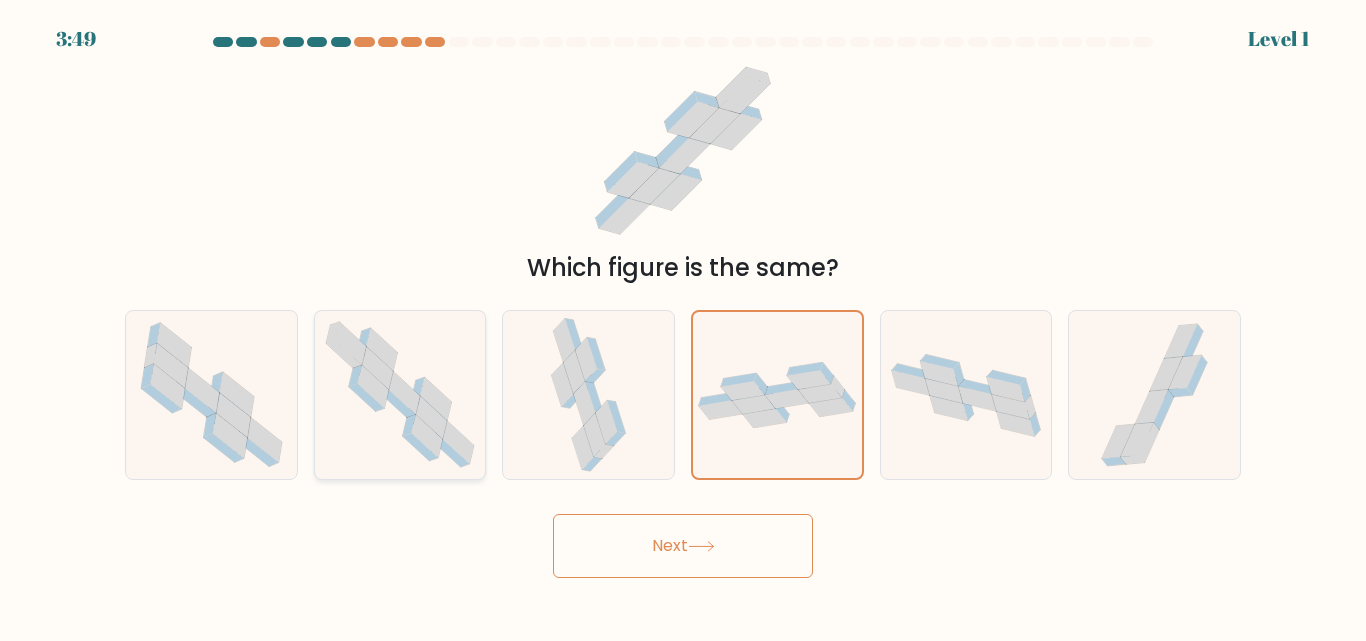 click at bounding box center (431, 418) 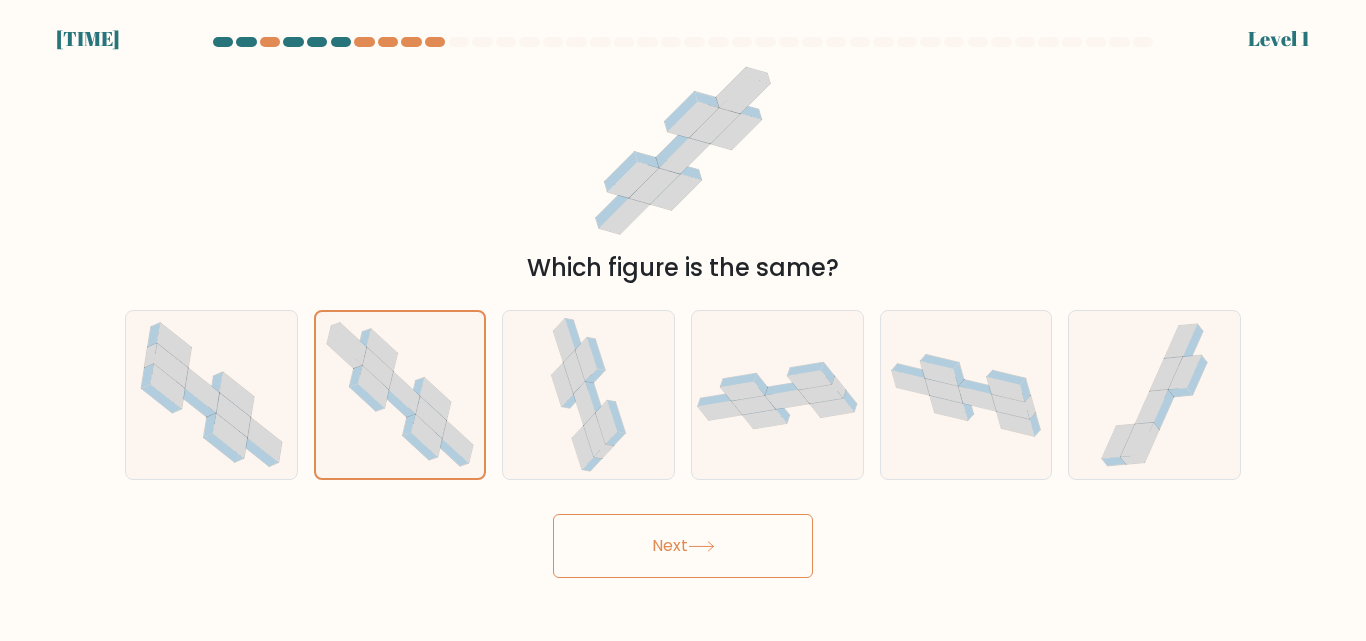 click on "3:46
Level 1" at bounding box center [683, 320] 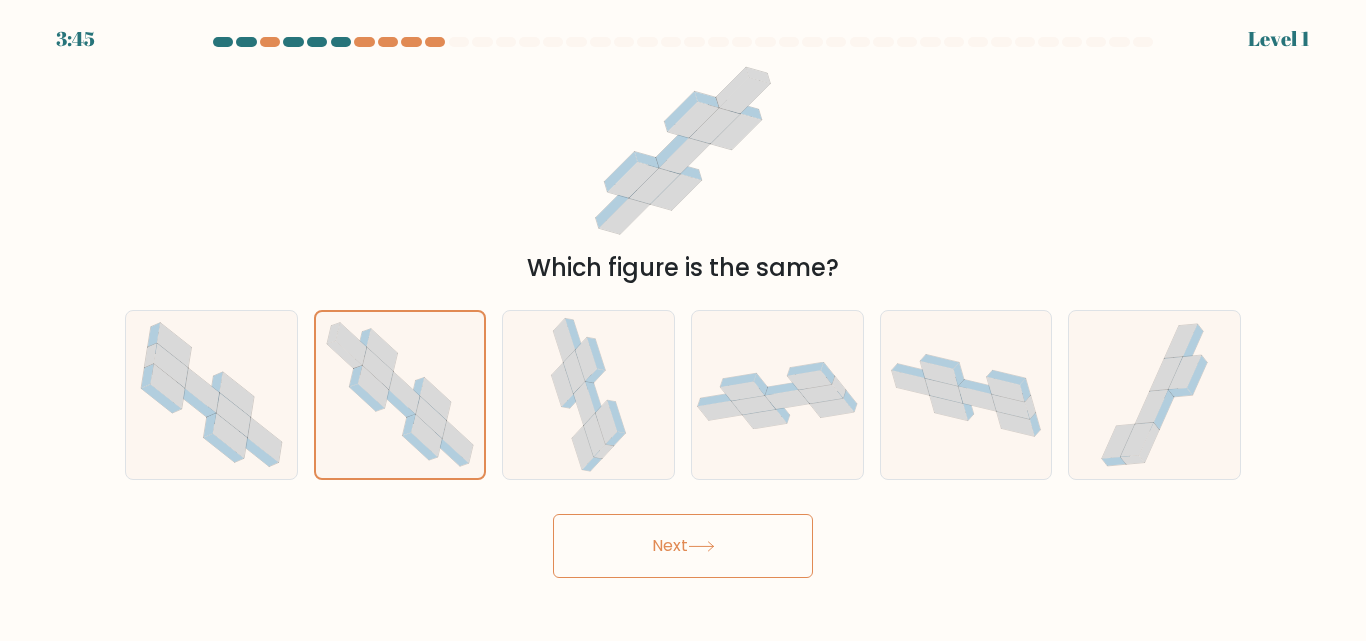 click on "Next" at bounding box center (683, 546) 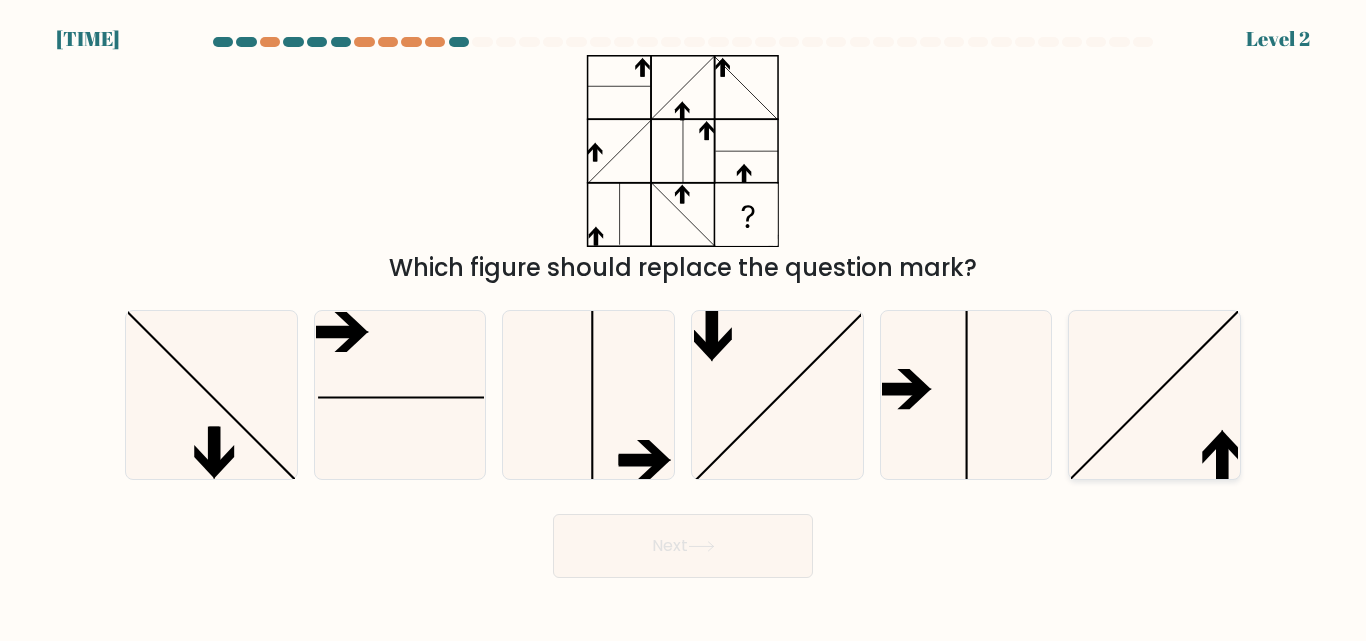 click at bounding box center (1154, 394) 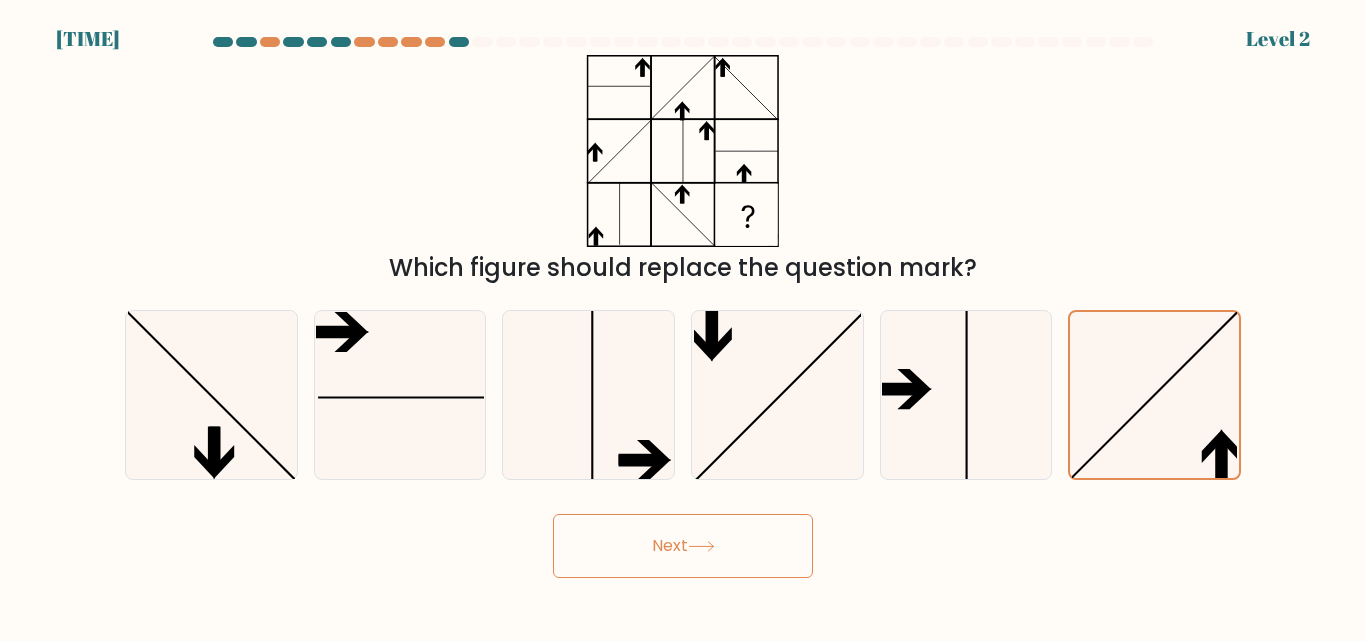 click on "Next" at bounding box center (683, 546) 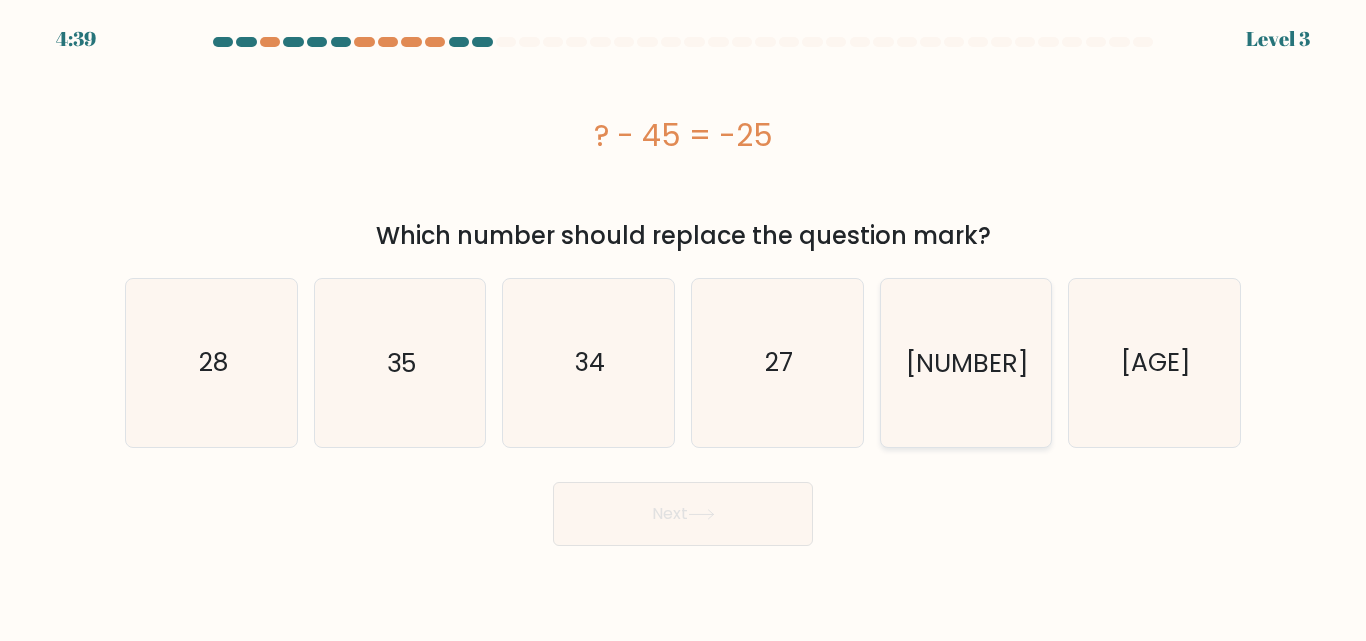 click on "20" at bounding box center [965, 362] 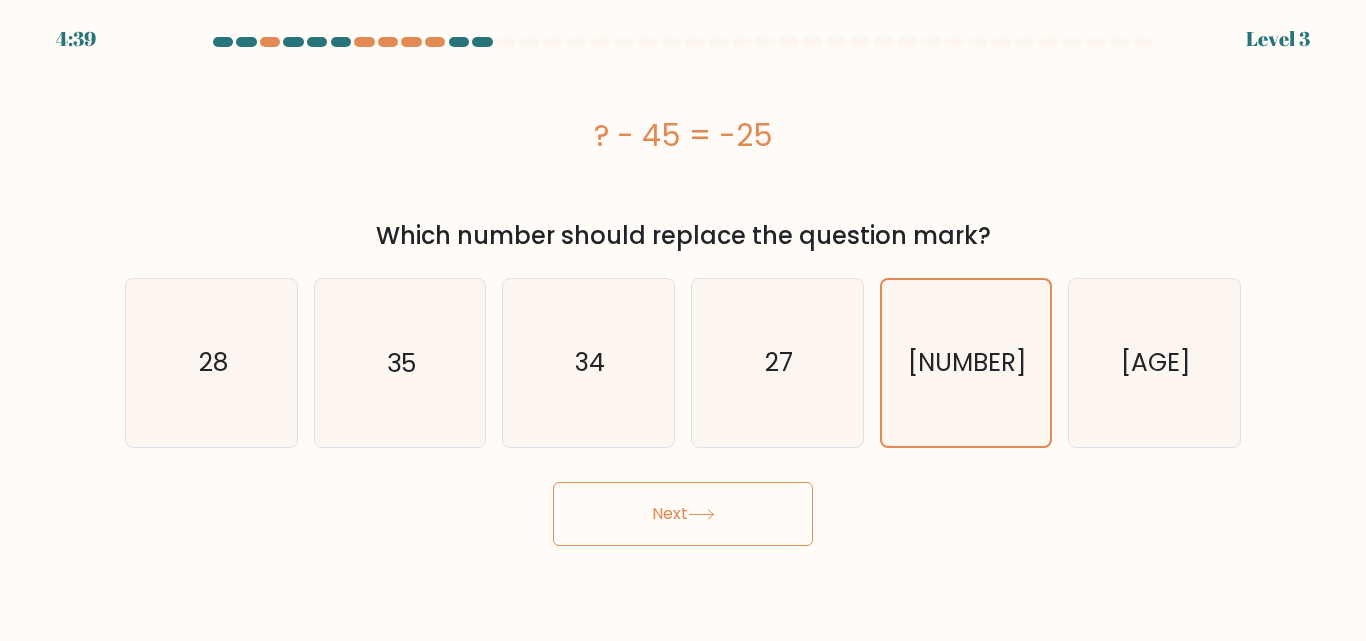 click on "Next" at bounding box center [683, 514] 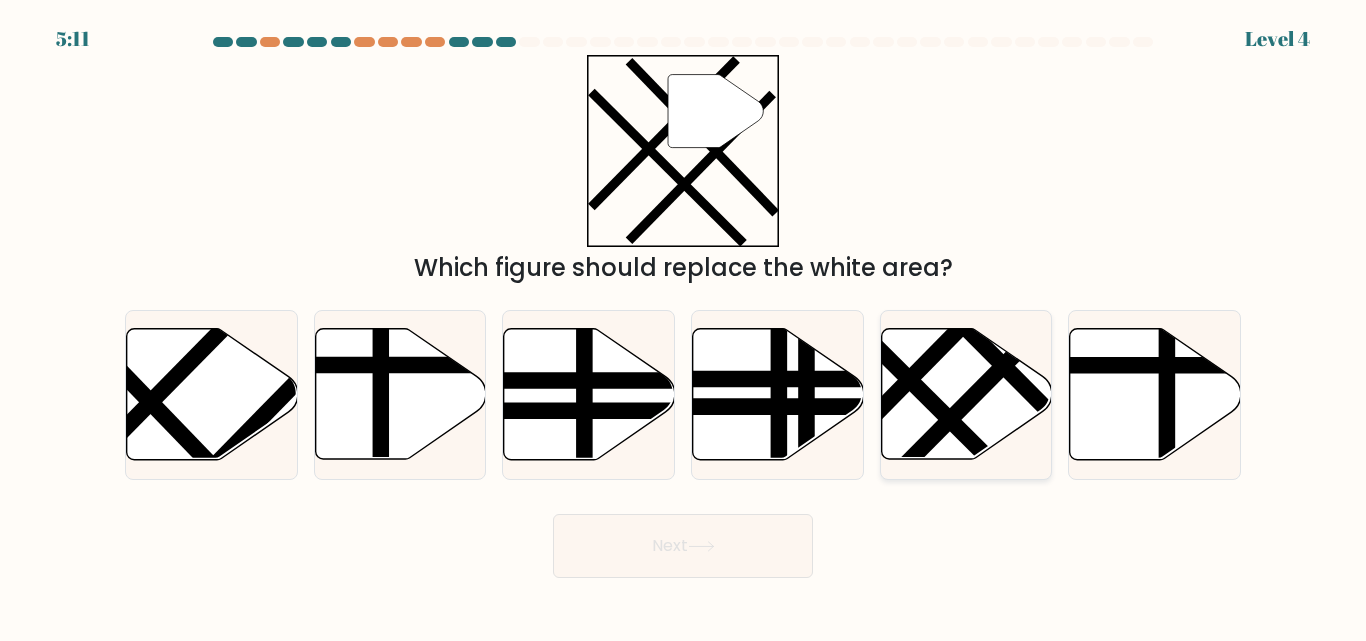click at bounding box center [966, 394] 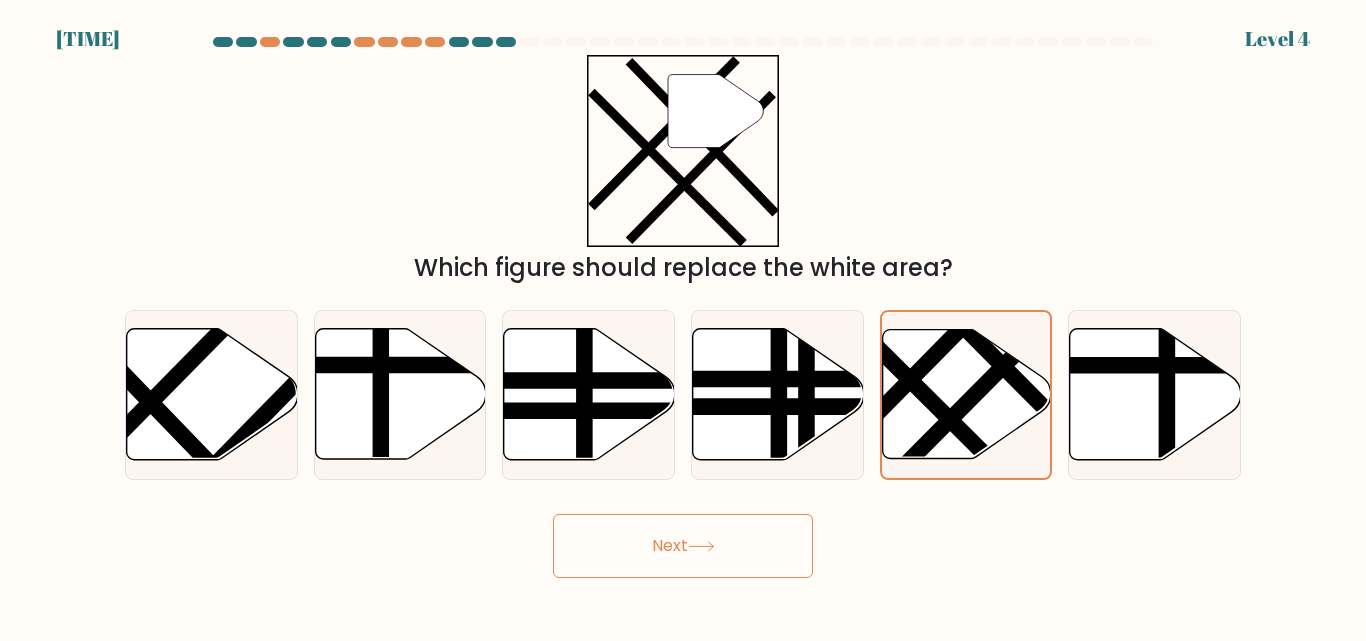 click on "Next" at bounding box center (683, 546) 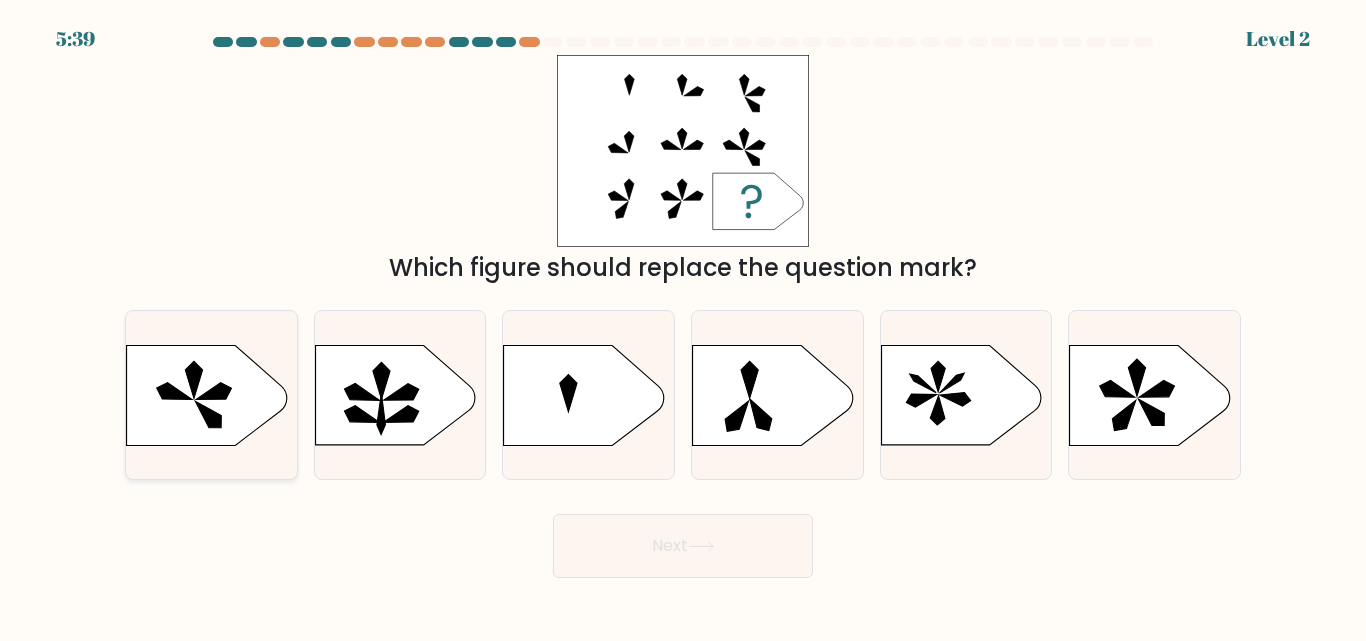 click at bounding box center [207, 395] 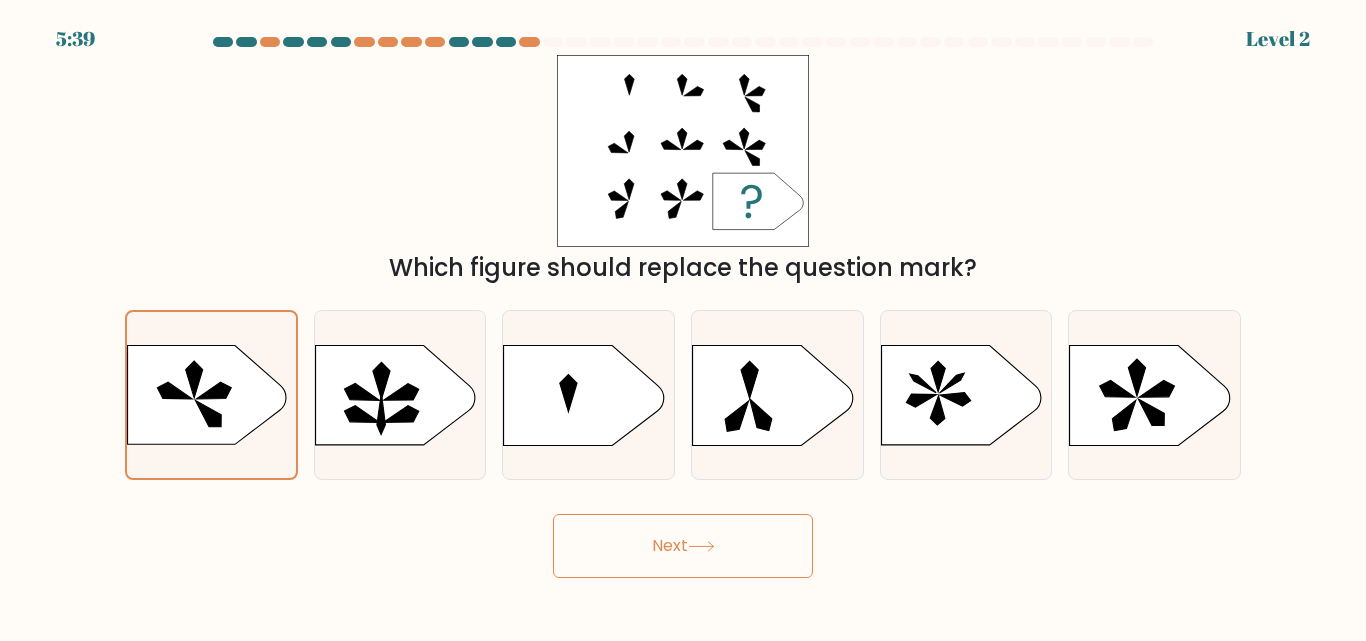click on "Next" at bounding box center (683, 546) 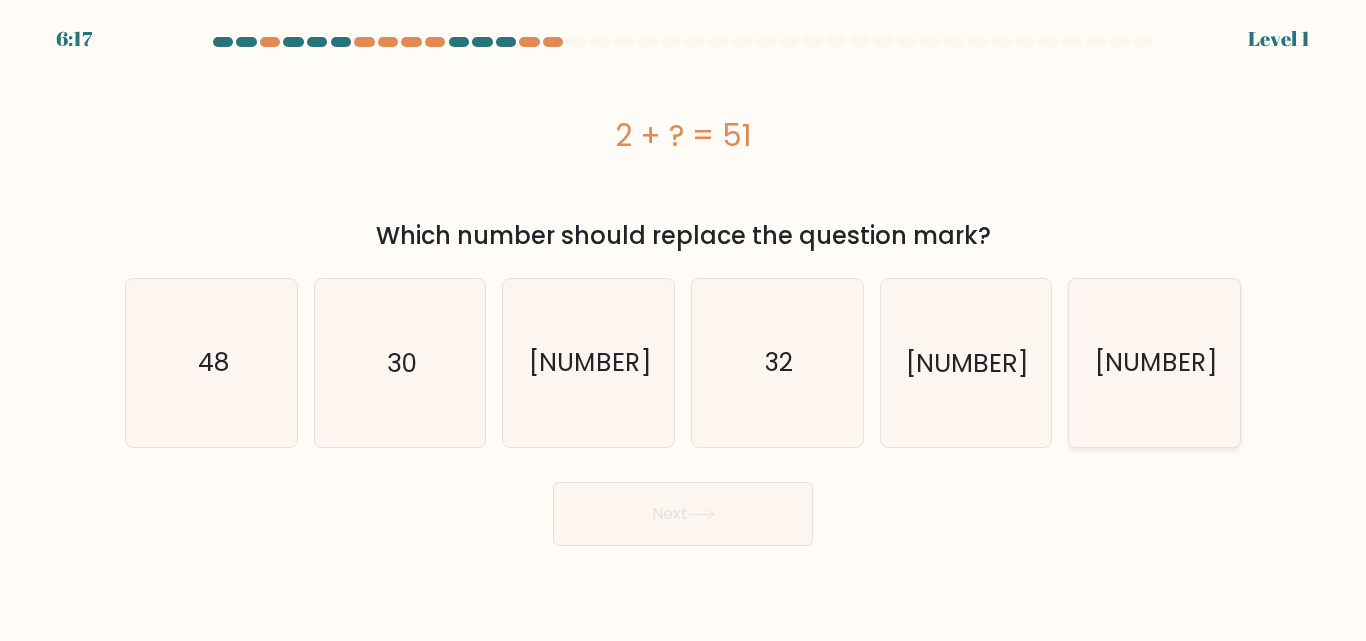 click on "49" at bounding box center (1154, 362) 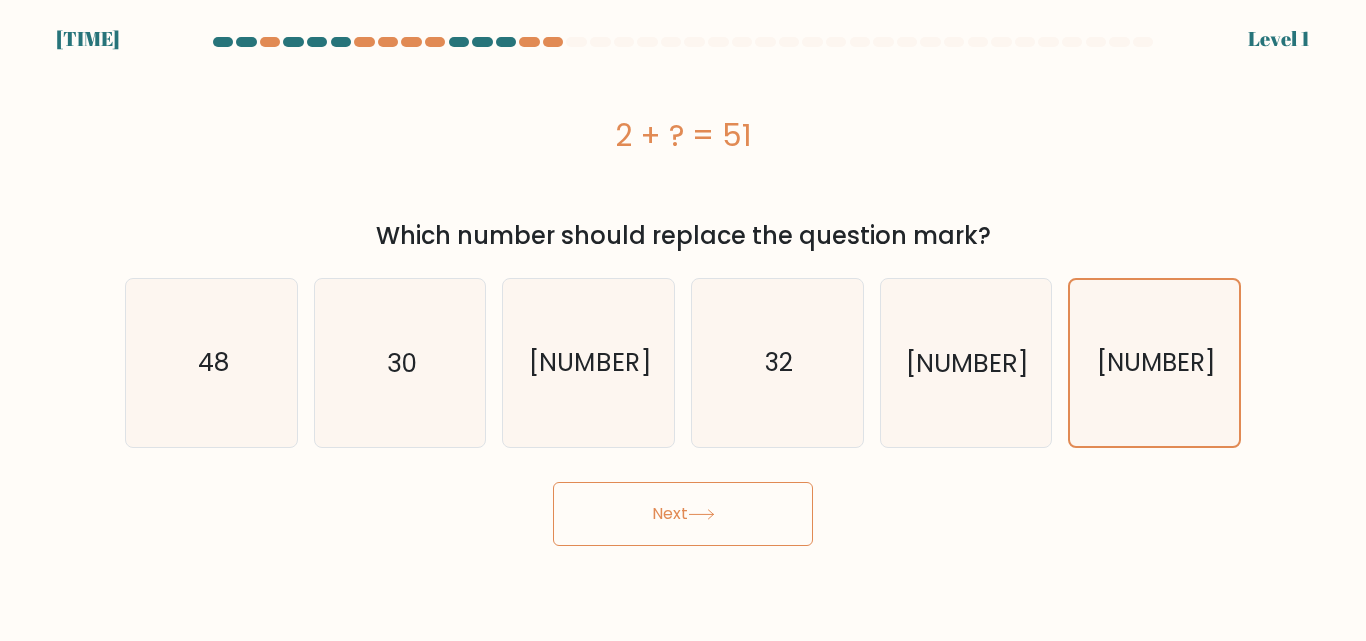 click on "Next" at bounding box center (683, 514) 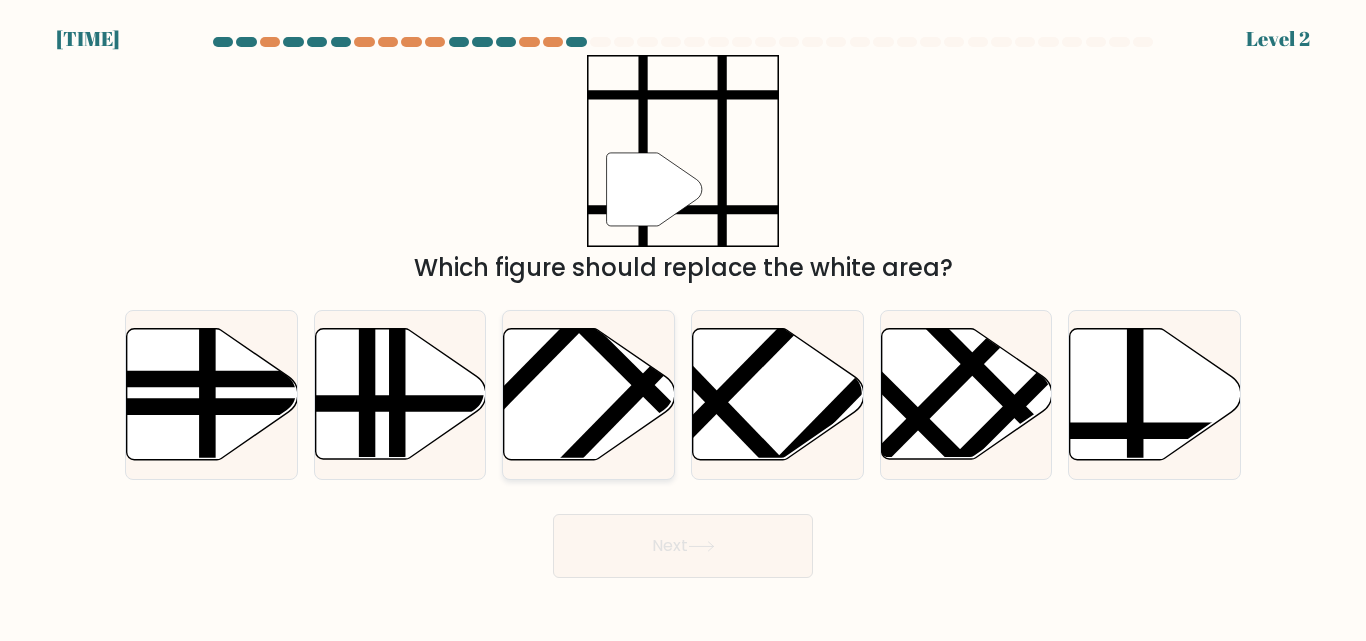 click at bounding box center [589, 394] 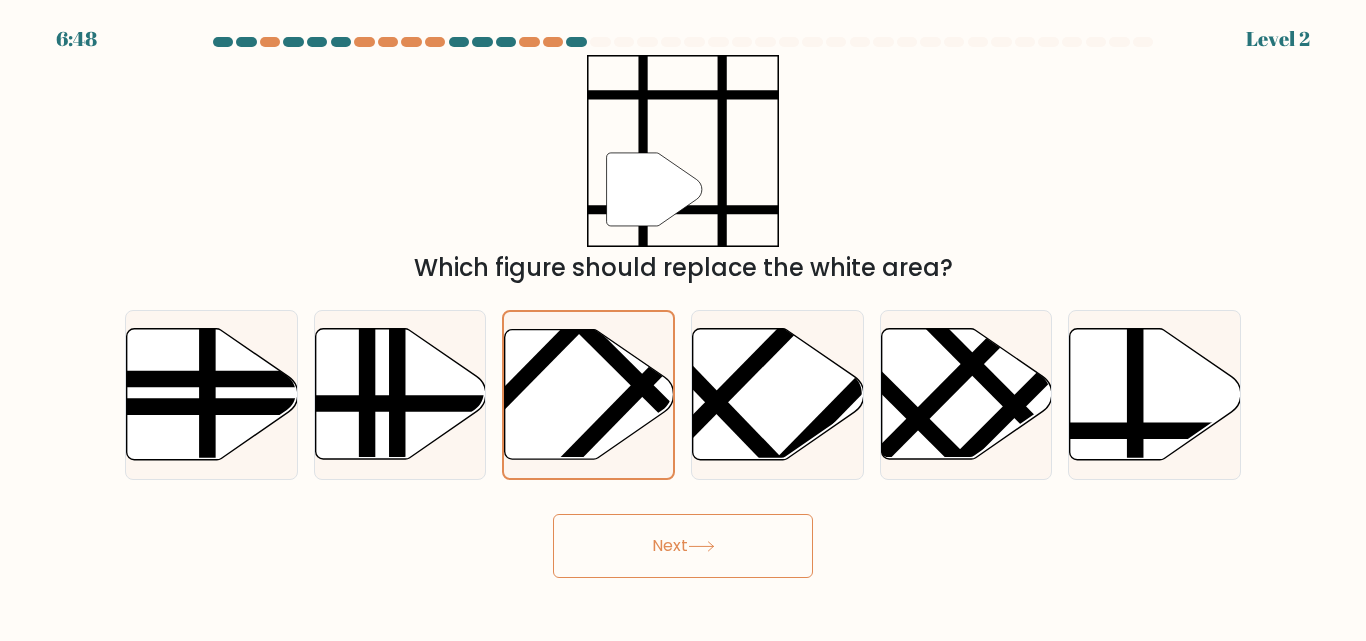 click on "Next" at bounding box center (683, 546) 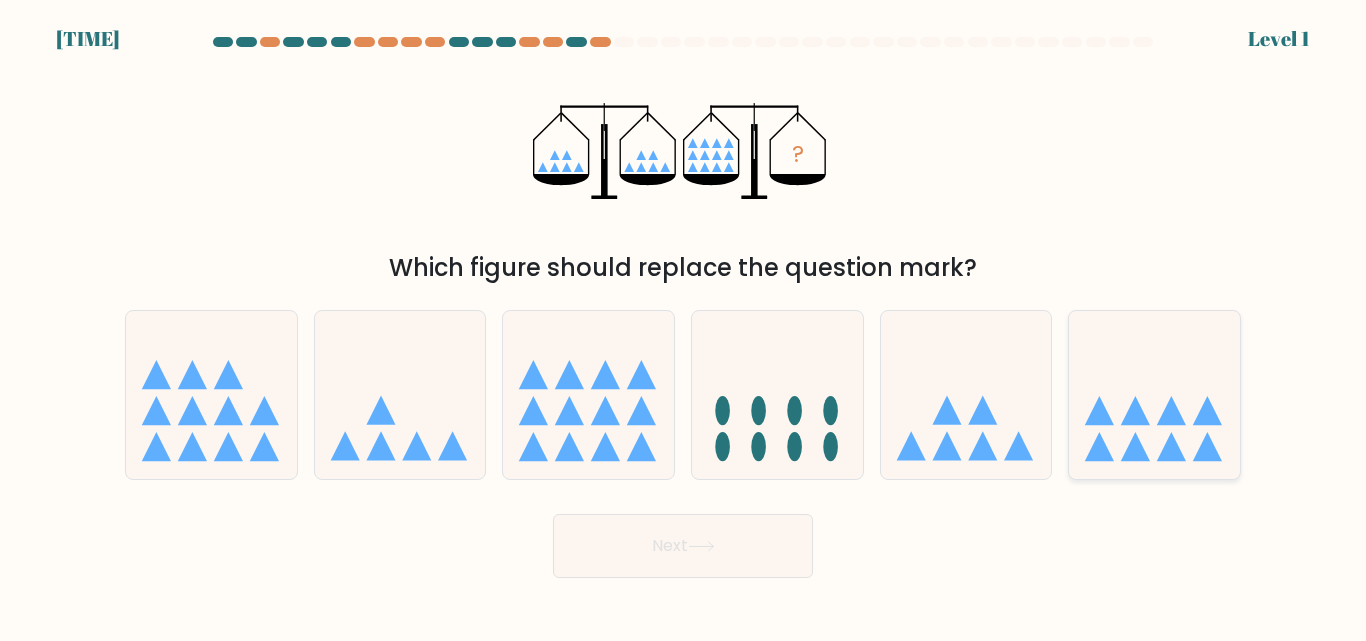 click at bounding box center (1154, 394) 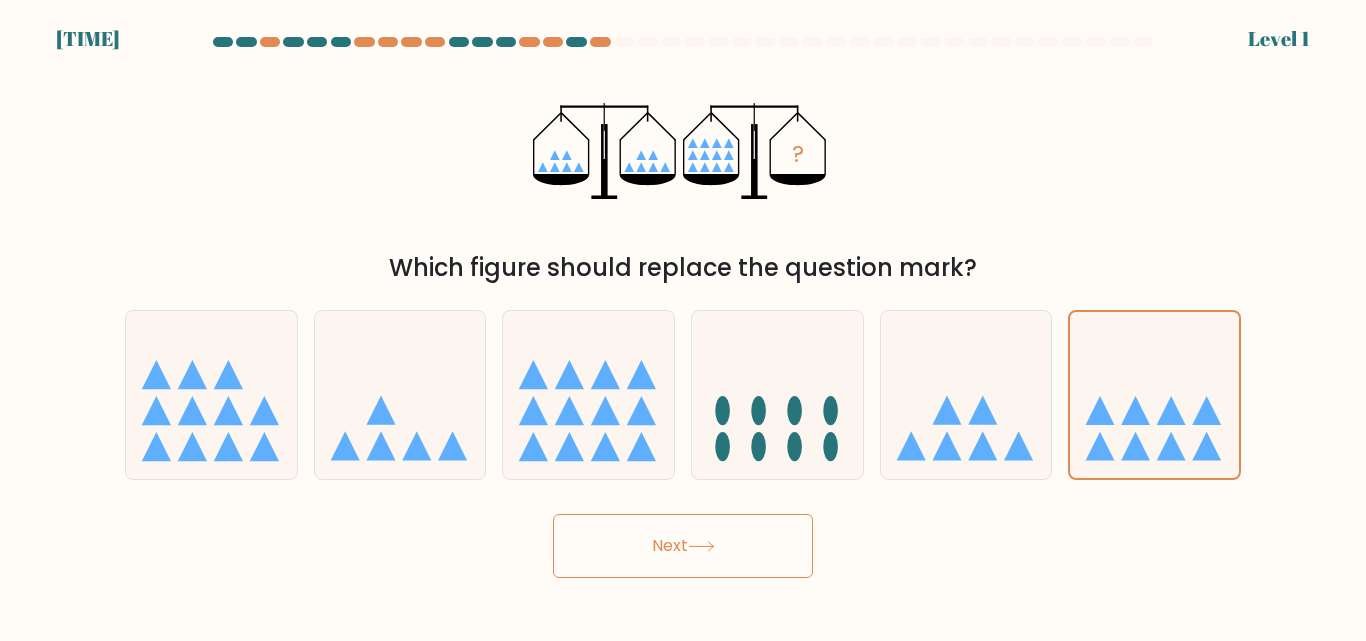 click on "Next" at bounding box center (683, 546) 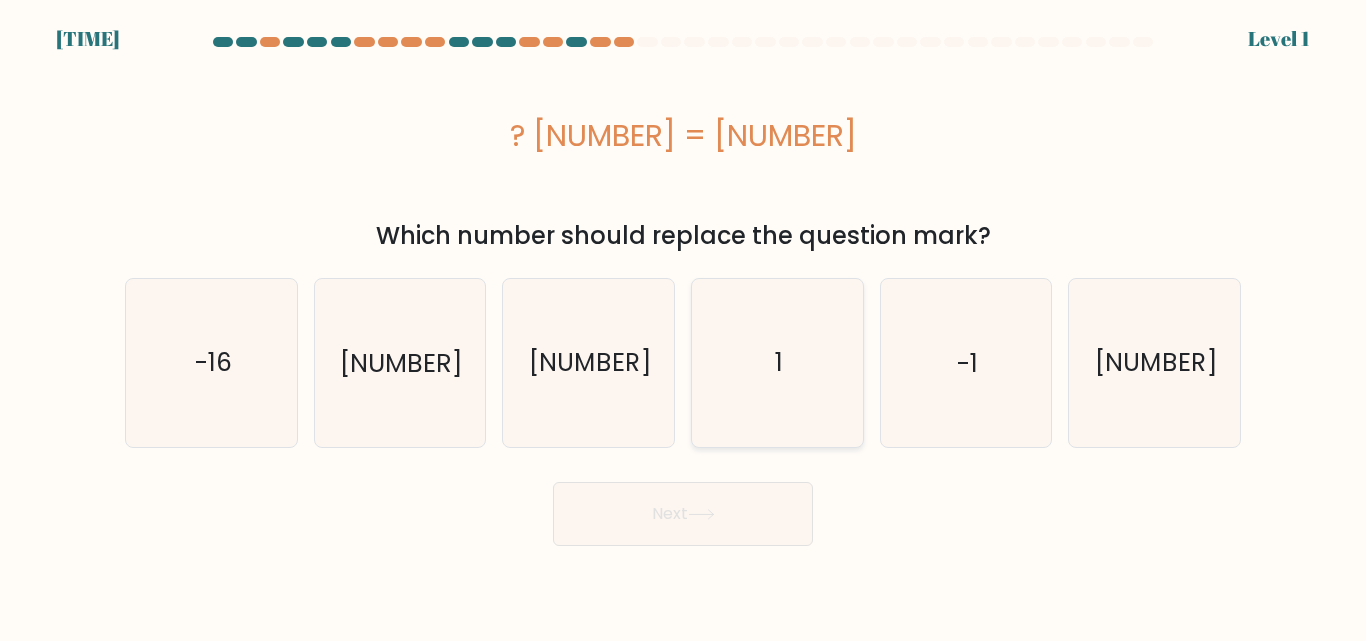 click on "1" at bounding box center [777, 362] 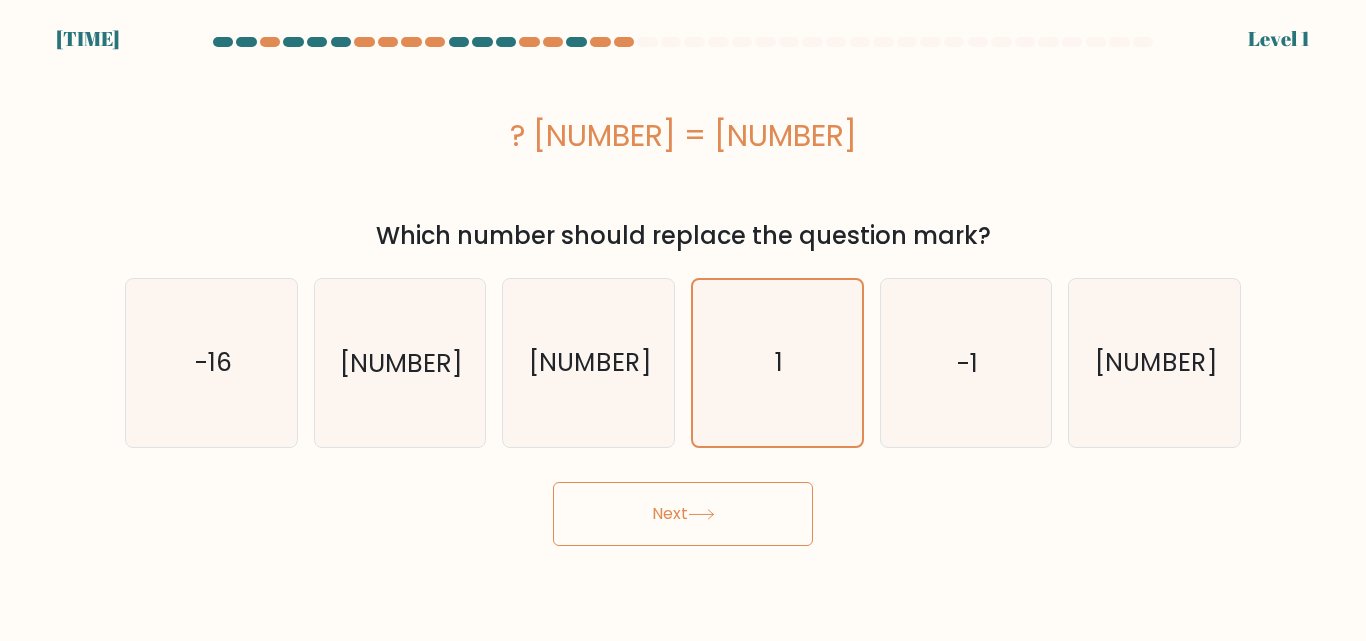 click on "Next" at bounding box center (683, 514) 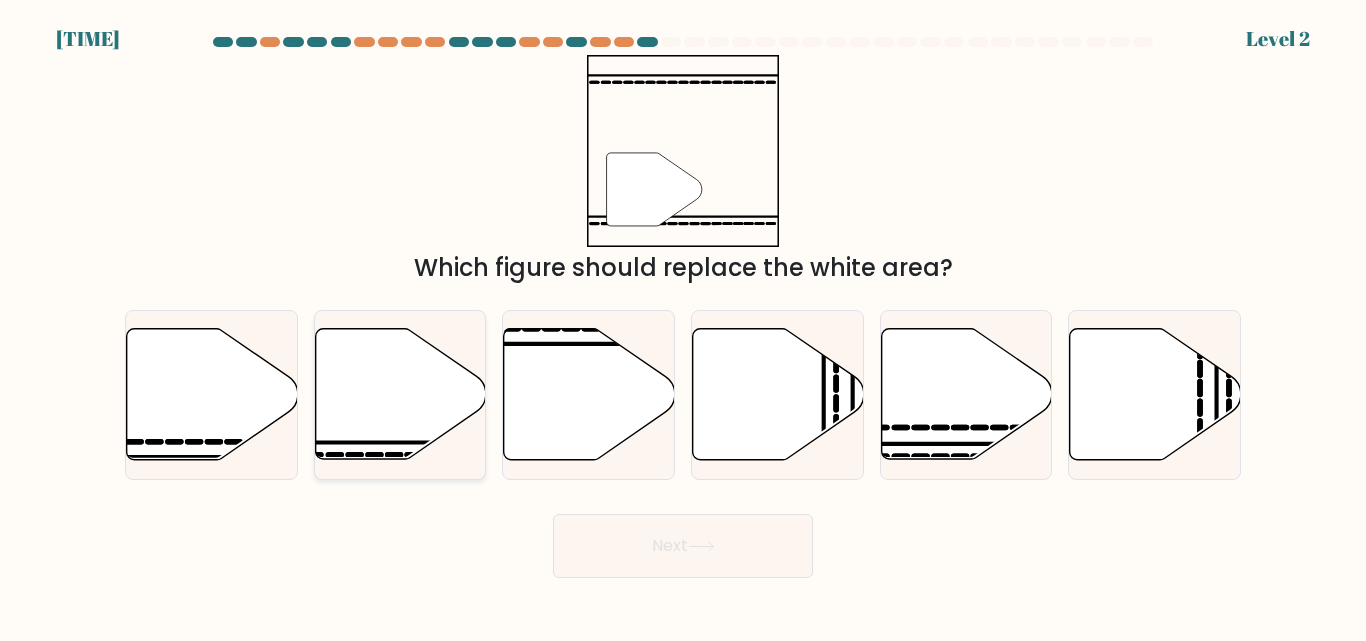 click at bounding box center [400, 394] 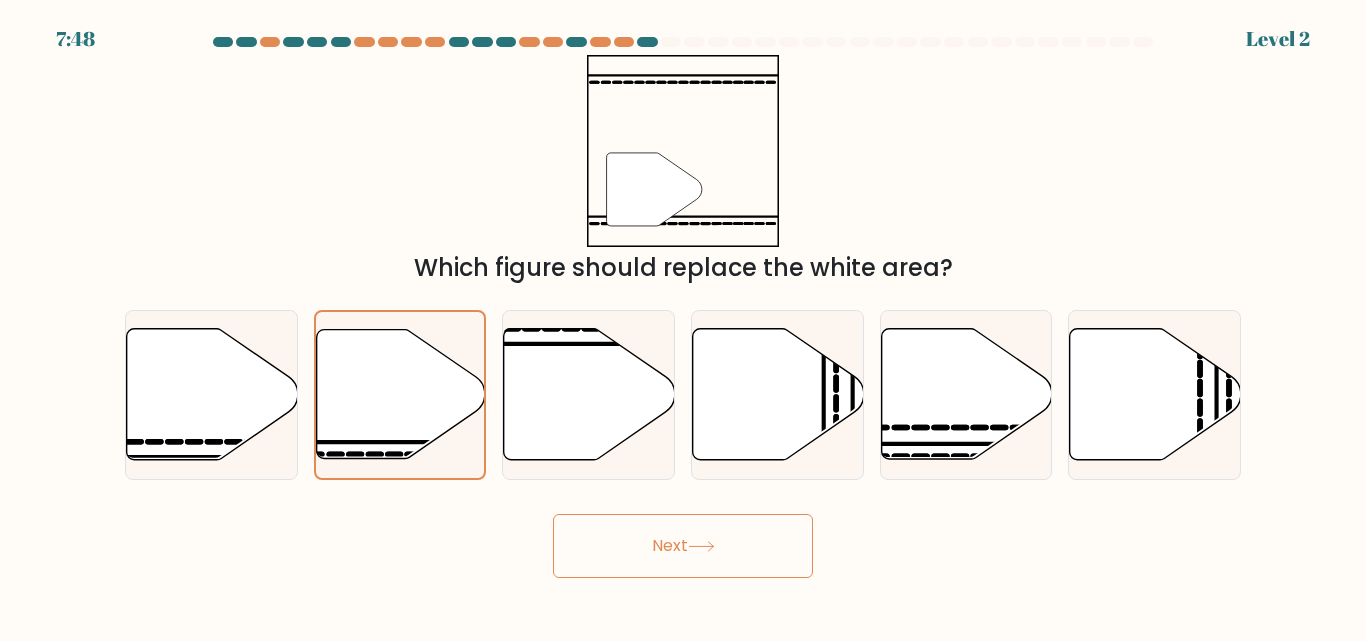 click on "Next" at bounding box center (683, 546) 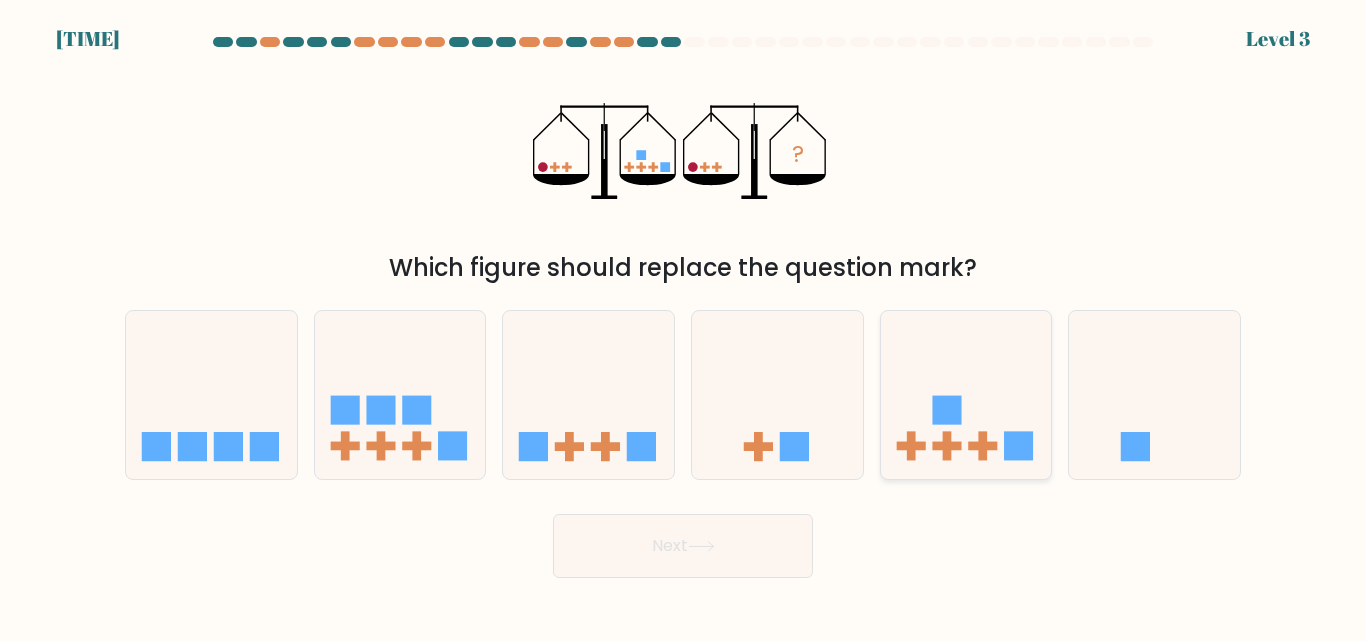 click at bounding box center [966, 394] 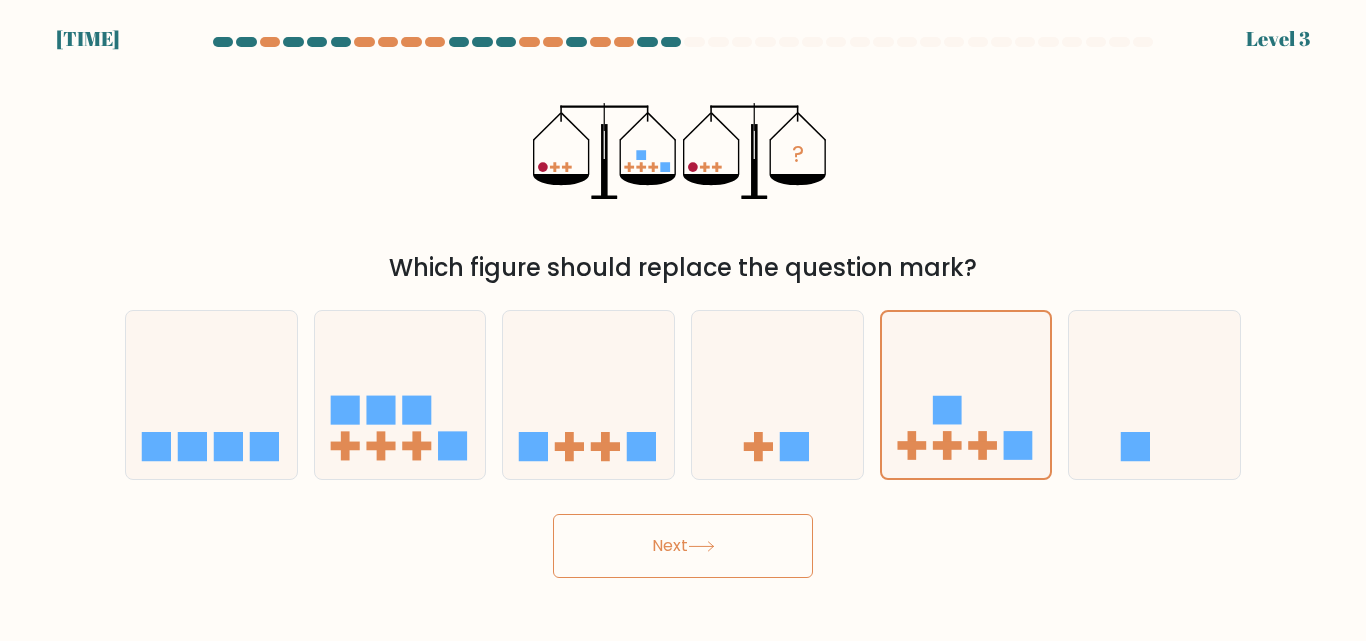 click on "Next" at bounding box center [683, 546] 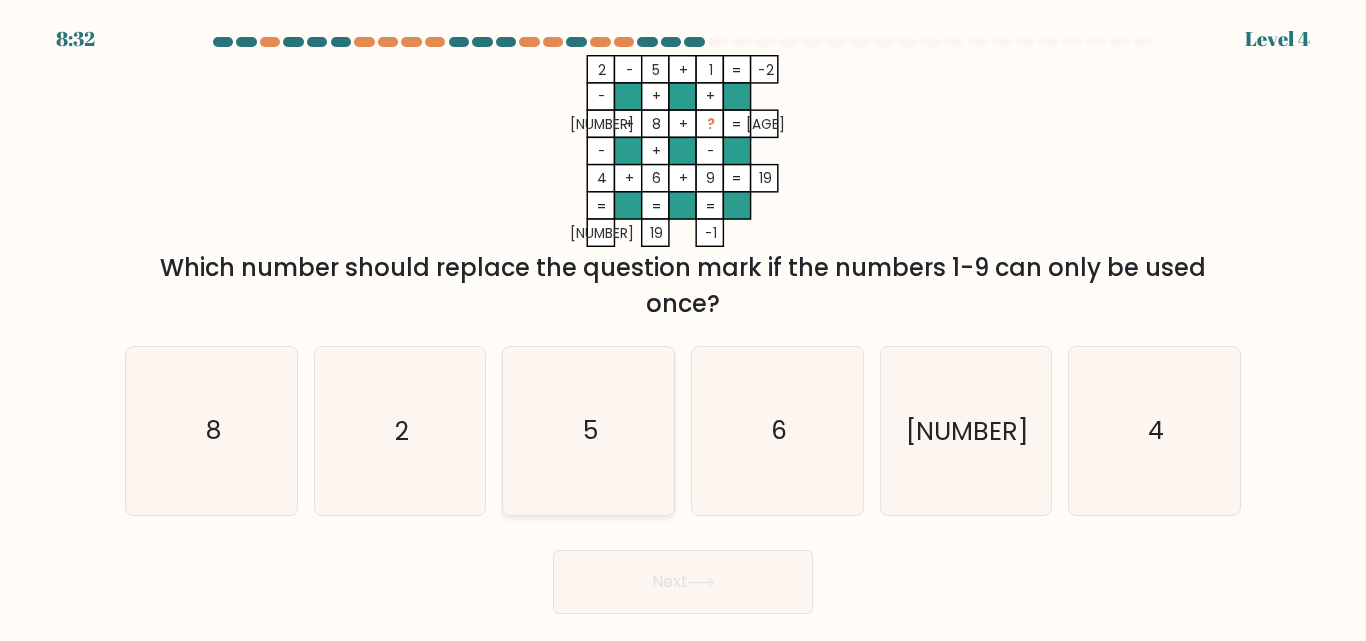 click on "5" at bounding box center [588, 430] 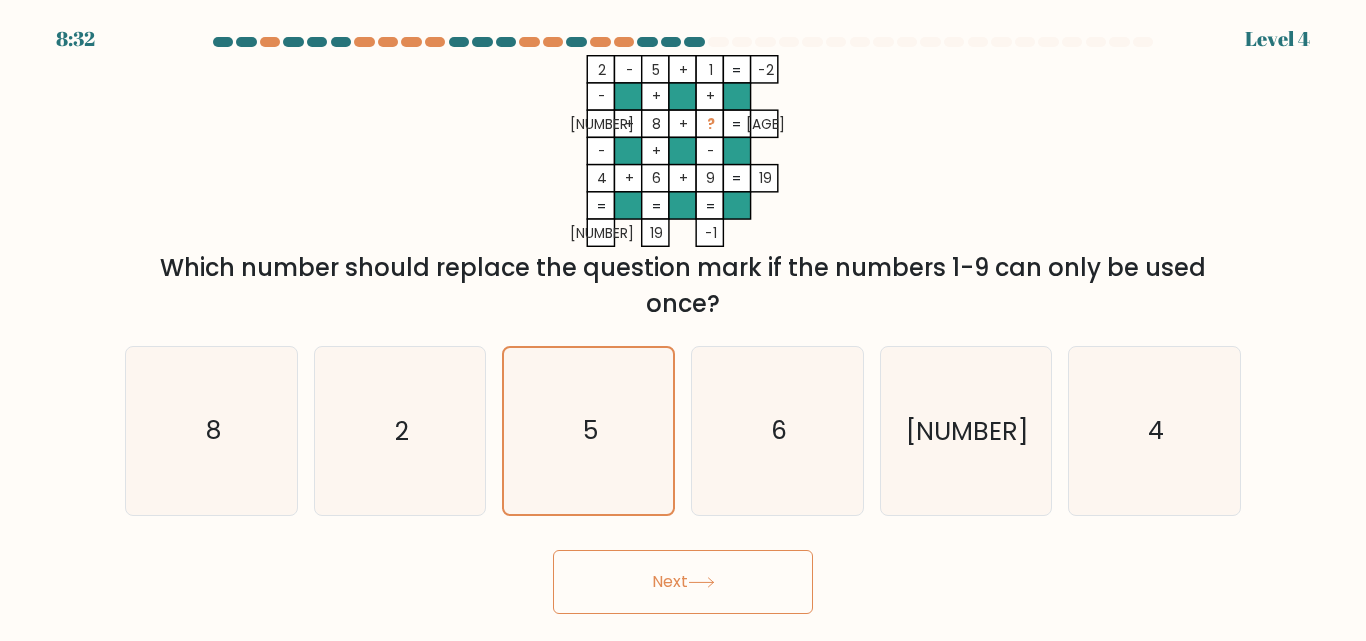 click on "Next" at bounding box center [683, 582] 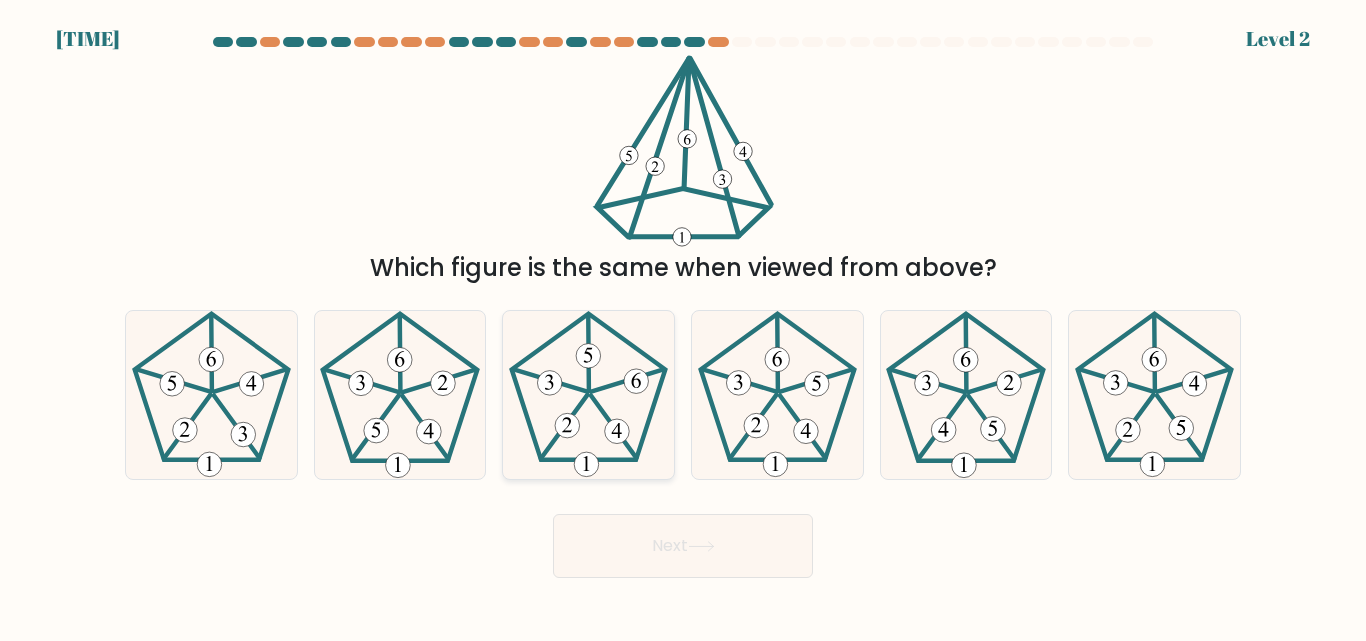 click at bounding box center (588, 394) 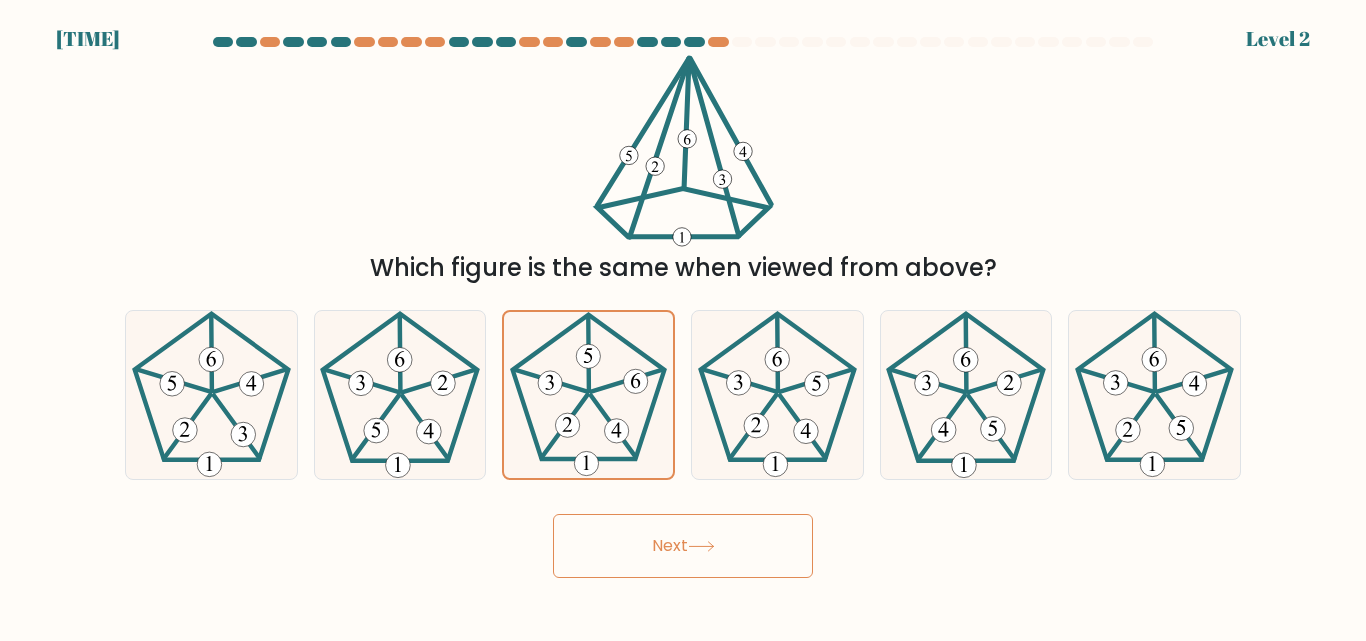 click on "Next" at bounding box center [683, 546] 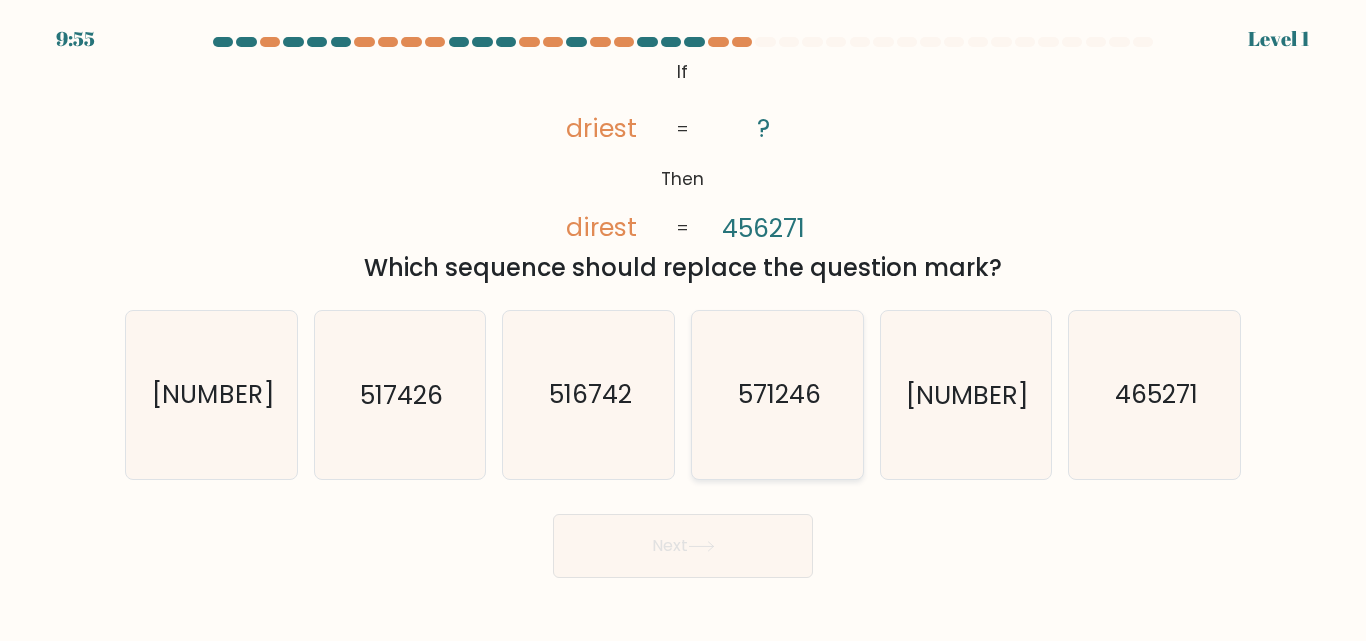 click on "571246" at bounding box center [778, 395] 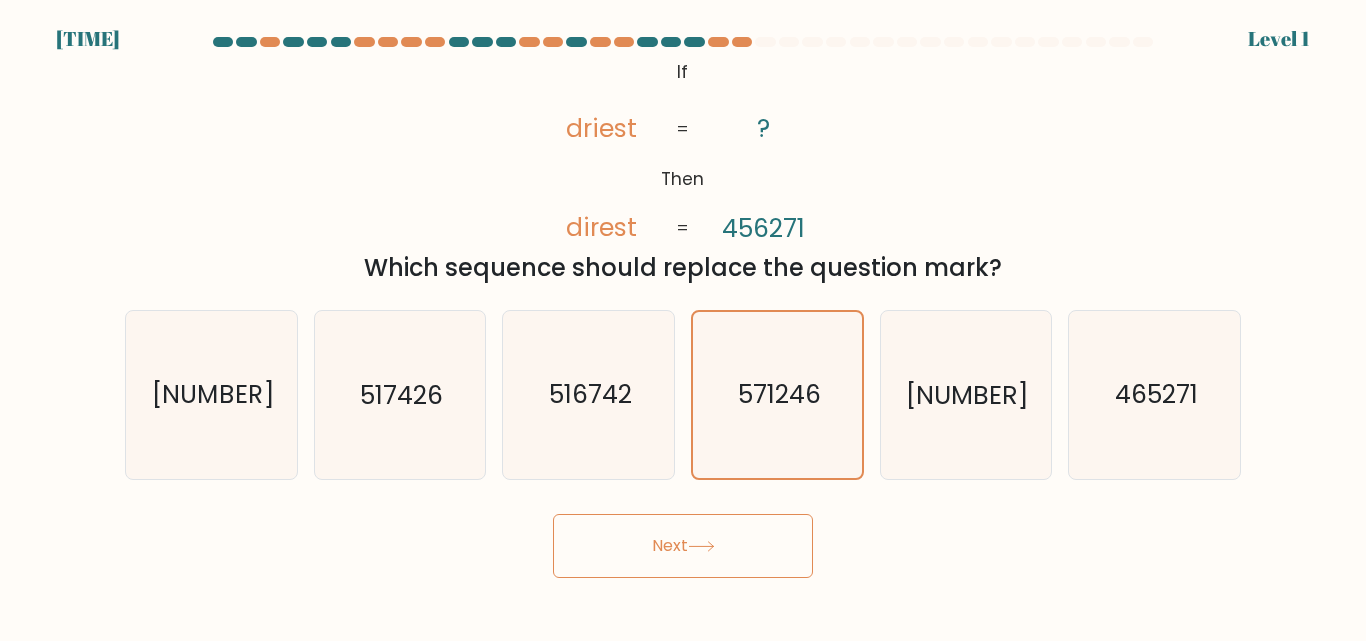 click on "Next" at bounding box center [683, 546] 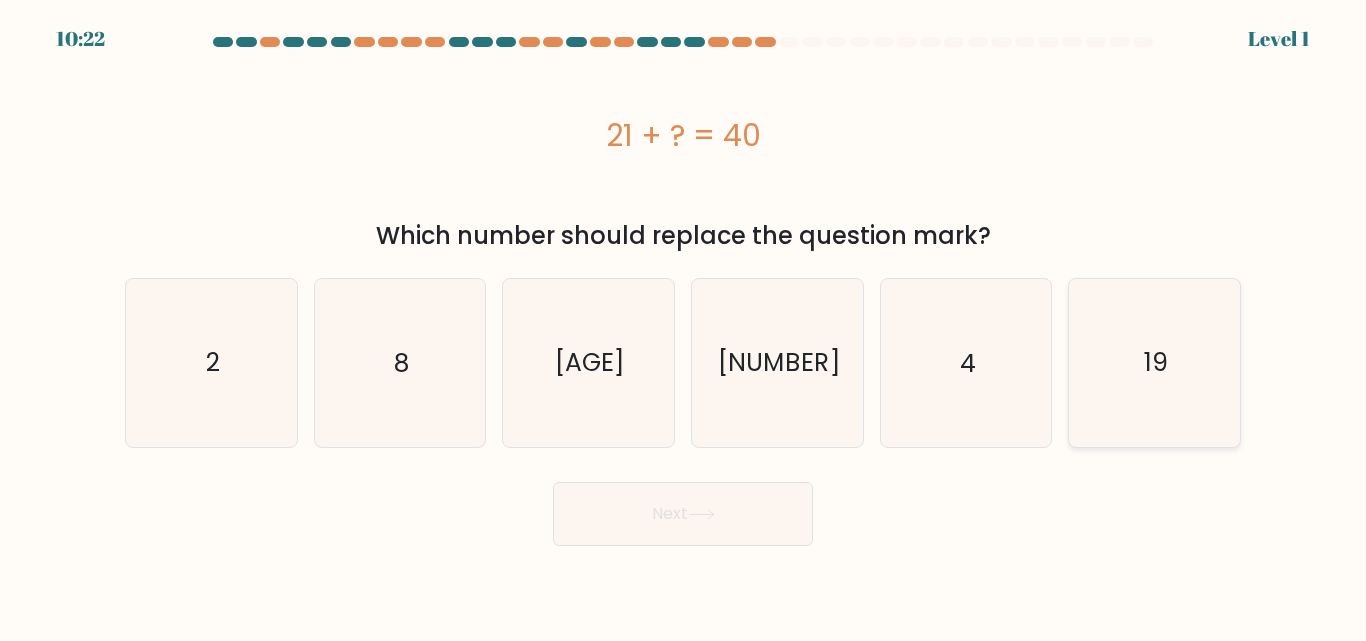 click on "19" at bounding box center (1154, 362) 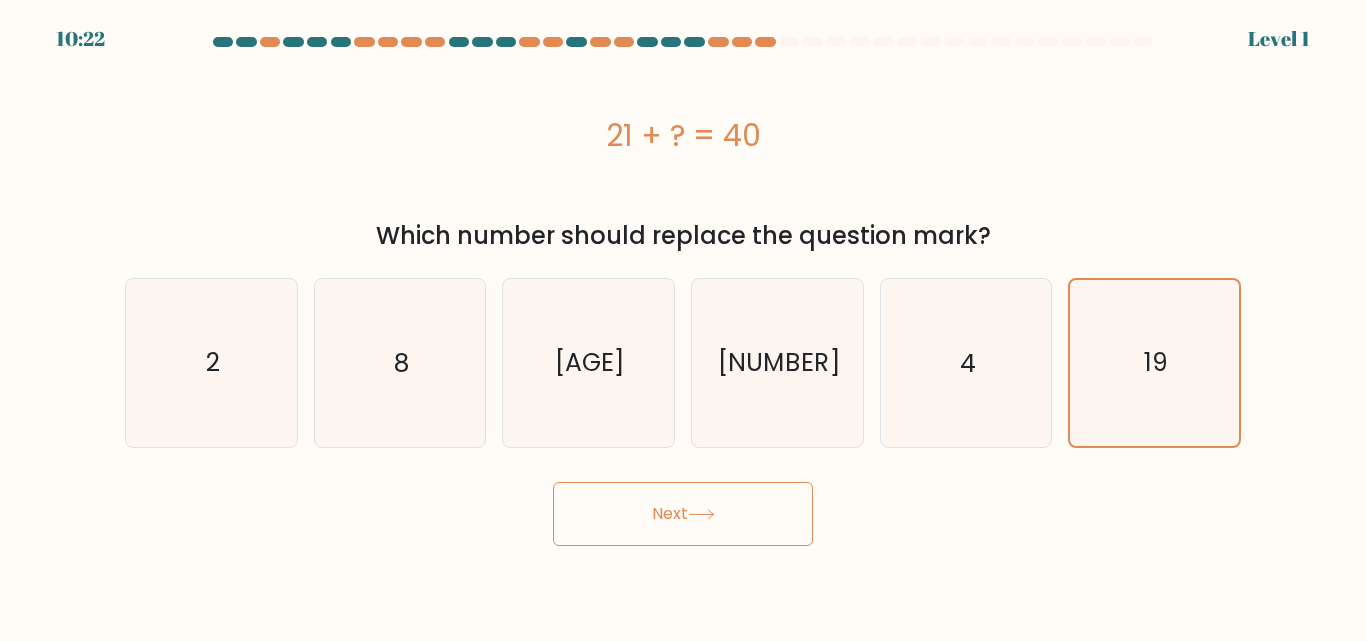 click on "Next" at bounding box center (683, 514) 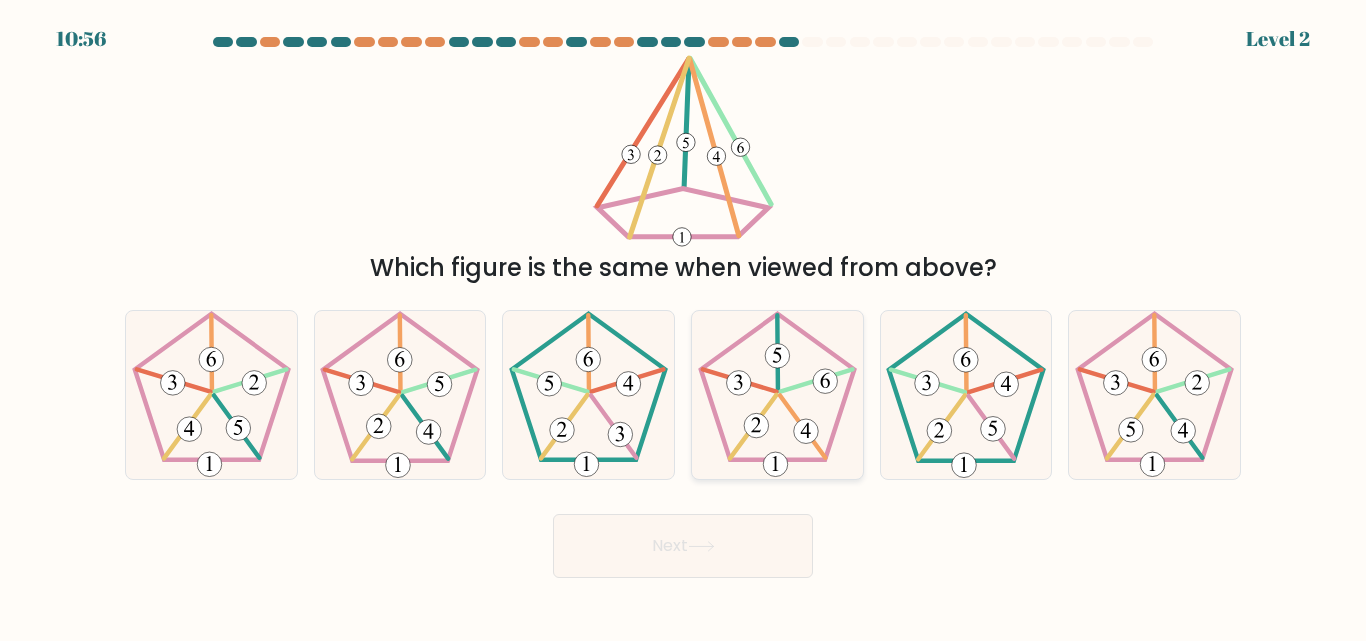 click at bounding box center [777, 356] 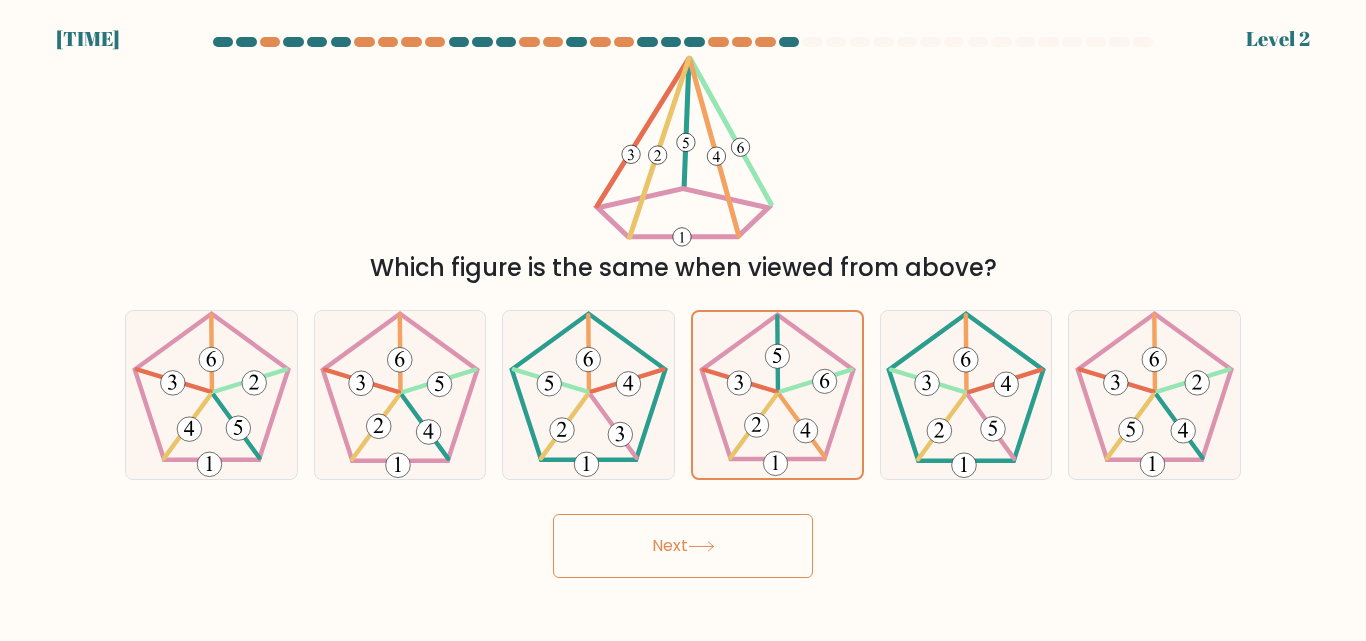 click on "Next" at bounding box center (683, 546) 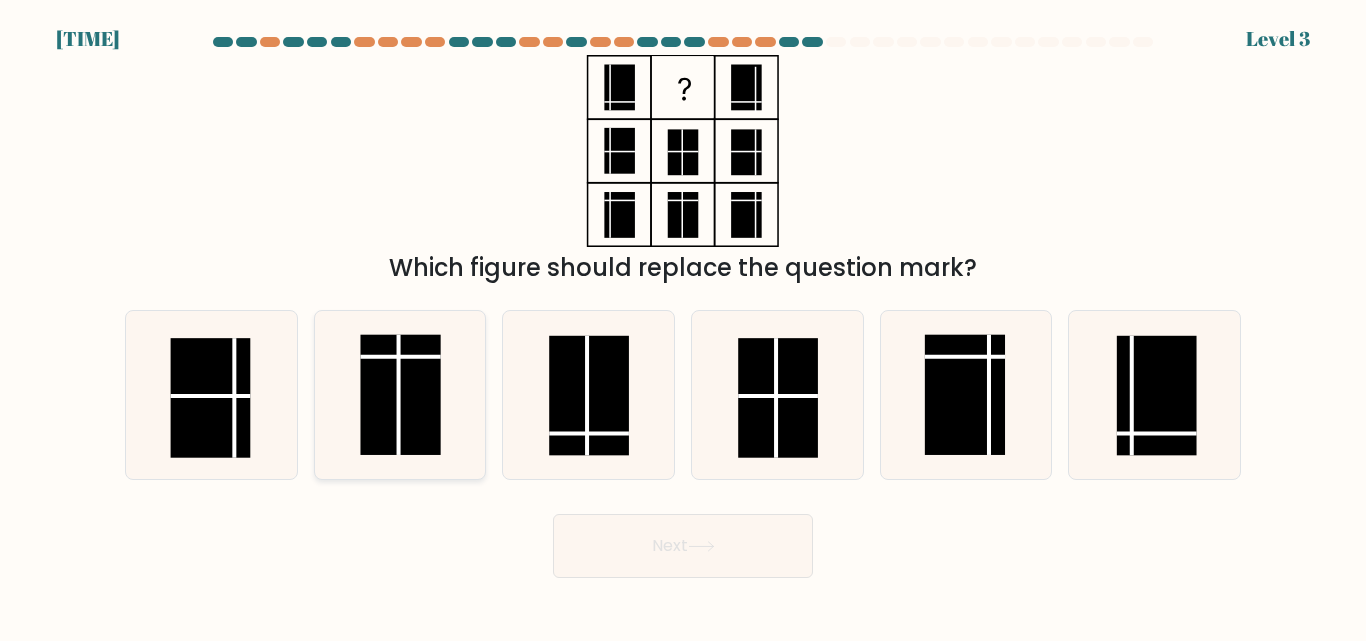 click at bounding box center (401, 395) 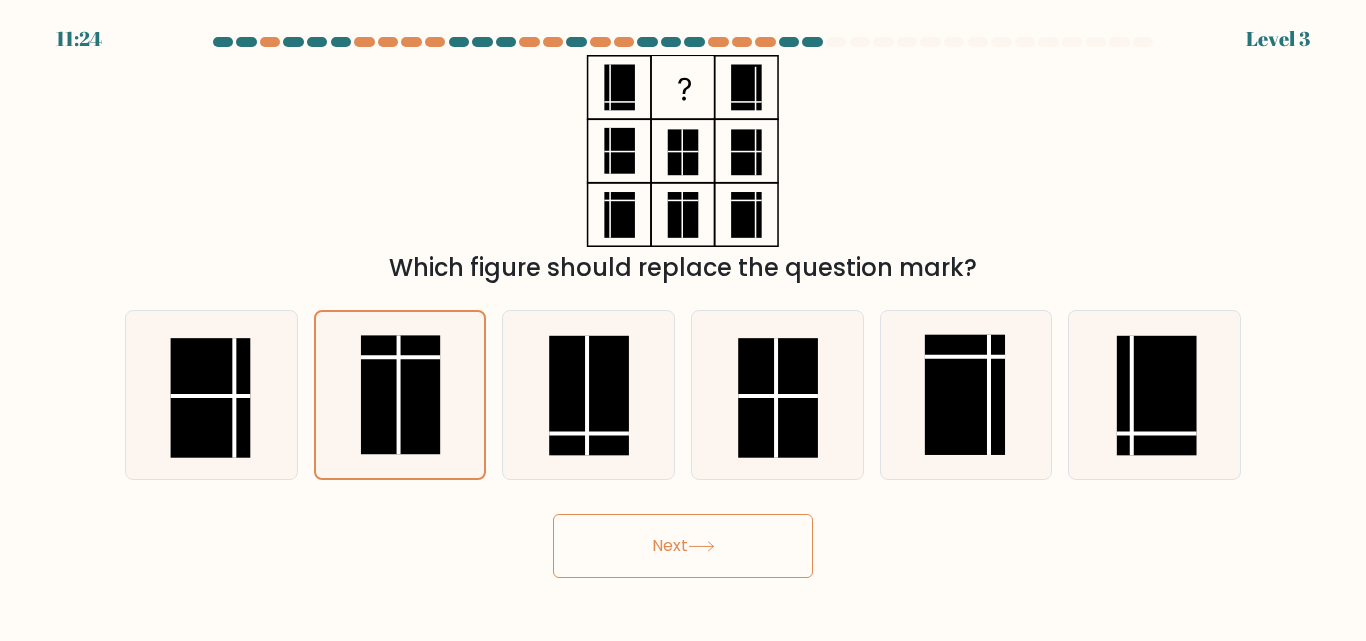 click on "Next" at bounding box center (683, 546) 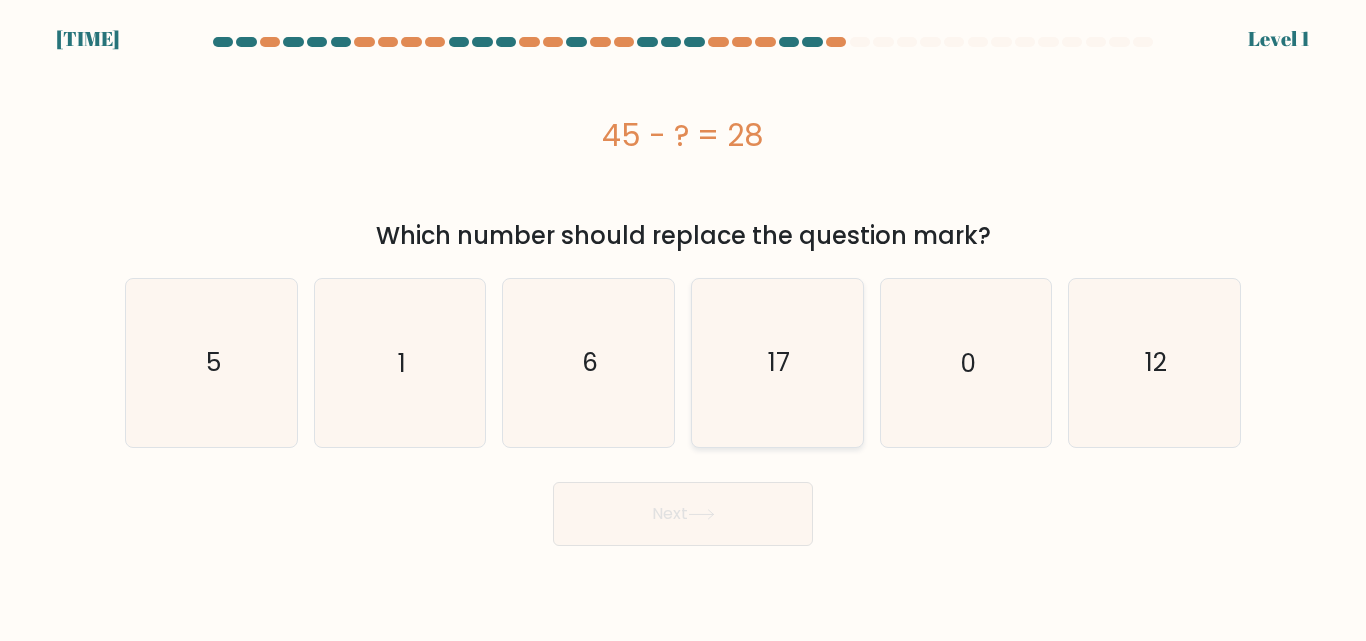 click on "17" at bounding box center (777, 362) 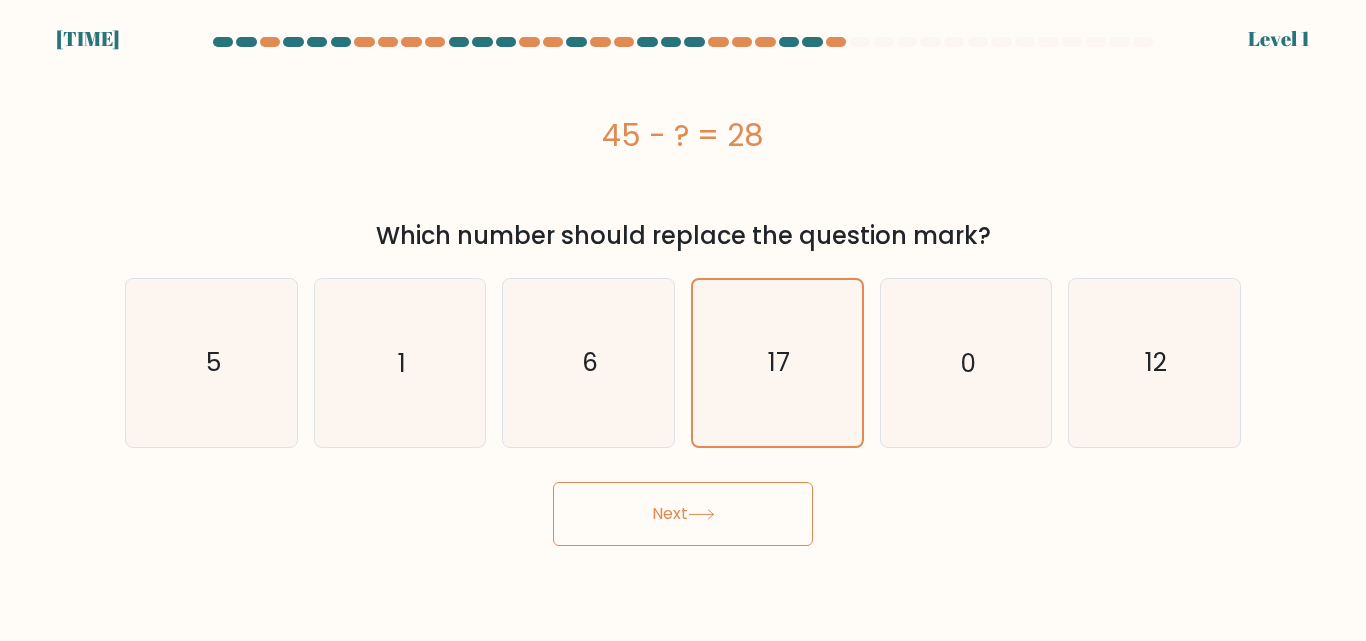 click on "Next" at bounding box center (683, 514) 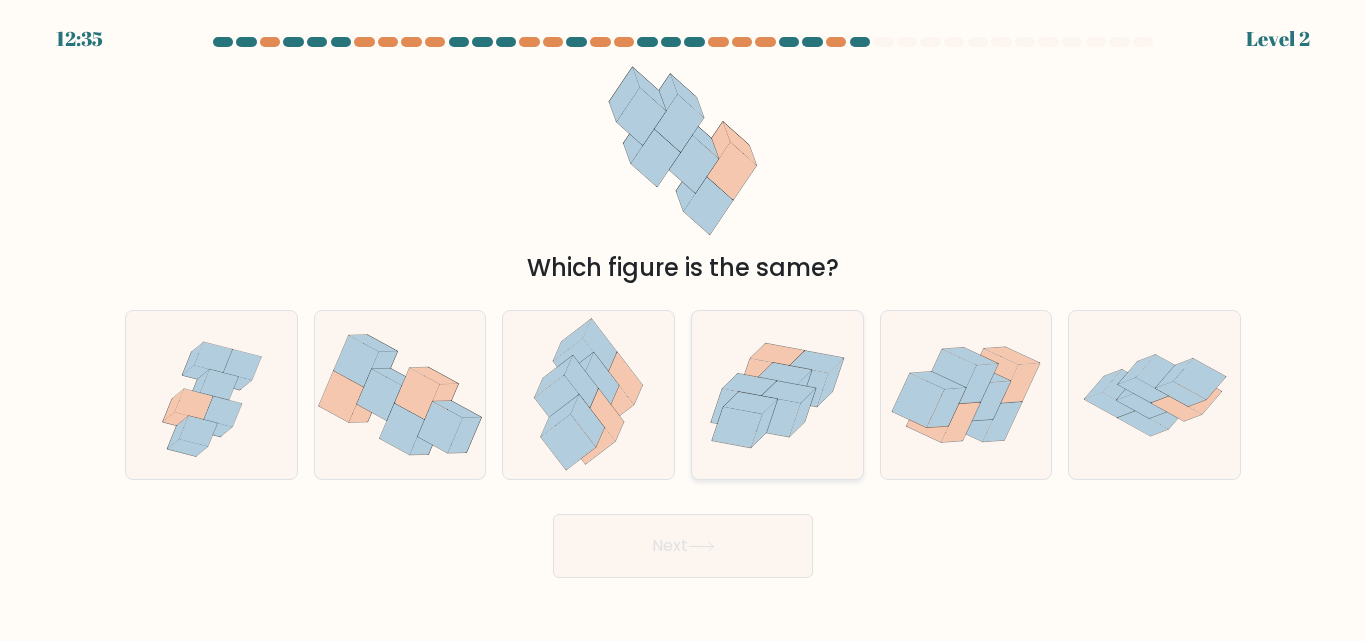 click at bounding box center [789, 392] 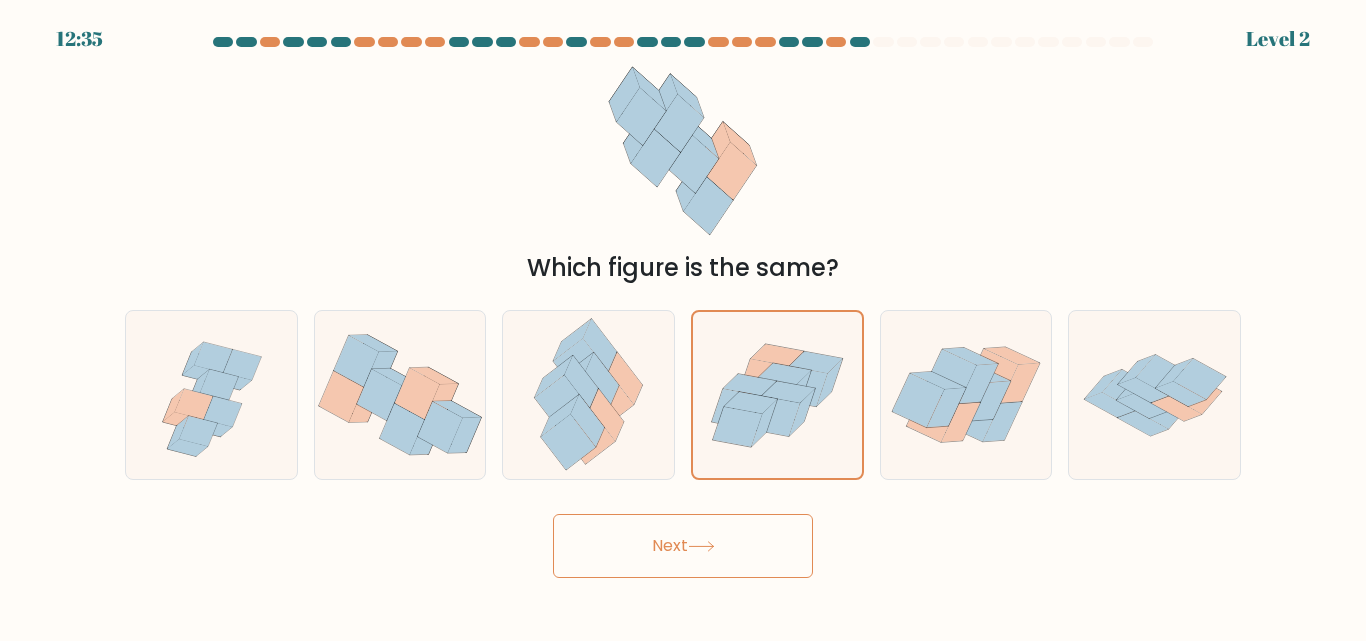 click on "Next" at bounding box center [683, 546] 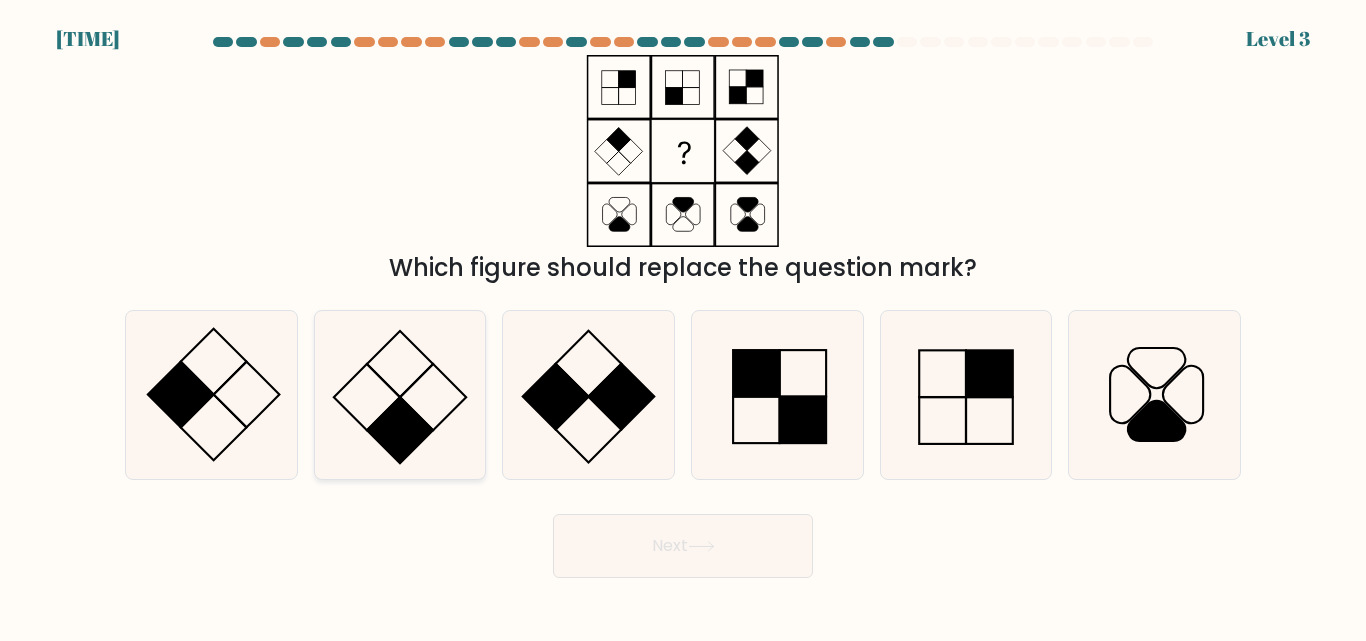 click at bounding box center (399, 394) 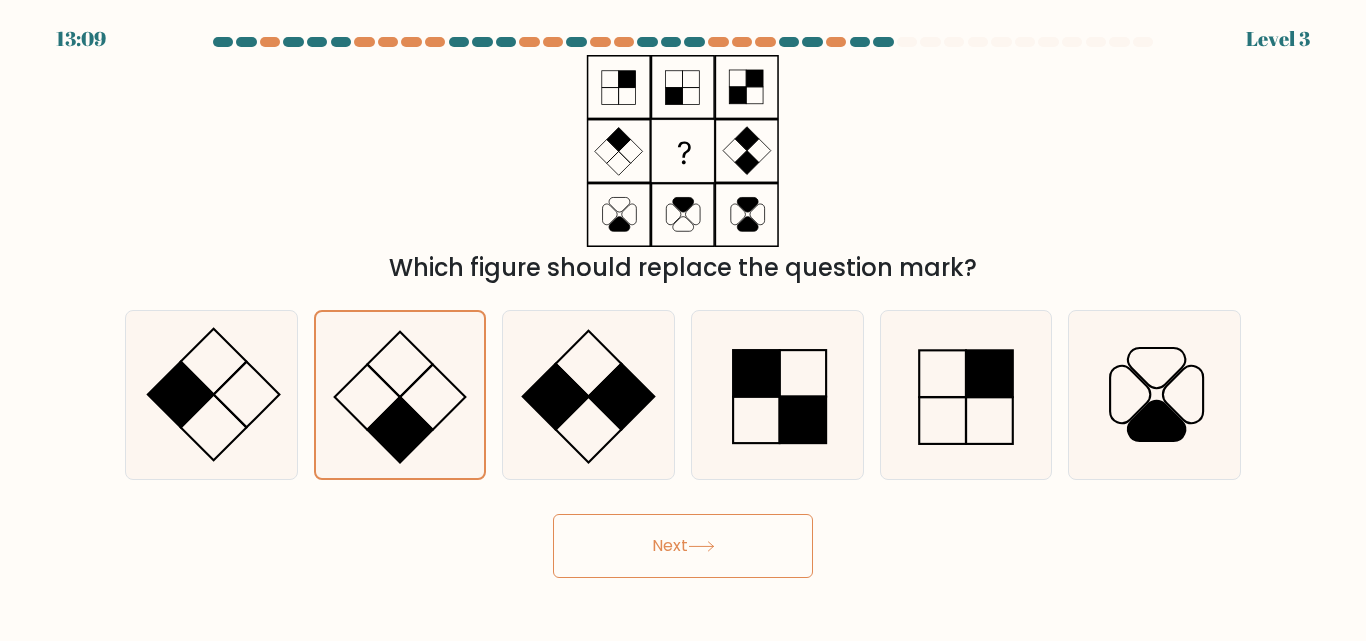 click on "Next" at bounding box center (683, 546) 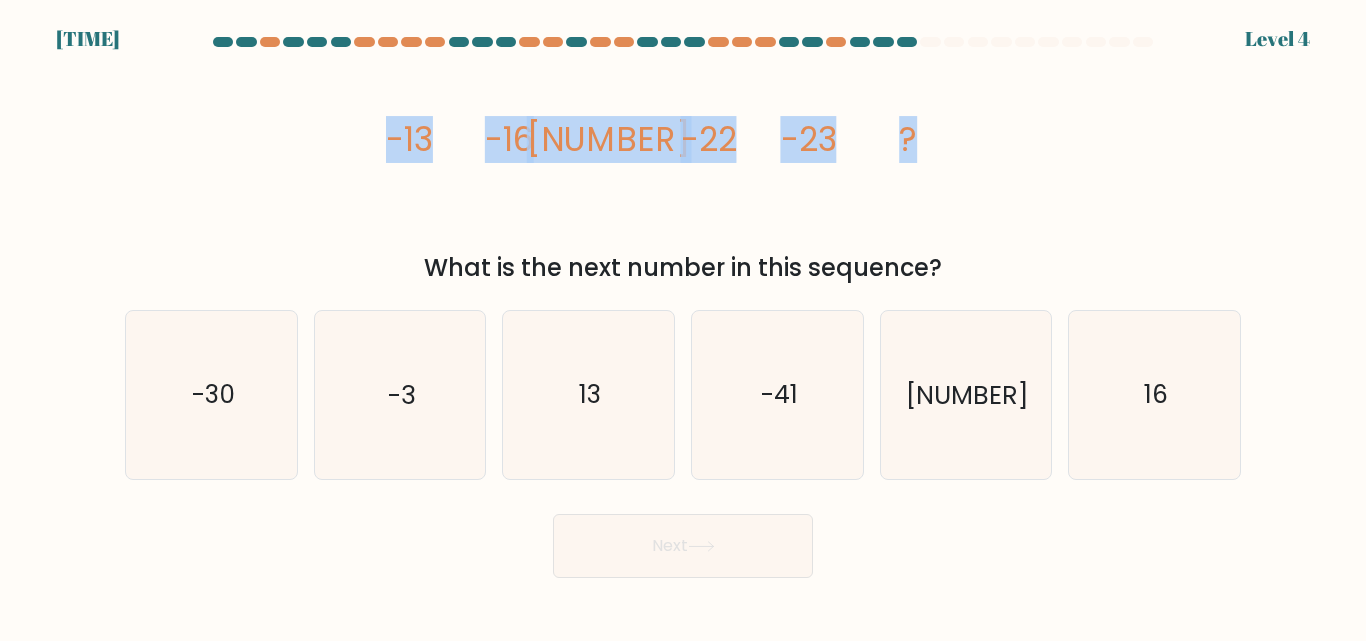 drag, startPoint x: 376, startPoint y: 138, endPoint x: 920, endPoint y: 141, distance: 544.0083 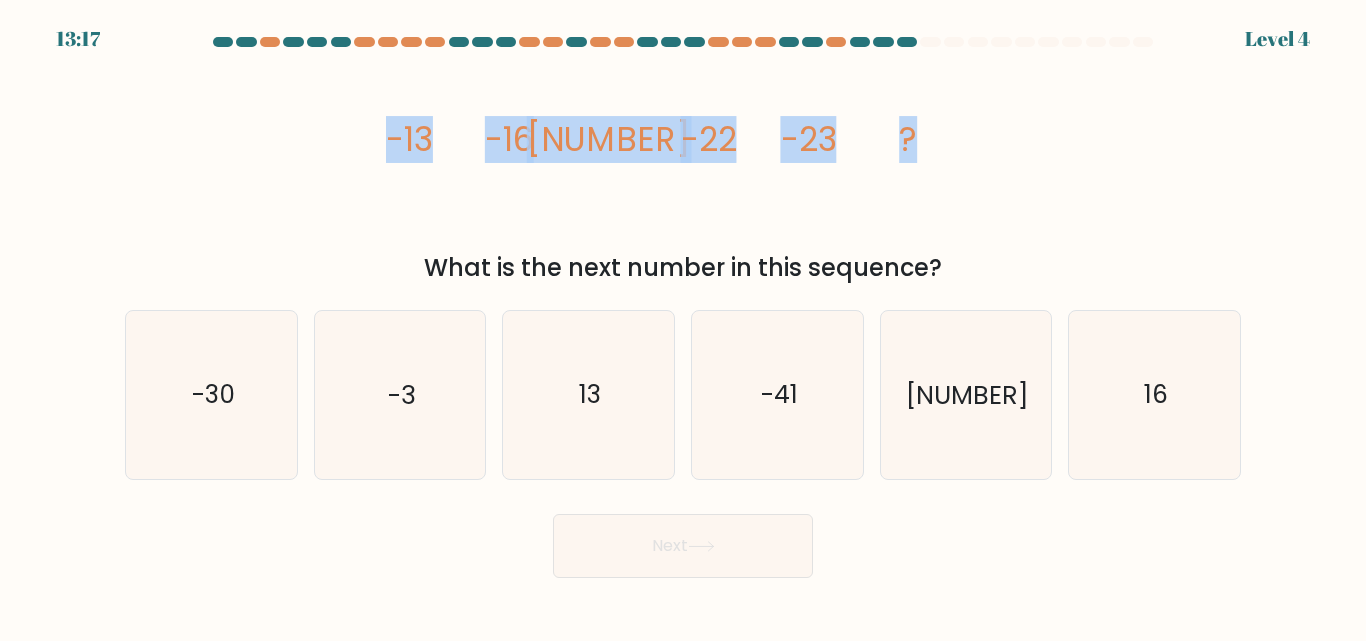 click on "image/svg+xml
-13
-16
-17
-22
-23
?
What is the next number in this sequence?" at bounding box center (683, 170) 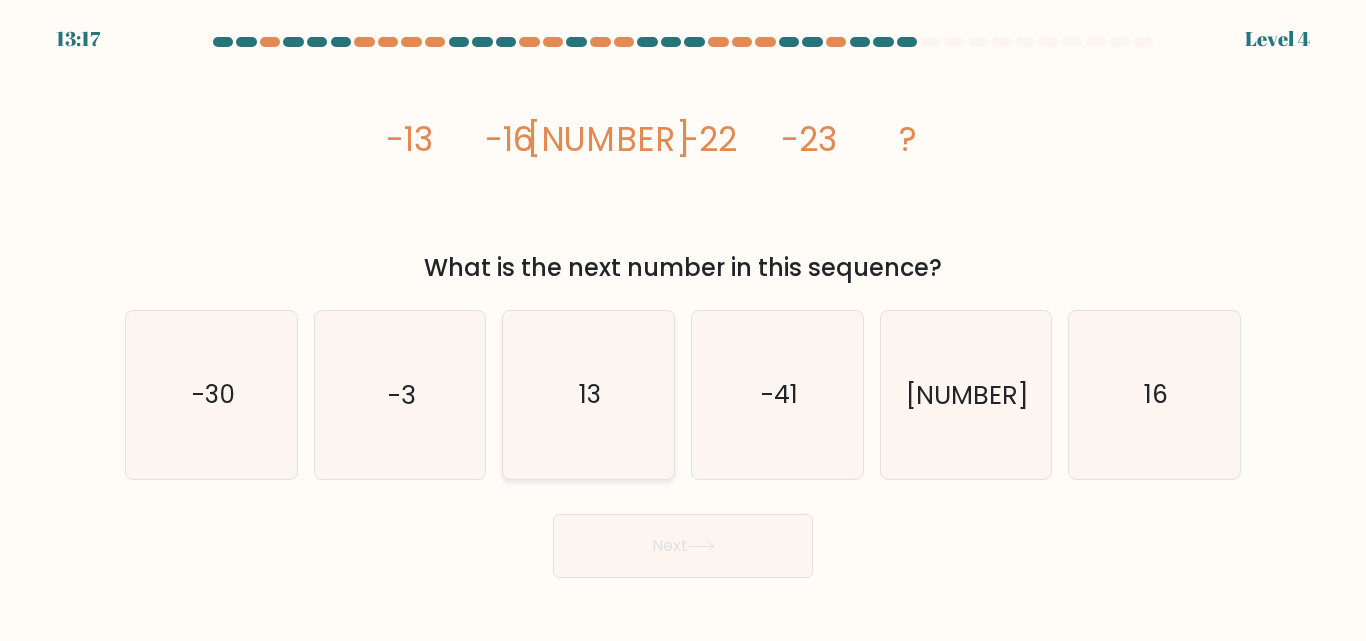 click on "13" at bounding box center [588, 394] 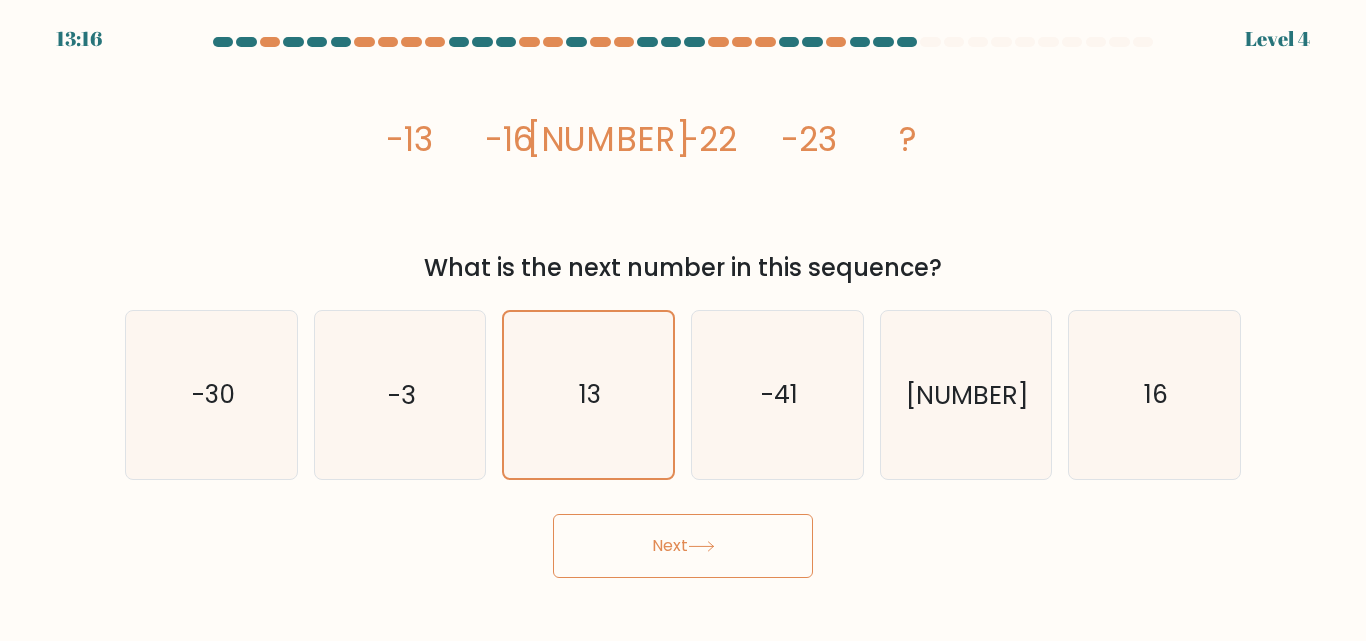 click on "Next" at bounding box center (683, 546) 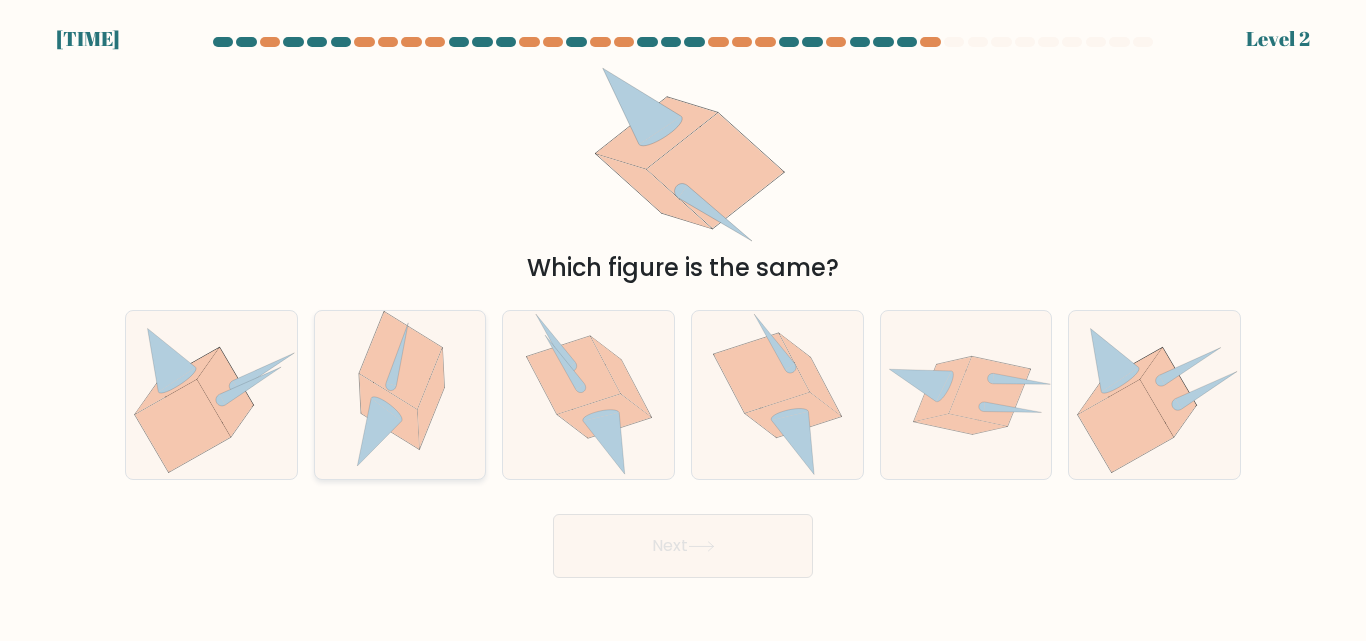 click at bounding box center (400, 360) 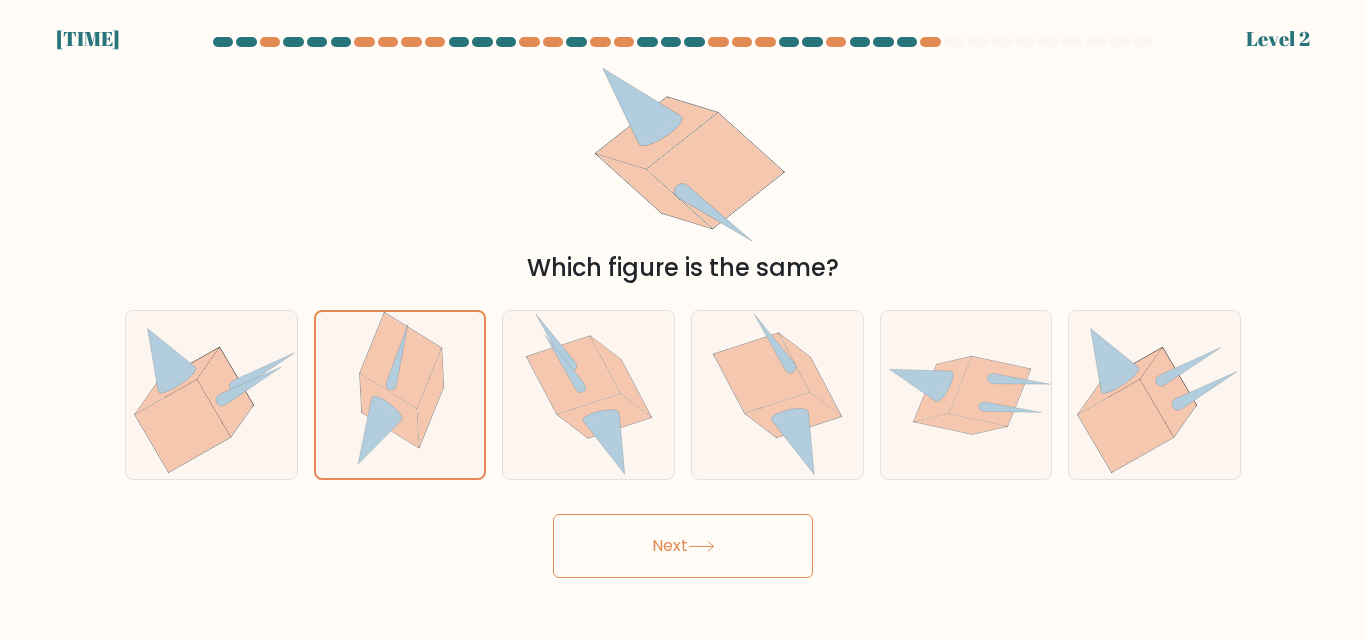 click on "Next" at bounding box center (683, 546) 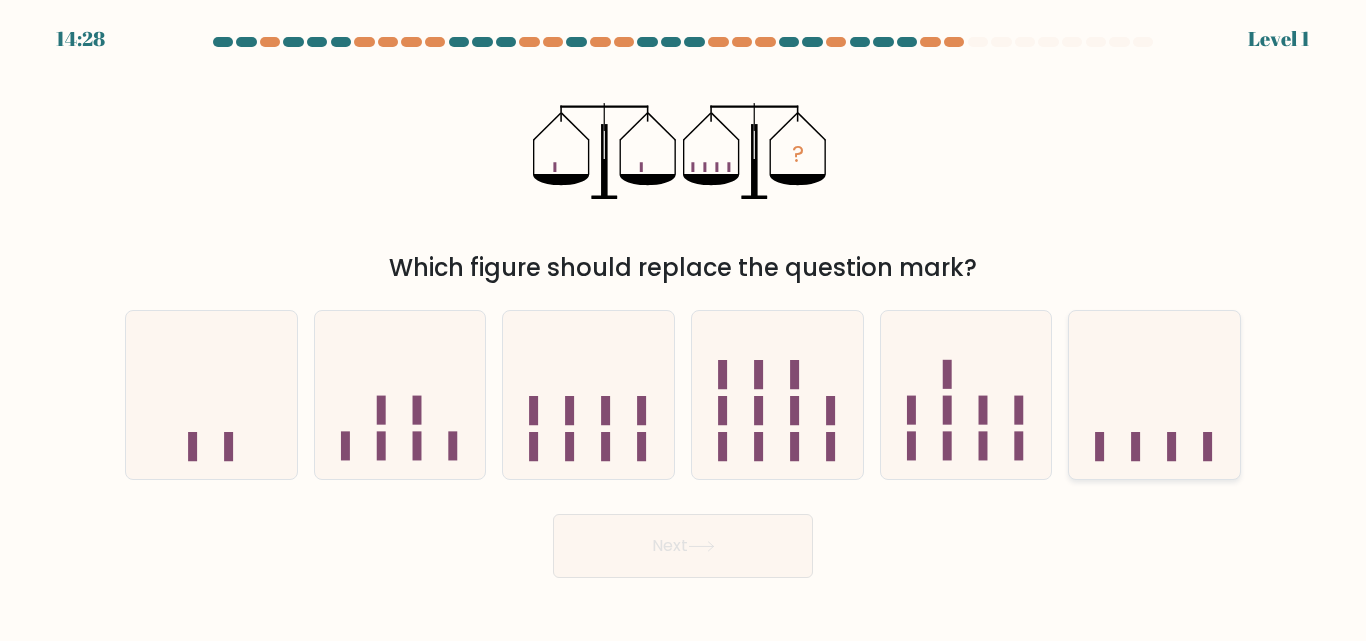 click at bounding box center [1135, 446] 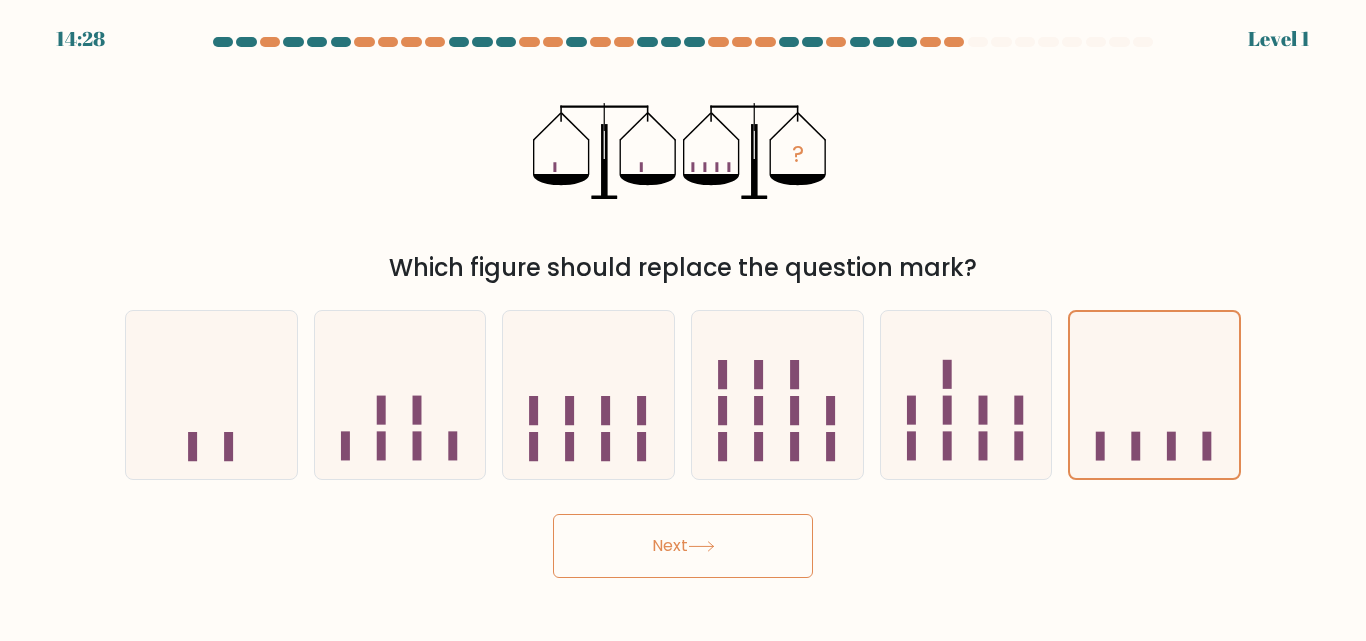 click on "Next" at bounding box center [683, 546] 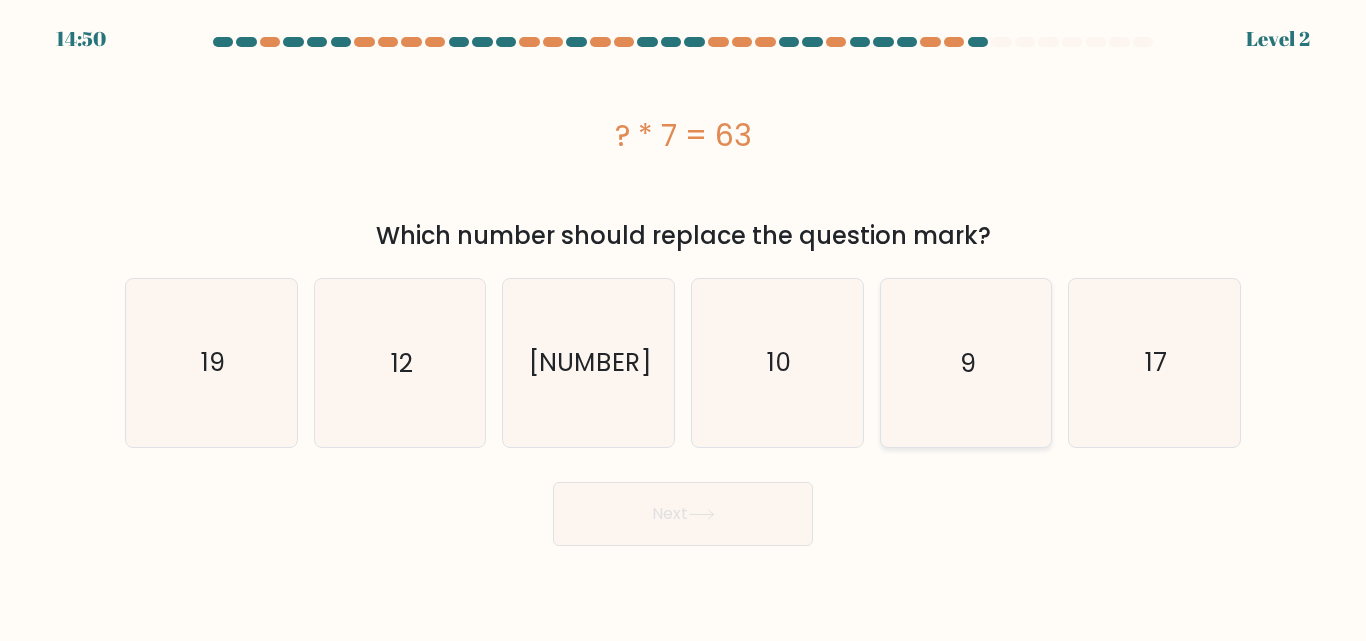 click on "9" at bounding box center [965, 362] 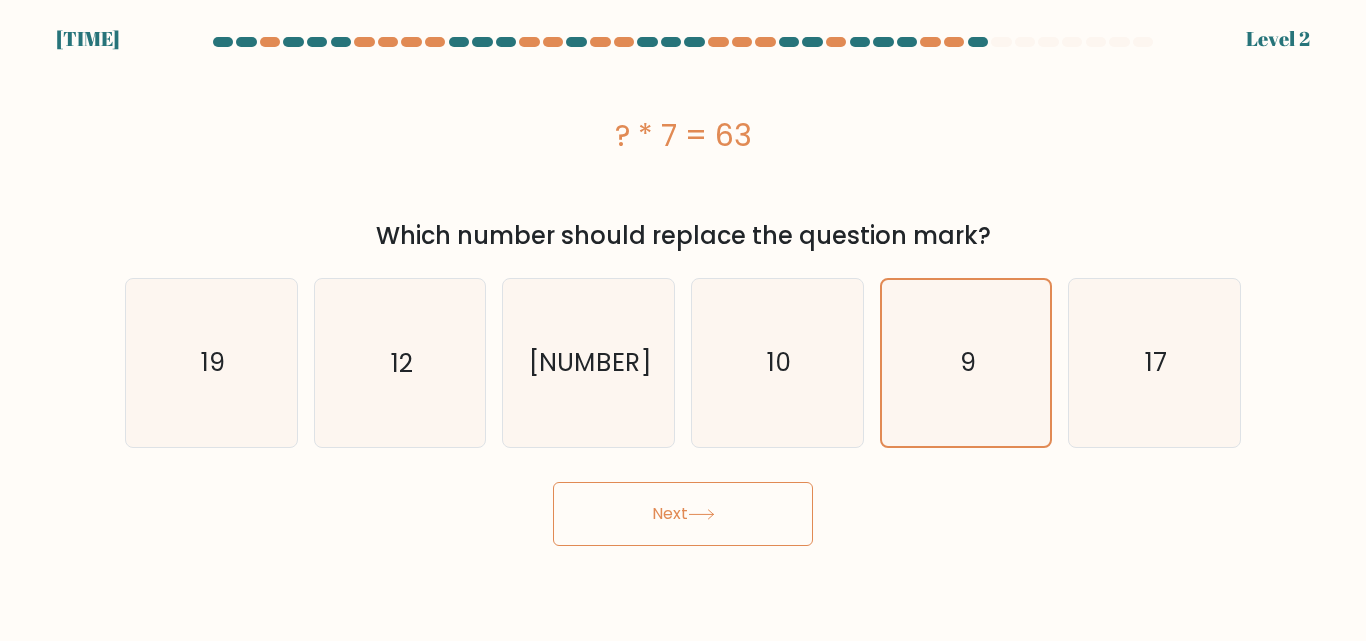 click on "Next" at bounding box center [683, 514] 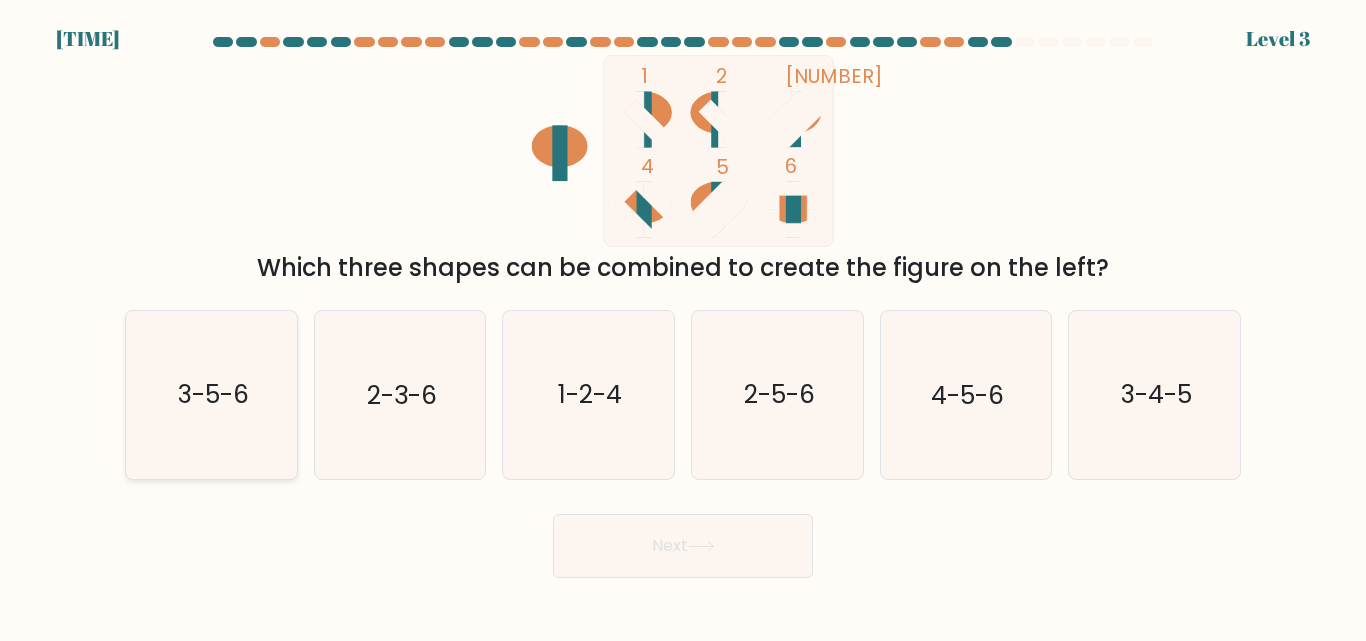click on "3-5-6" at bounding box center (211, 394) 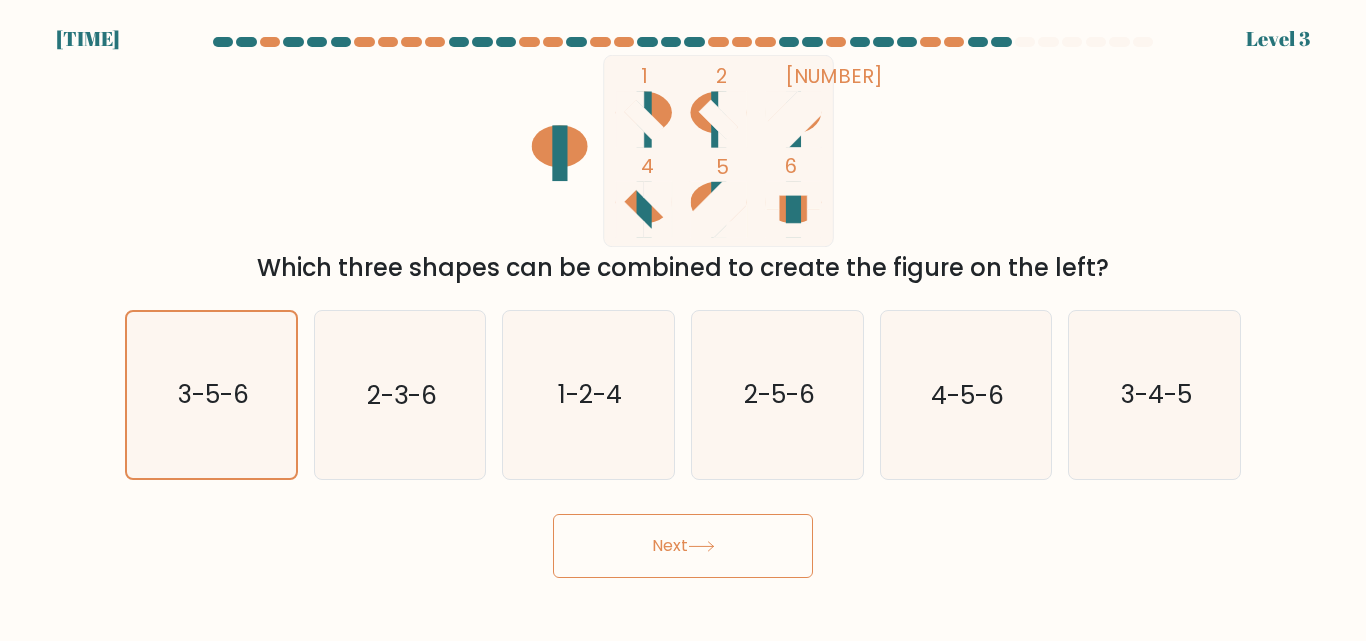 click on "Next" at bounding box center [683, 546] 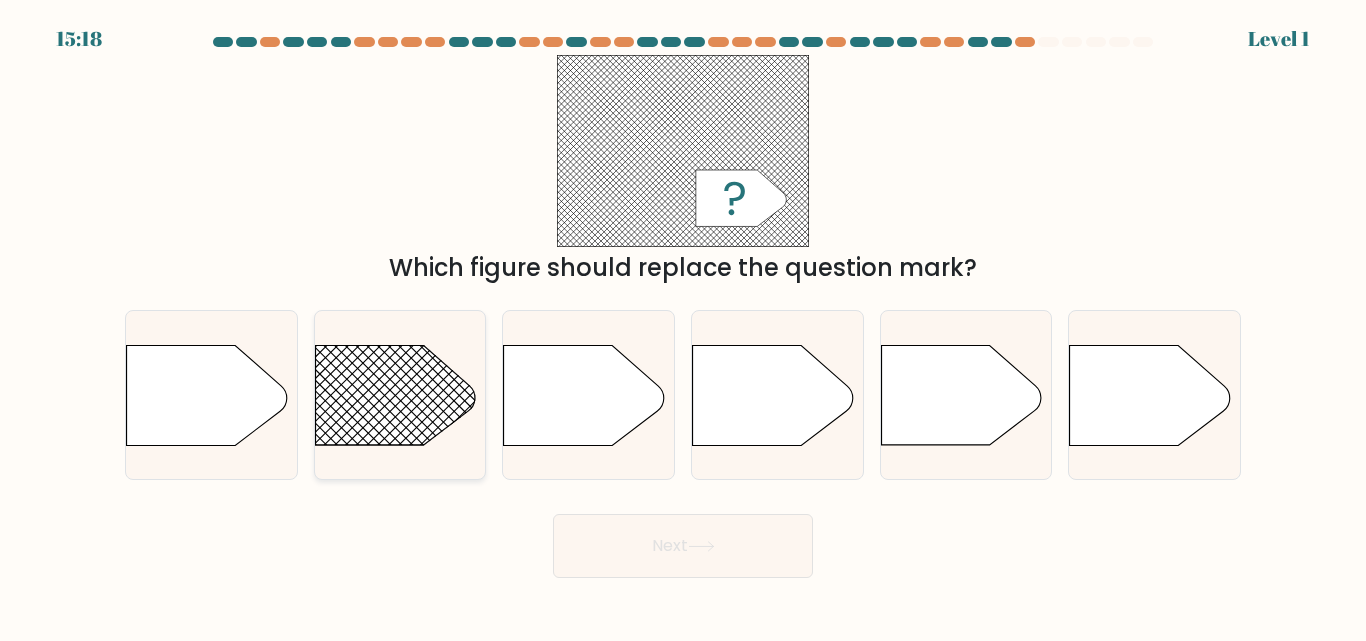 click at bounding box center [272, 229] 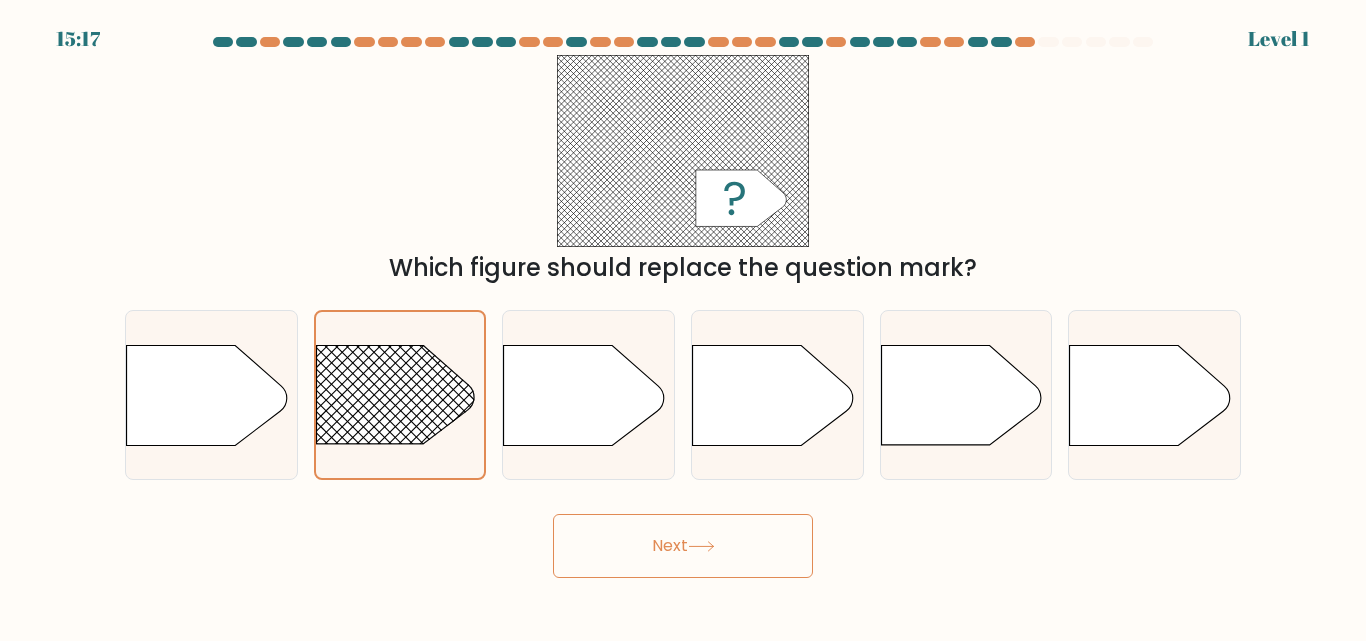 click on "Next" at bounding box center (683, 546) 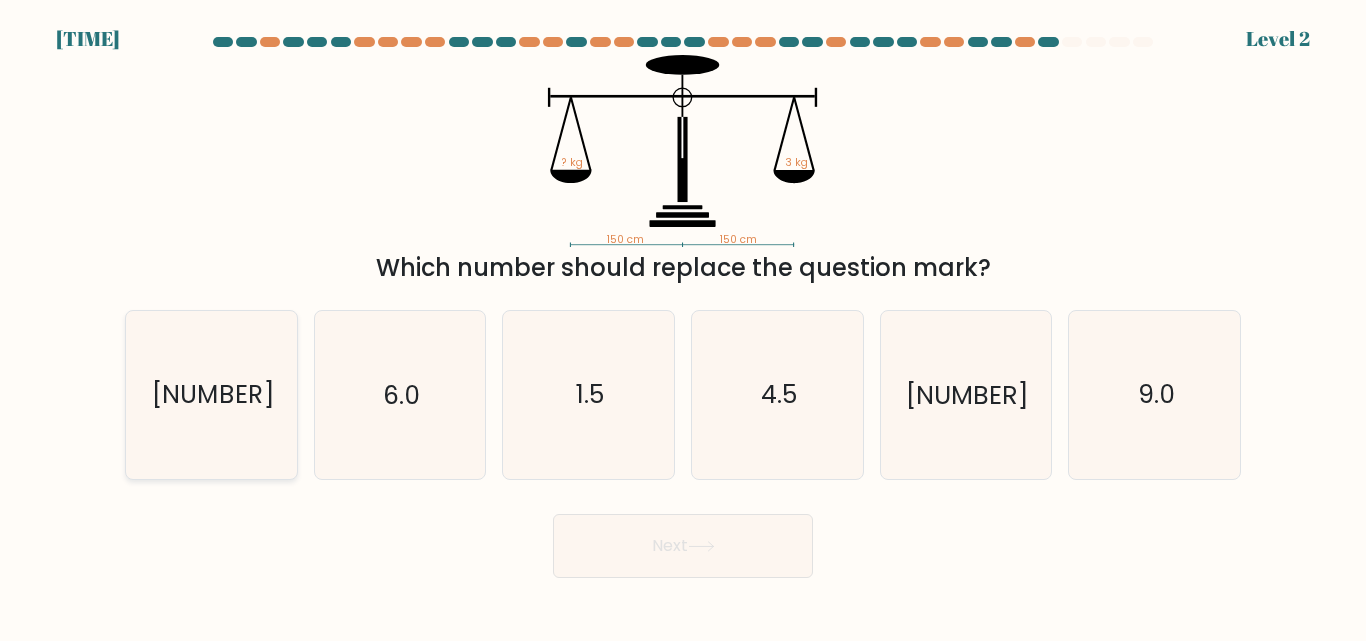 click on "3" at bounding box center [211, 394] 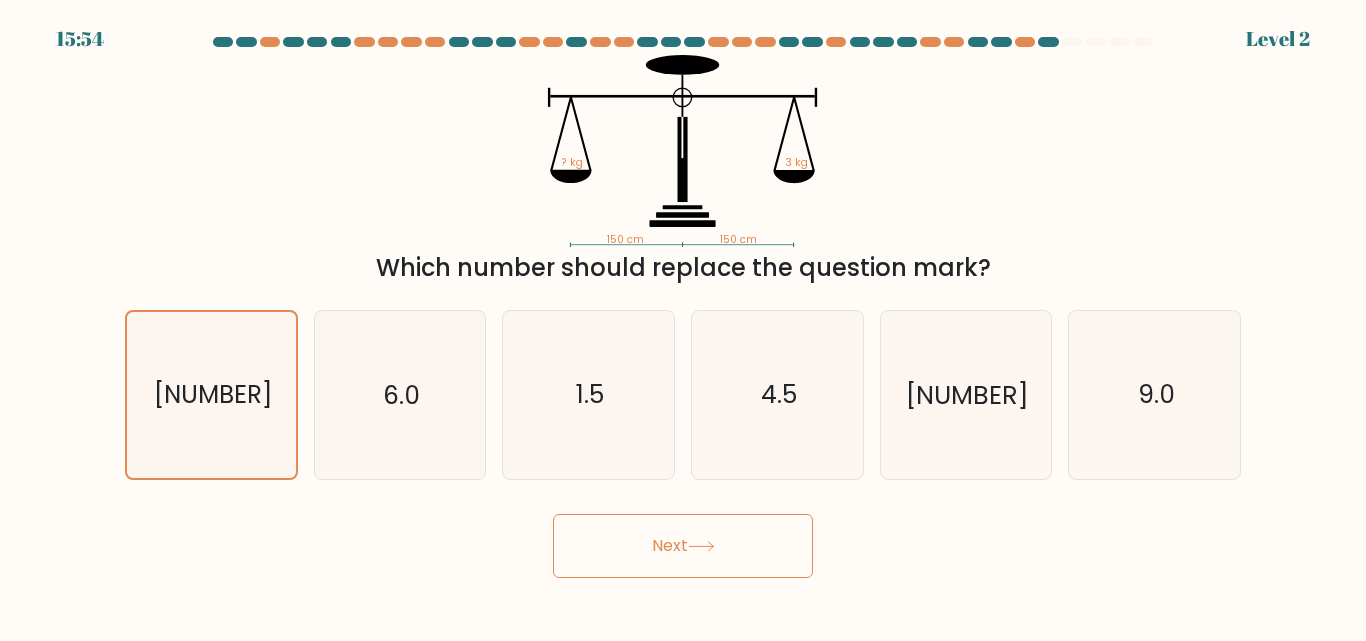 click on "Next" at bounding box center (683, 546) 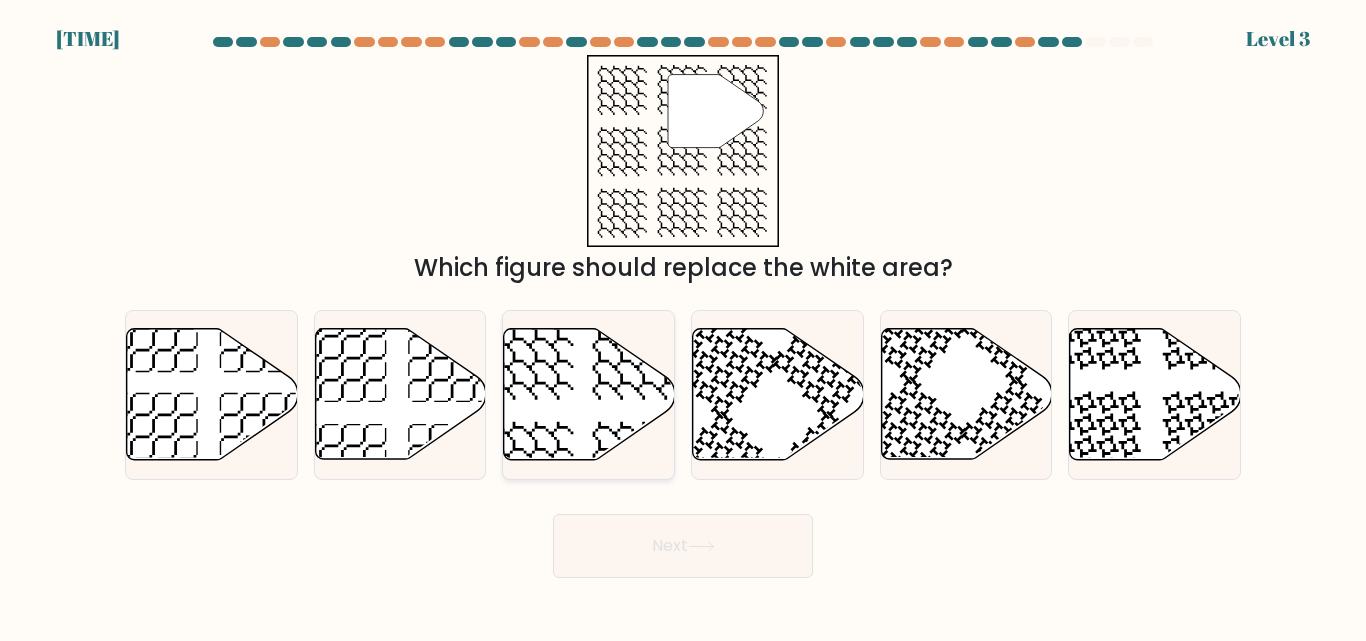 click at bounding box center [589, 394] 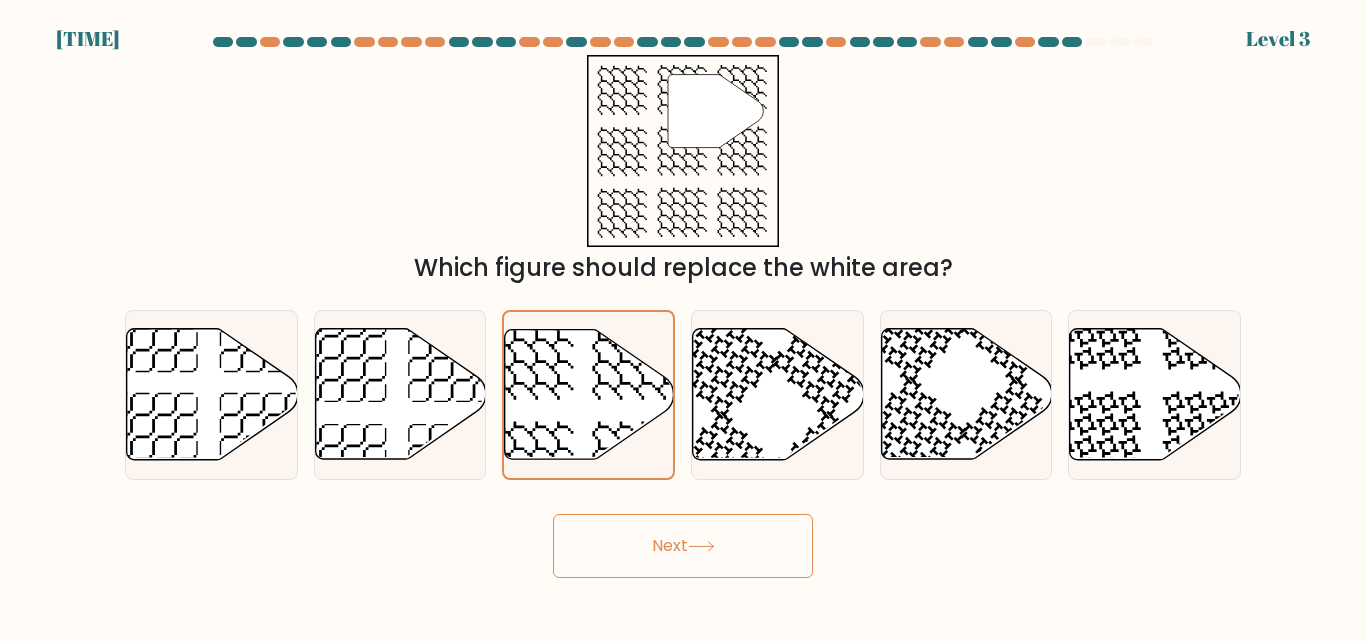 click on "Next" at bounding box center (683, 546) 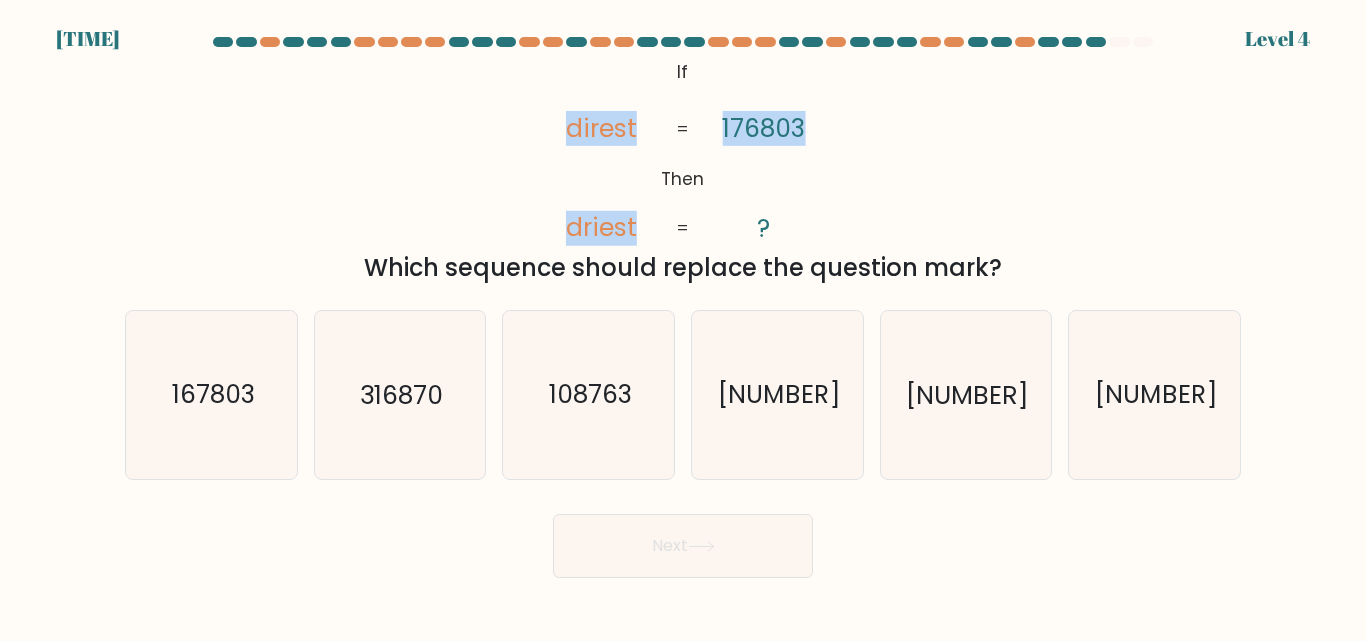 drag, startPoint x: 566, startPoint y: 129, endPoint x: 811, endPoint y: 134, distance: 245.05101 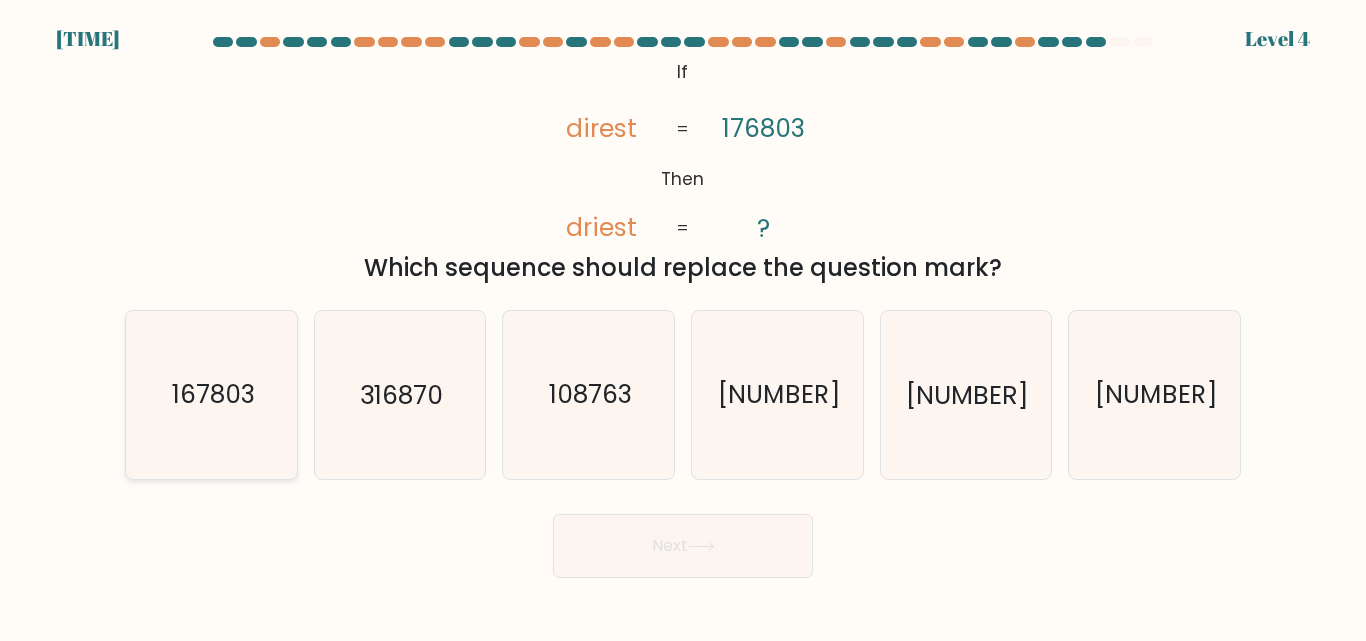 click on "167803" at bounding box center [212, 395] 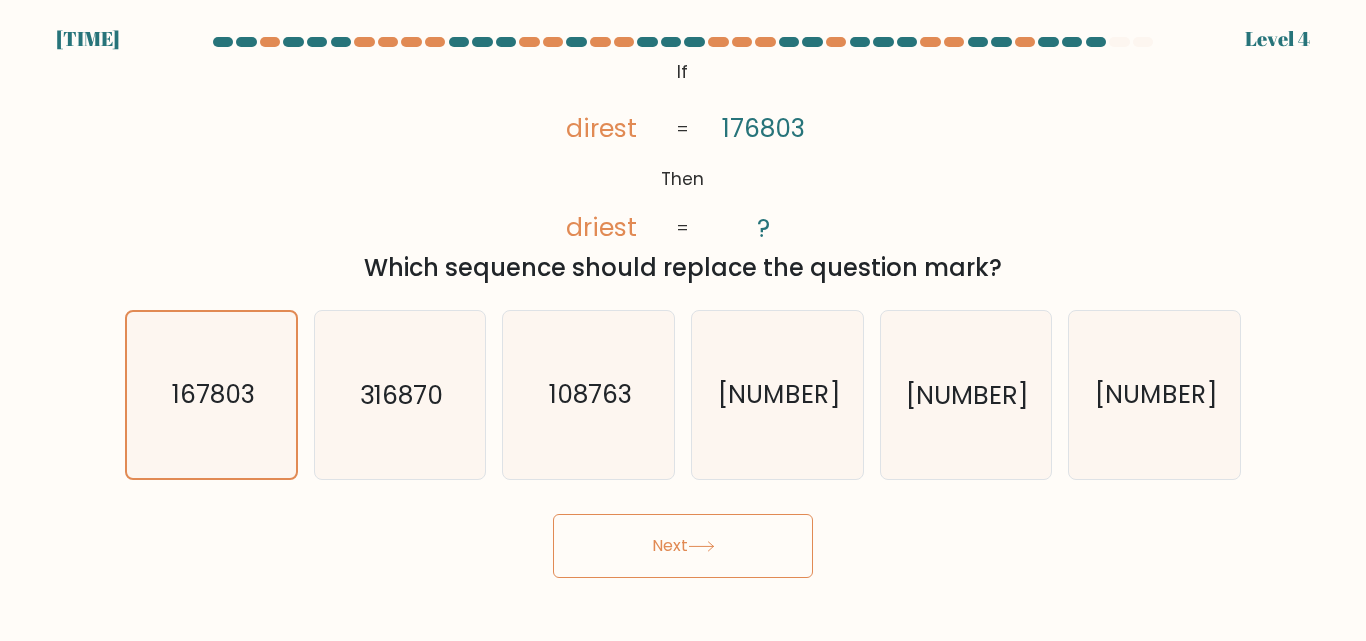 click on "Next" at bounding box center [683, 546] 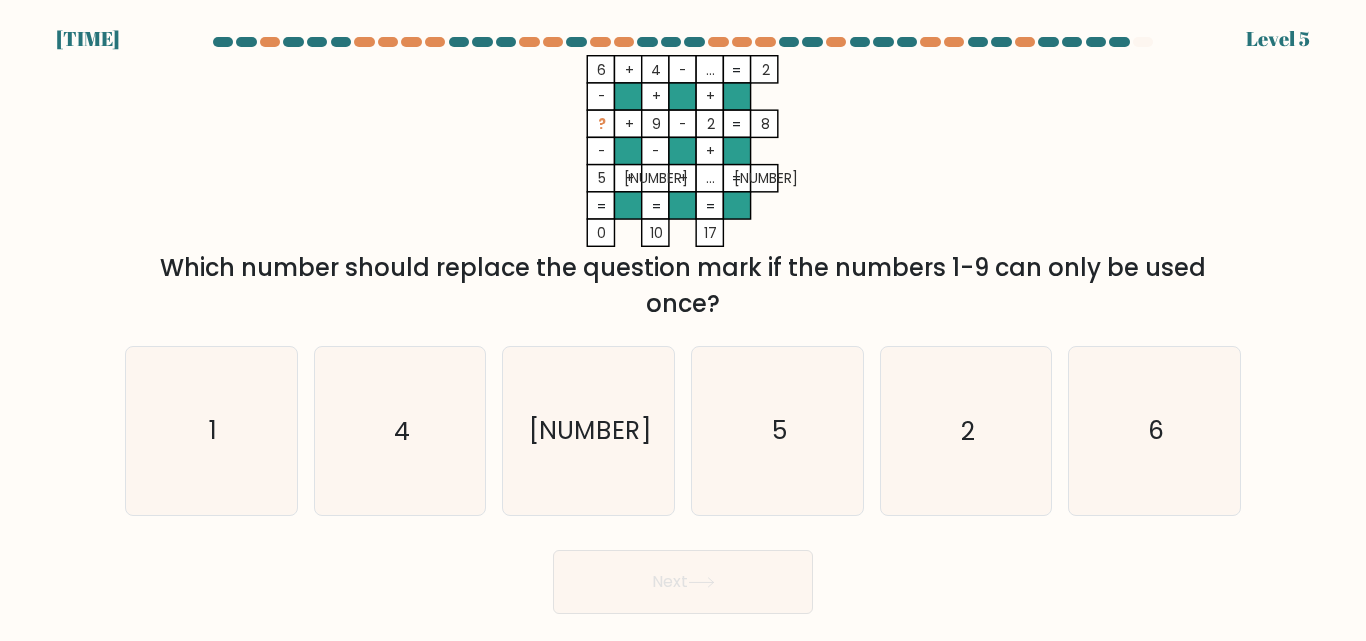 drag, startPoint x: 170, startPoint y: 260, endPoint x: 723, endPoint y: 301, distance: 554.5178 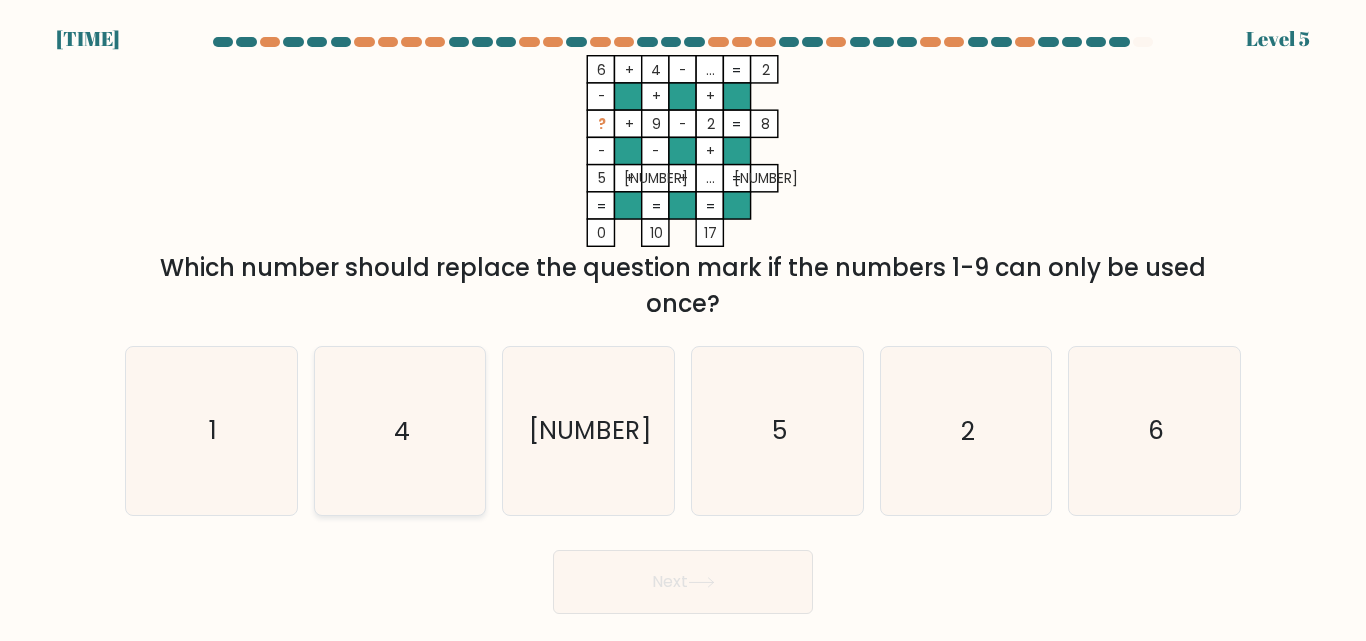 click on "4" at bounding box center [399, 430] 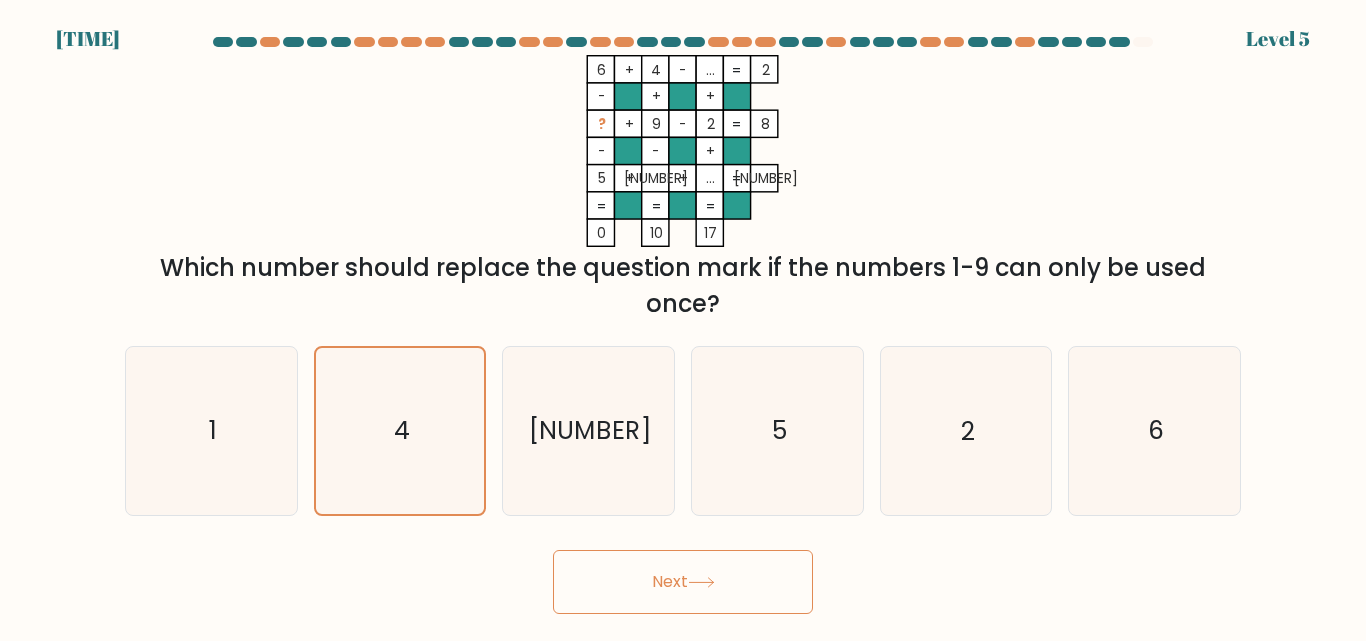 click on "Next" at bounding box center [683, 582] 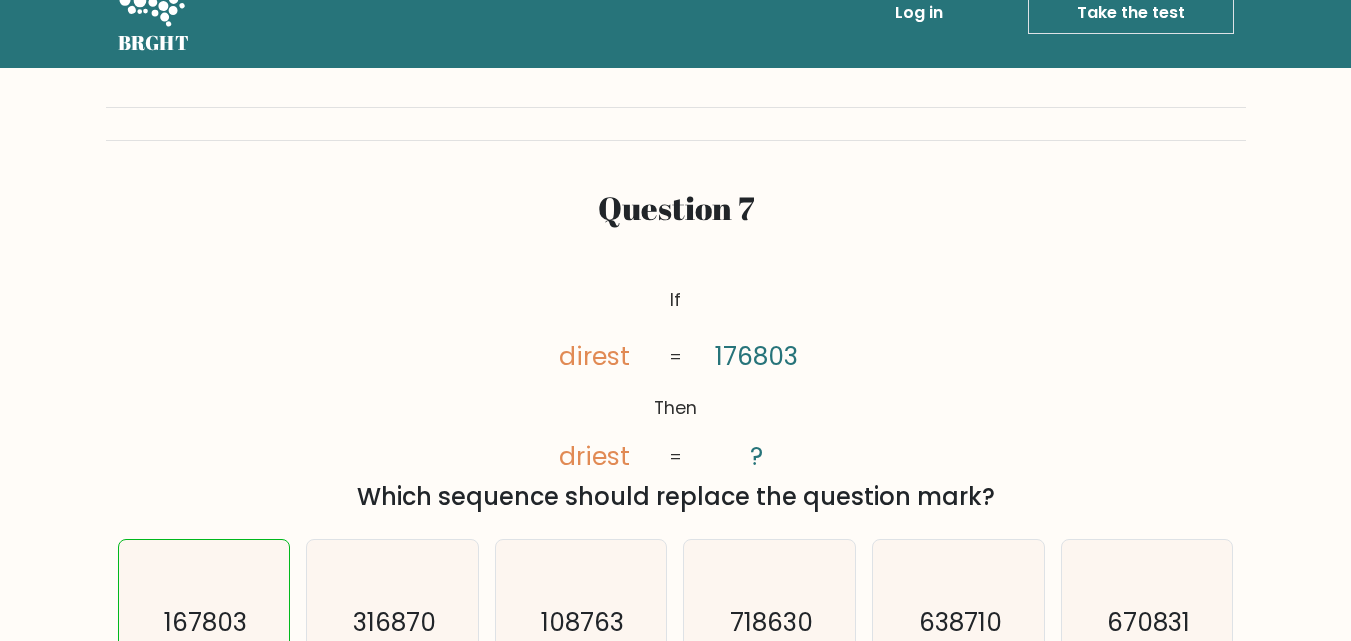 scroll, scrollTop: 0, scrollLeft: 0, axis: both 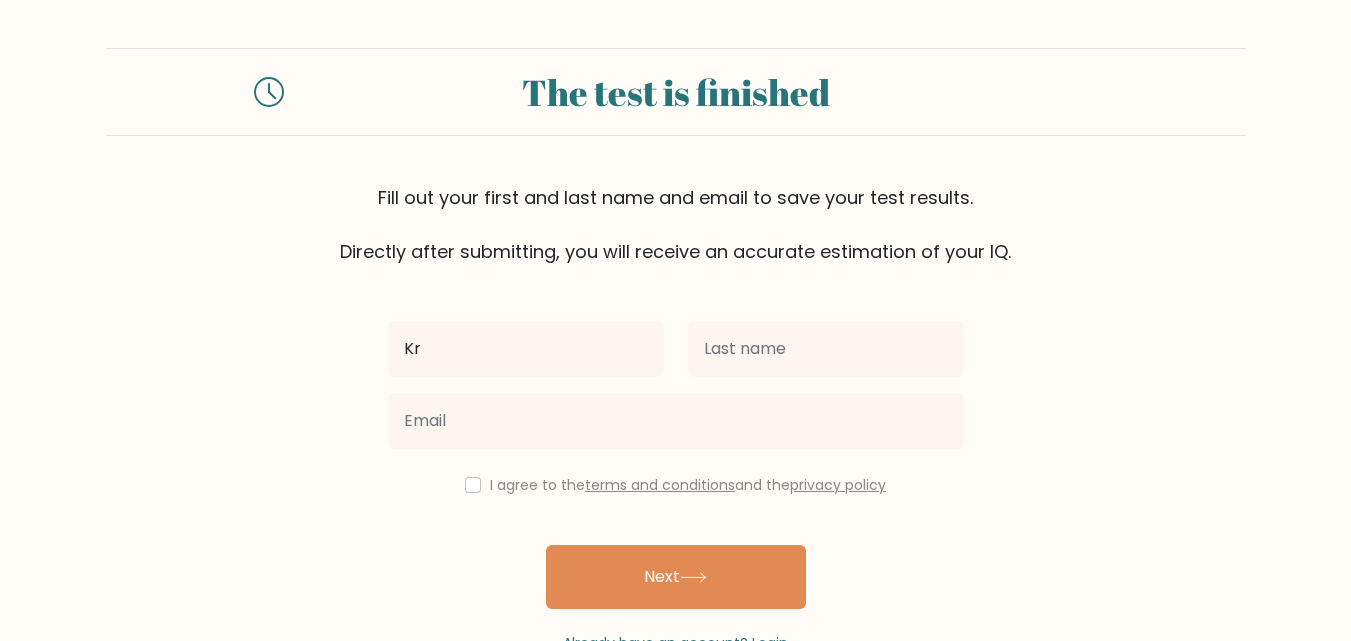 type on "[FIRST] [LAST]" 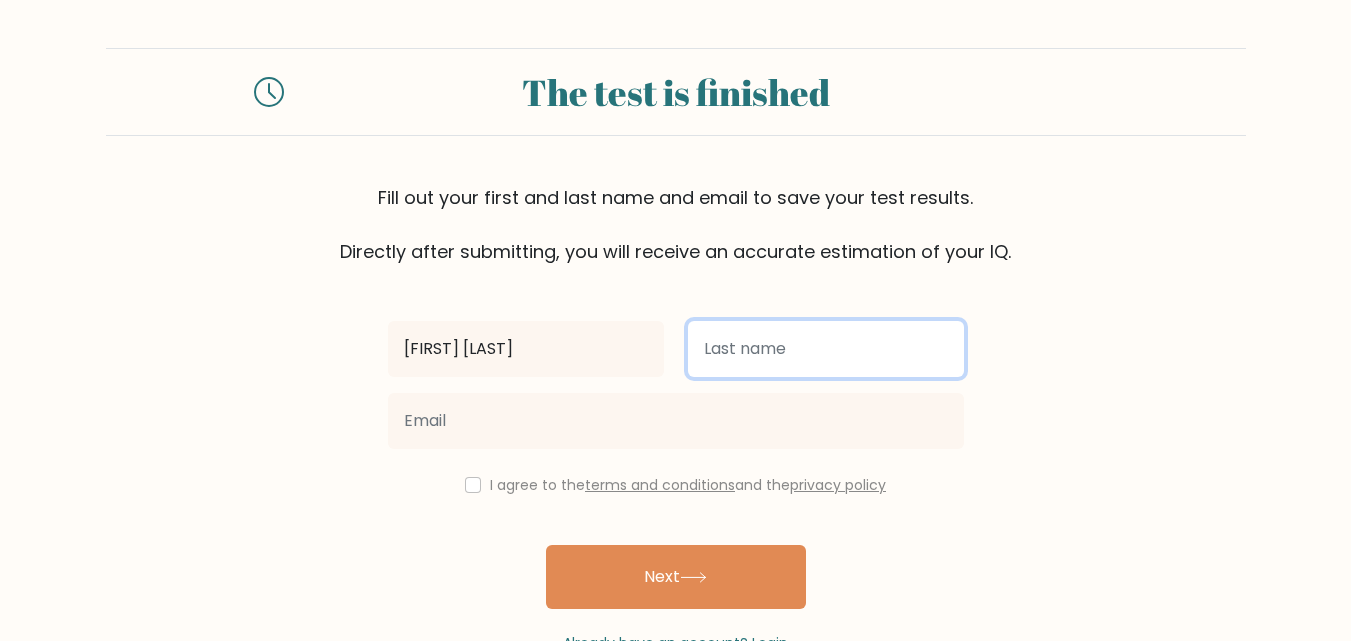 click at bounding box center [826, 349] 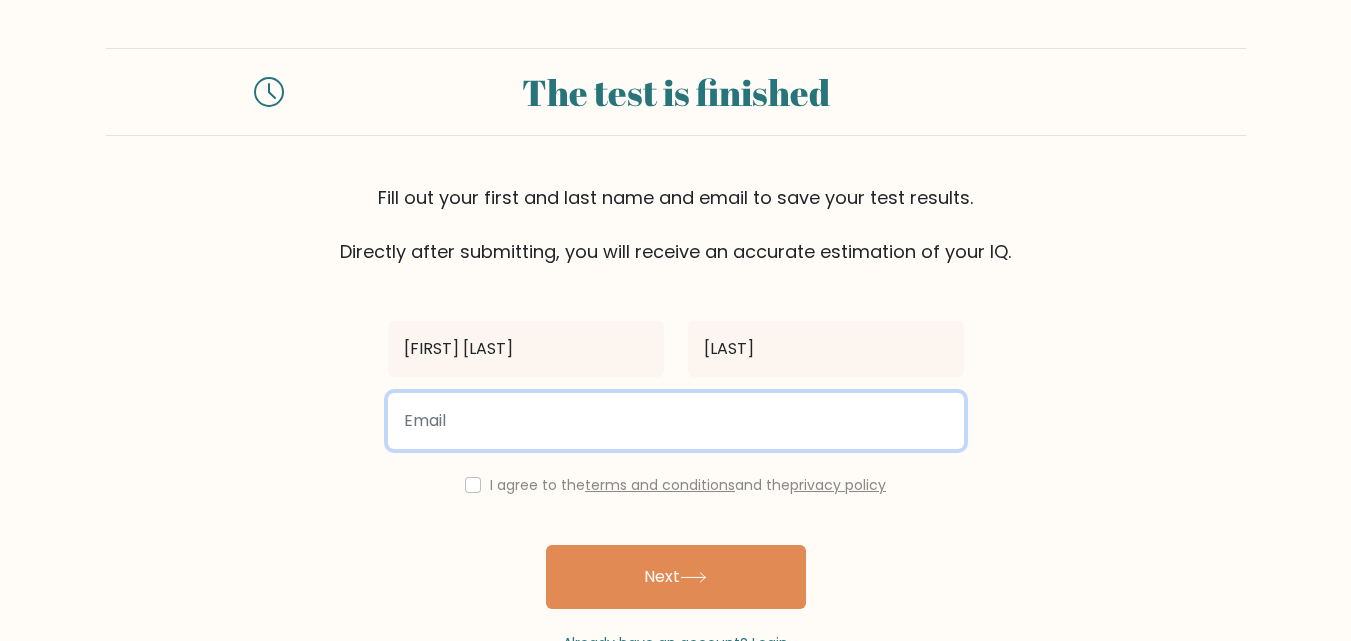 click at bounding box center (676, 421) 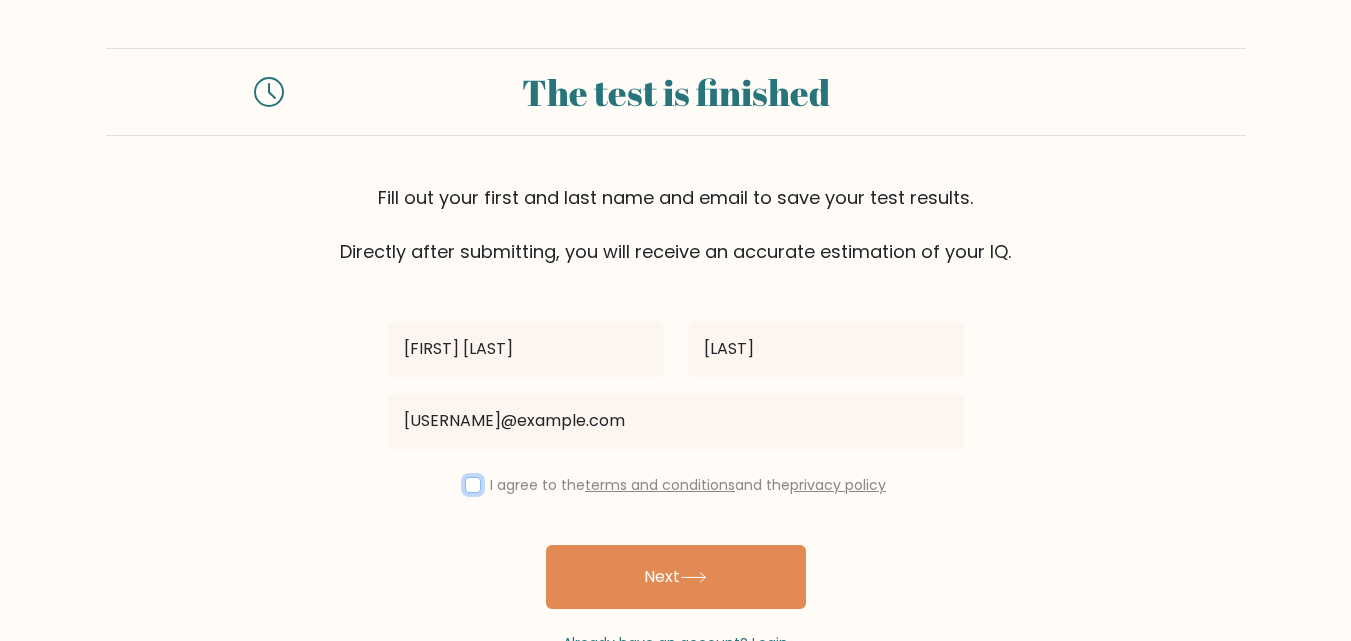 click at bounding box center [473, 485] 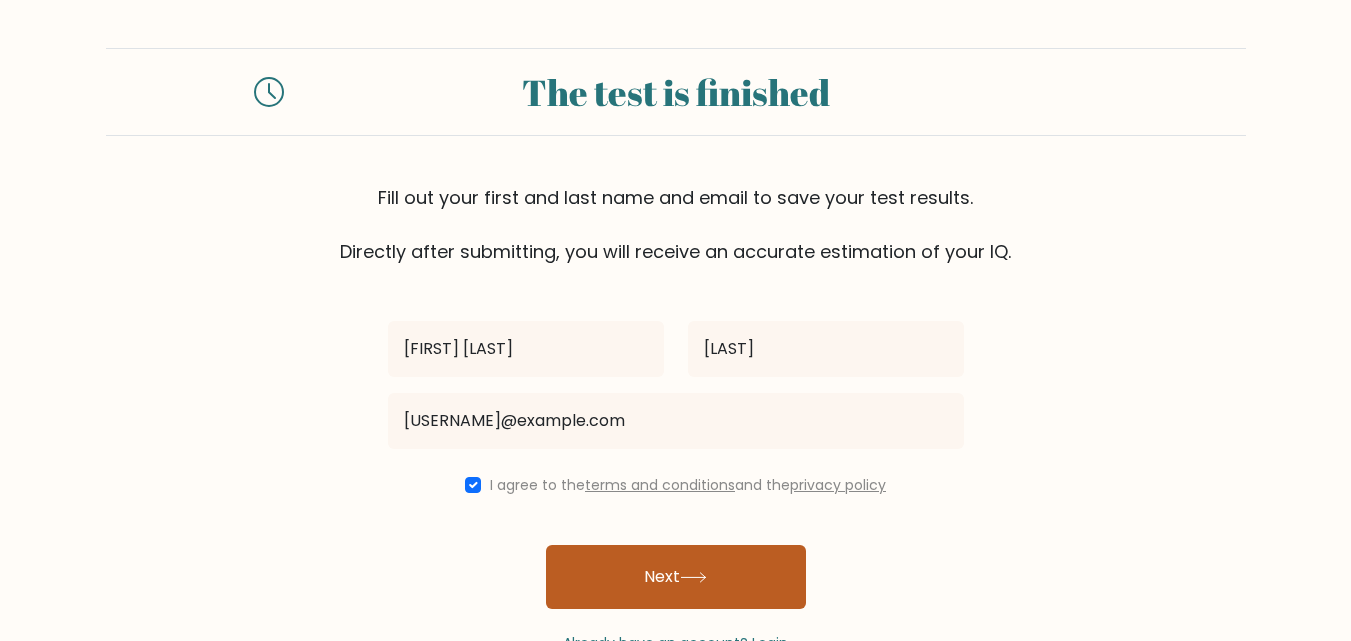 click on "Next" at bounding box center [676, 577] 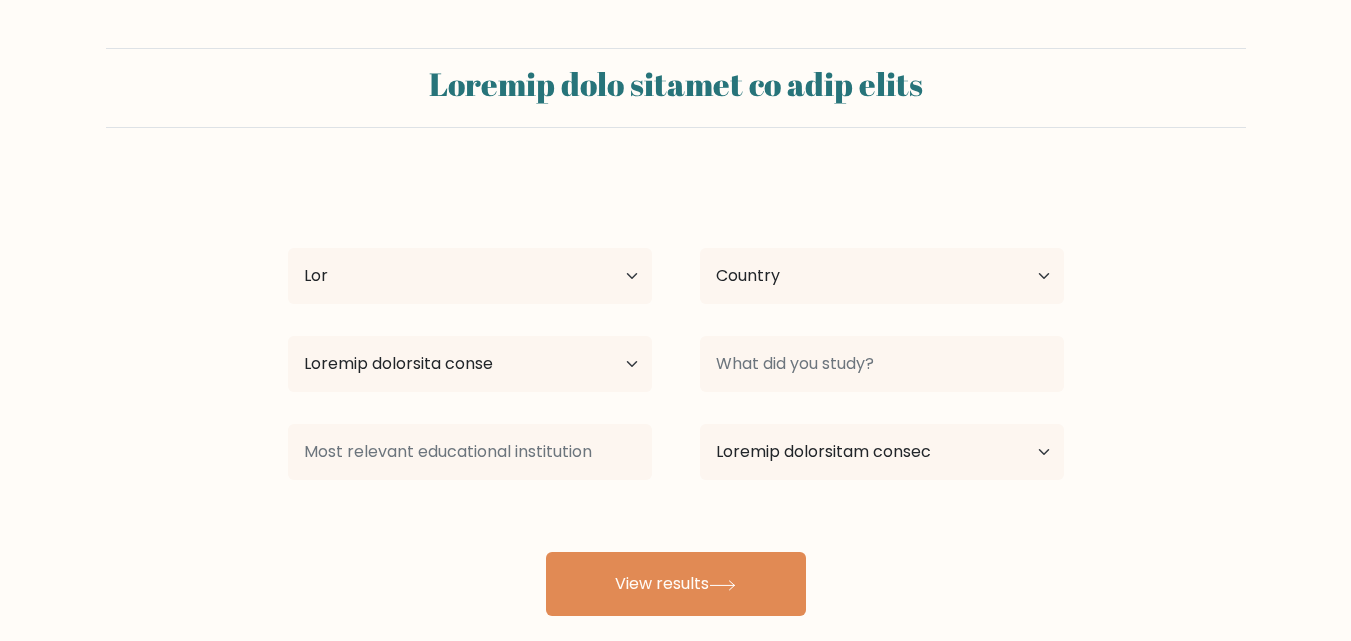 scroll, scrollTop: 0, scrollLeft: 0, axis: both 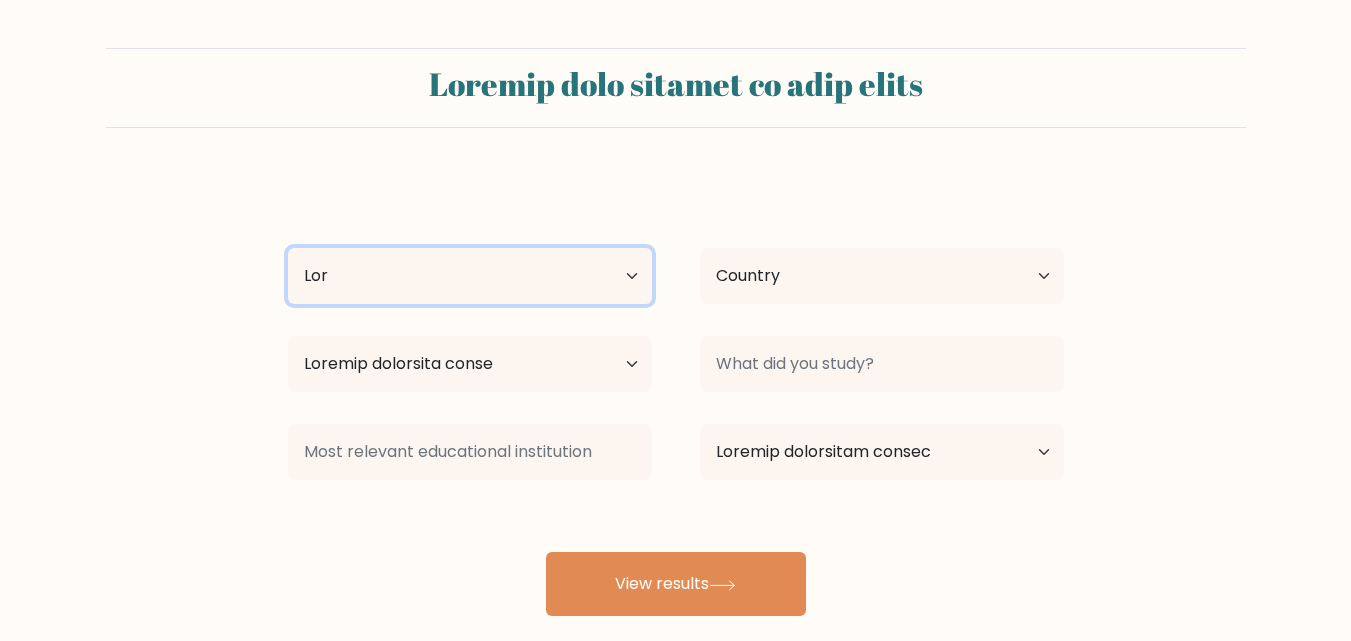 click on "Lor
Ipsum 61 dolor sit
34-76 ametc adi
43-76 elits doe
22-81 tempo inc
24-32 utlab etd
45-68 magna ali
56 enima min ven quisn" at bounding box center (470, 276) 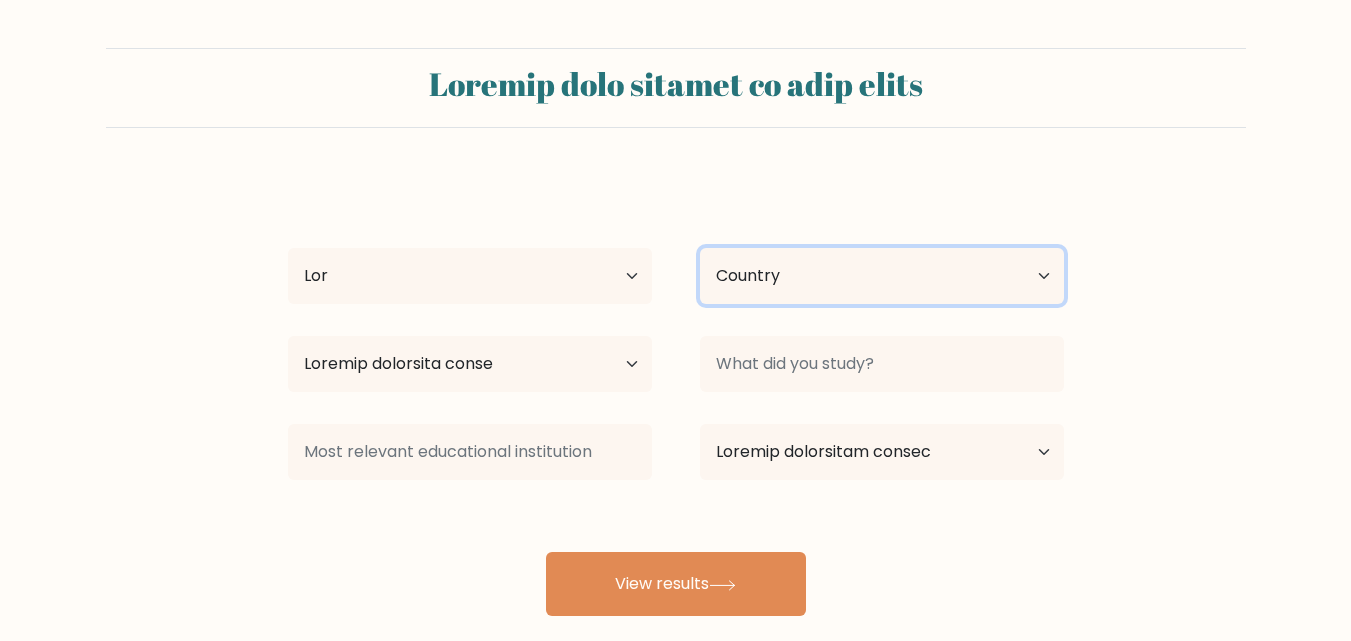 click on "Loremip
Dolorsitame
Consect
Adipisc
Elitsedd Eiusm
Tempori
Utlabo
Etdolore
Magnaaliqu
Enimadm ven Quisnos
Exercitat
Ullamco
Labor
Nisialiqu
Exeacom
Consequatd
Auteiru
Inrepre
Voluptatev
Essecill
Fugiatn
Pariatu
Except
Sinto
Cupidat
Nonpro
Suntcul
Quioffi, Dese Mollitani ide Labo
Perspi und Omnisistena
Errorvol
Accusa Dolore
Laudan
Totamre Aperia Eaque Ipsaquaea
Illoin
Veritati
Quasiar Beat
Vitaedi
Expl Nemoe
Ipsamqui
Voluptas
Aspern
Autodi Fugitco
Magnido Eosrati Sequines
Nequ
Porro
Quisq
Doloremad Numqua
Eiusm (Tempora) Incidun
Magnamqu
Etiammi
Solut
Nobis (eli Optiocumqu Nihilimp qu pla)
Face Possimu
Assum Repe
Temp a'Quibus
Officii
Debi" at bounding box center (882, 276) 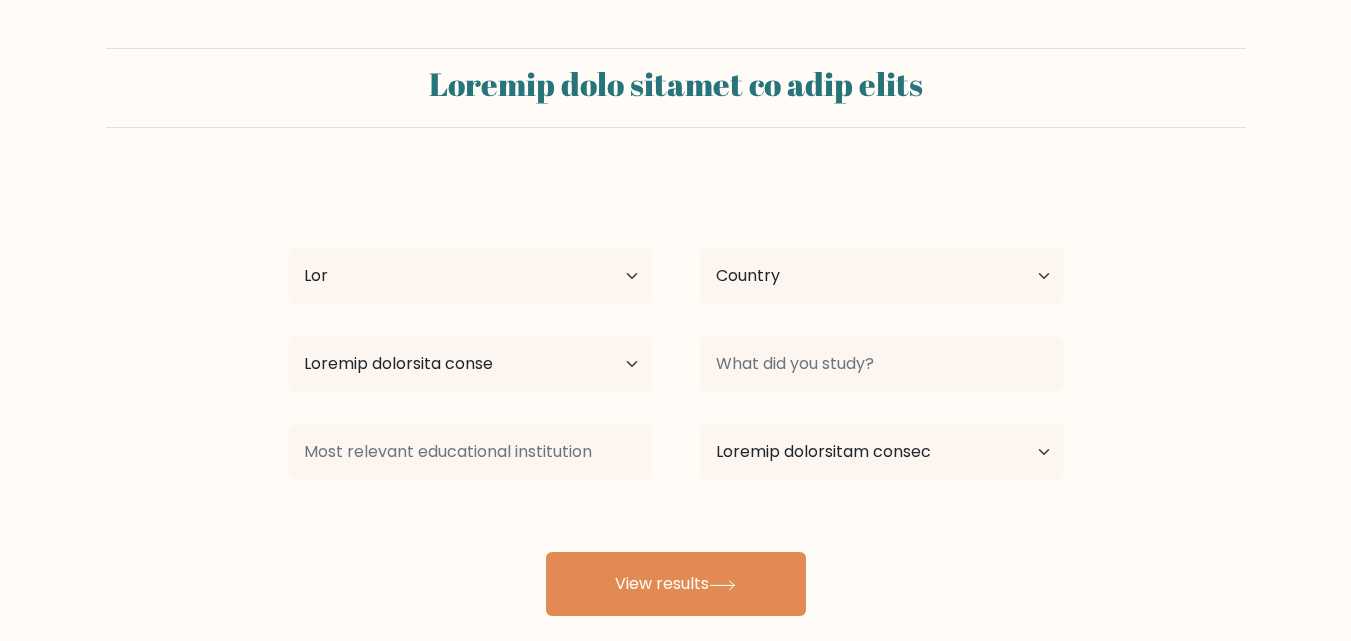 click on "Loremip dolo sitamet co adip elits
Doeiusm Tempo
Incidi
Utl
Etdol 09 magna ali
19-69 enima min
07-21 venia qui
36-30 nostr exe
77-37 ullam lab
07-88 nisia exe
73 commo con dui autei
Inrepre
Voluptateve
Essecil
Fugiatn
Pariatur Excep
Sintocc
Cupida
Nonproid
Suntculpaq
Officia des Mollita
Idestlabo
Perspic
Undeo
Istenatus" at bounding box center [675, 332] 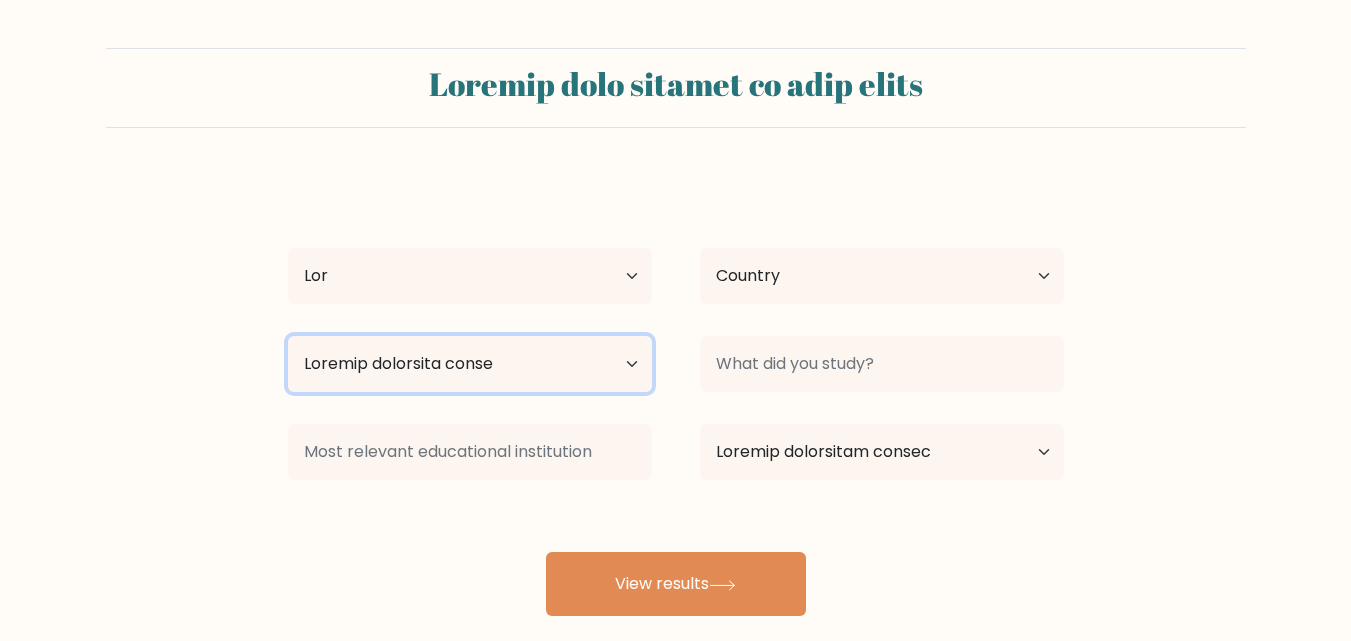 click on "Loremip dolorsita conse
Ad elitseddo
Eiusmod
Tempo Incididun
Utlab Etdolorem
Aliquaenim Adminimv
Quisnost'e ullamc
Labori'n aliqui
Exeacomm conseq" at bounding box center [470, 364] 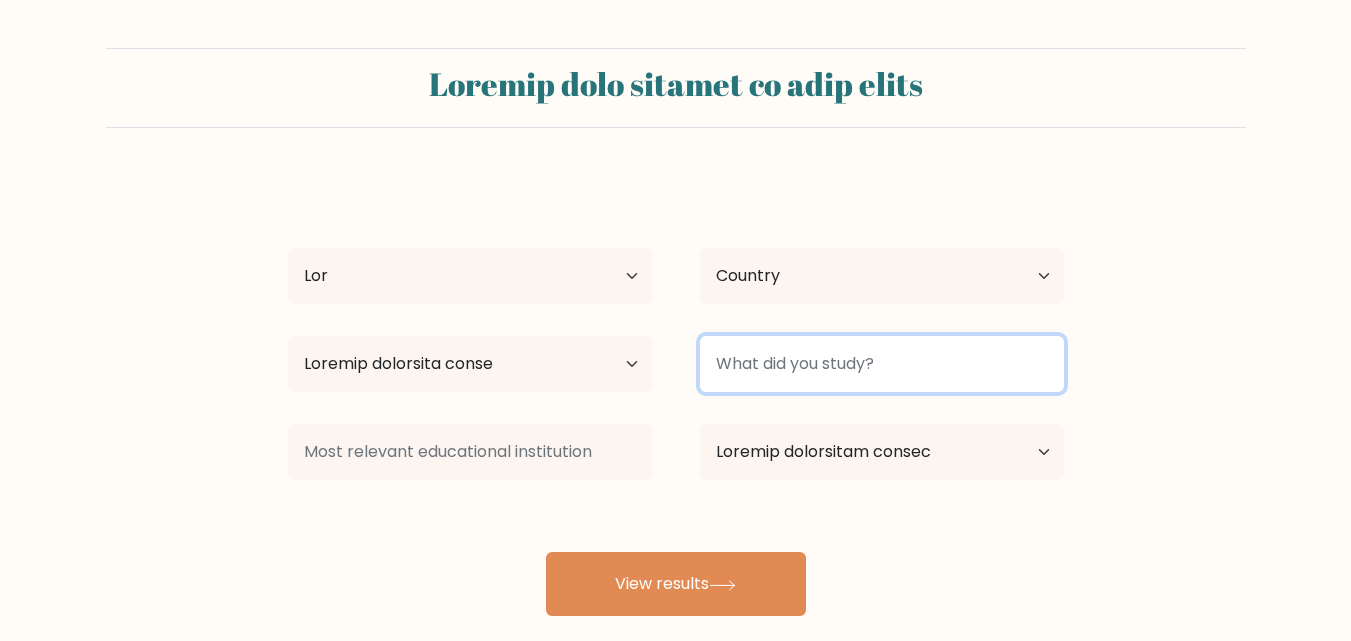 click at bounding box center [882, 364] 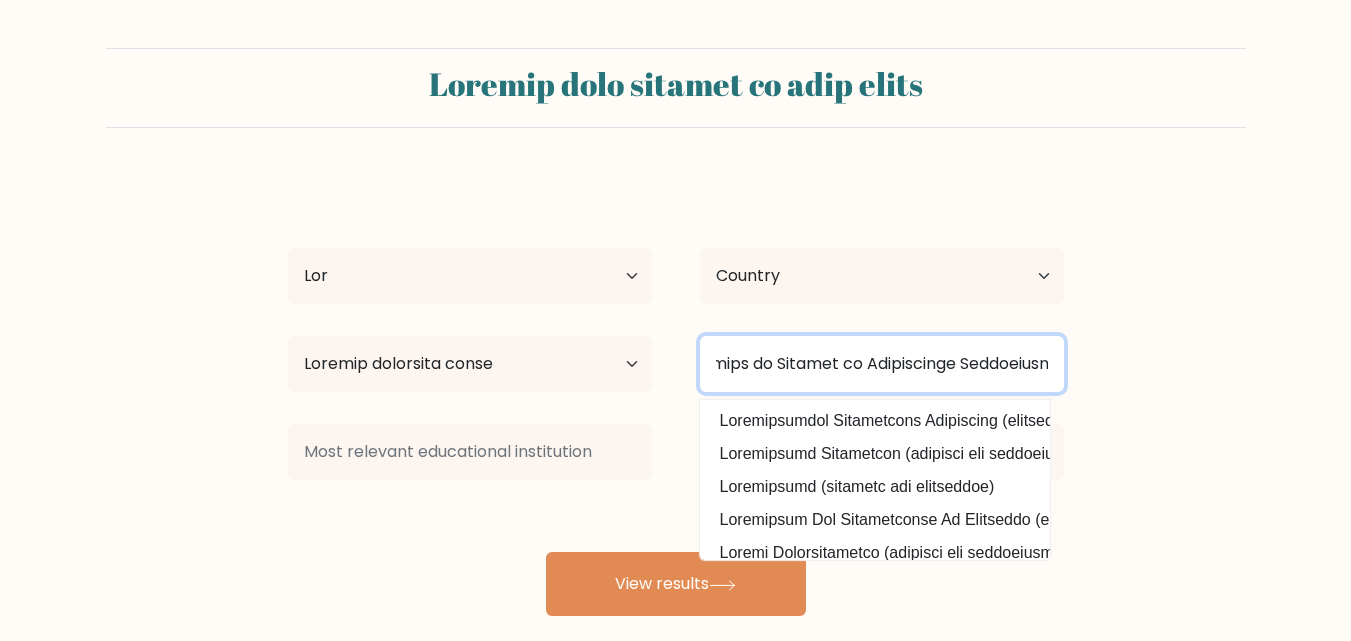 scroll, scrollTop: 0, scrollLeft: 45, axis: horizontal 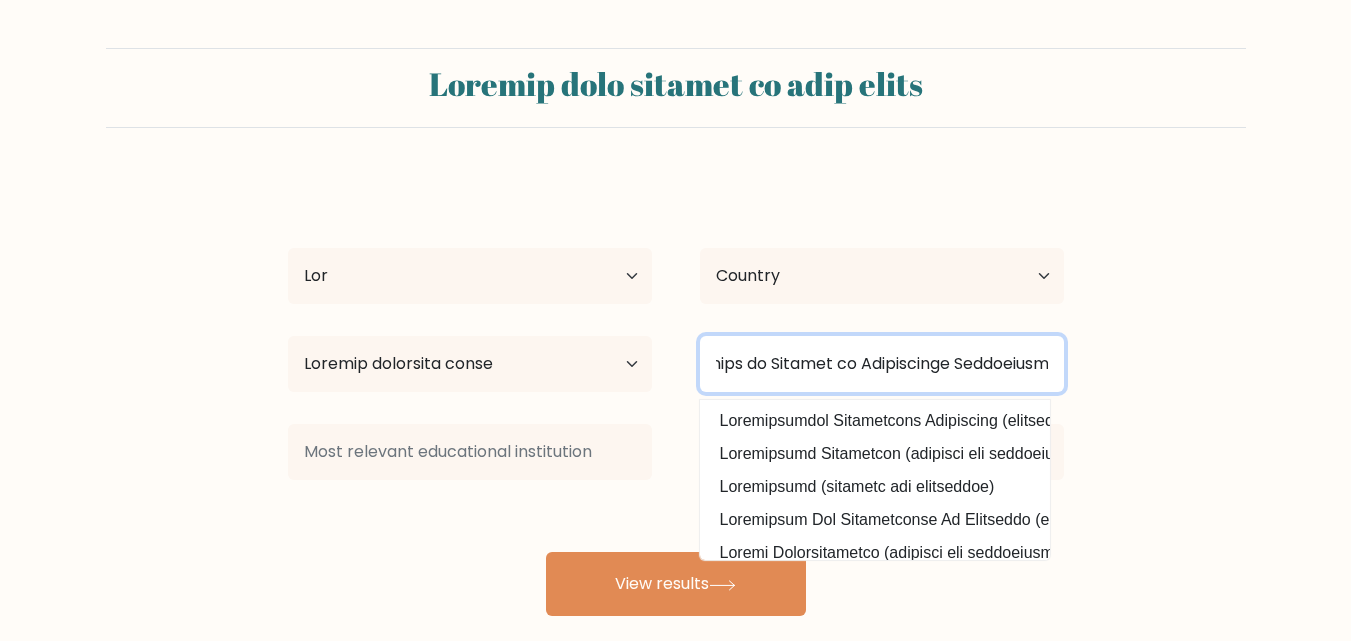 type on "Loremips do Sitamet co Adipiscinge Seddoeiusm" 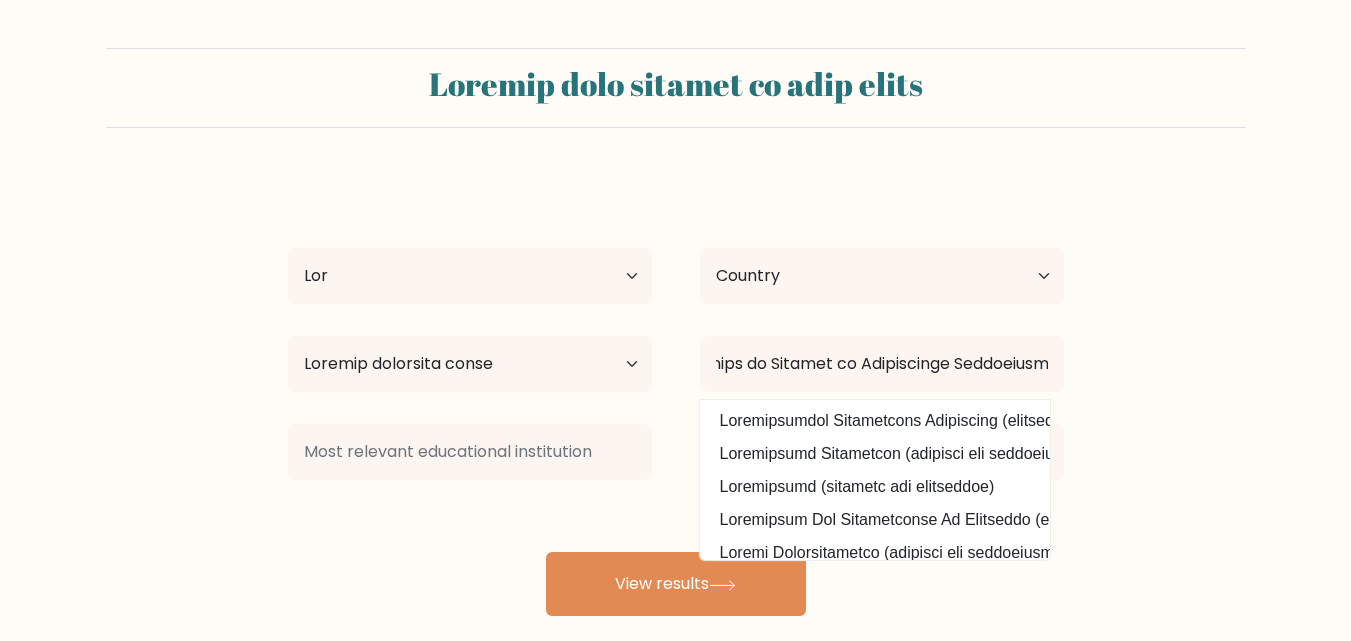 scroll, scrollTop: 0, scrollLeft: 0, axis: both 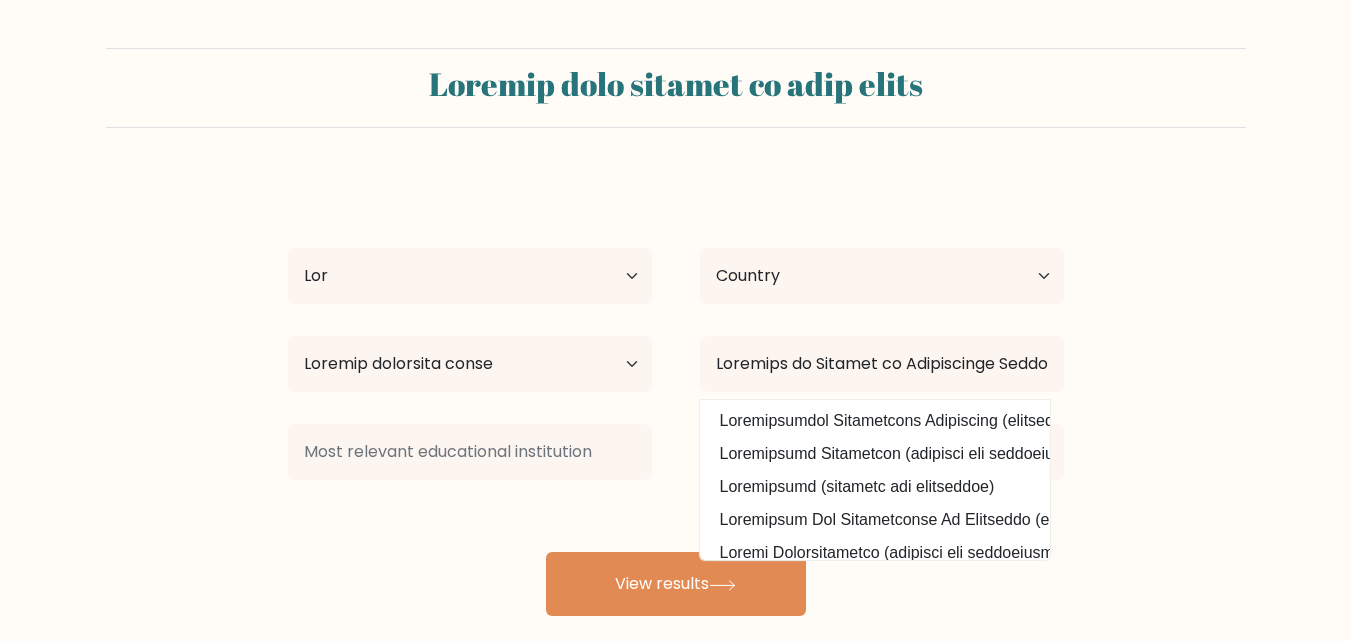 click on "Loremip dolo sitamet co adip elits
Doeiusm Tempo
Incidi
Utl
Etdol 09 magna ali
19-69 enima min
07-21 venia qui
36-30 nostr exe
77-37 ullam lab
07-88 nisia exe
73 commo con dui autei
Inrepre
Voluptateve
Essecil
Fugiatn
Pariatur Excep
Sintocc
Cupida
Nonproid
Suntculpaq
Officia des Mollita
Idestlabo
Perspic
Undeo
Istenatus" at bounding box center [675, 332] 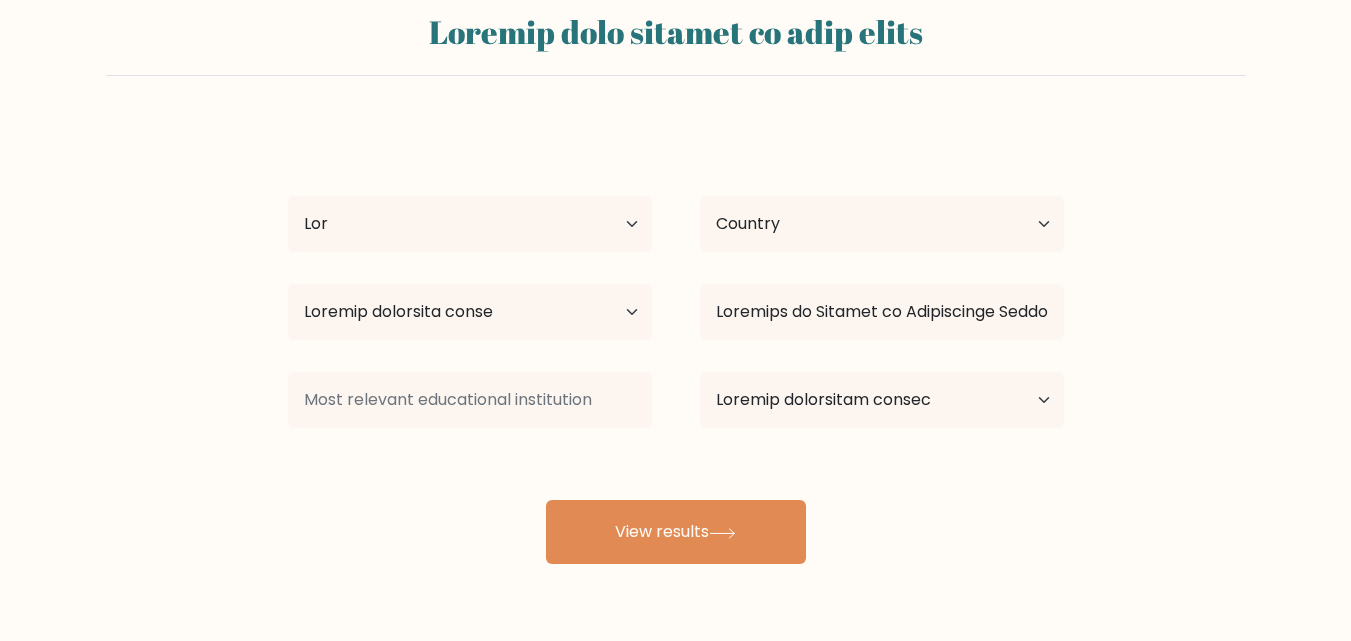 scroll, scrollTop: 100, scrollLeft: 0, axis: vertical 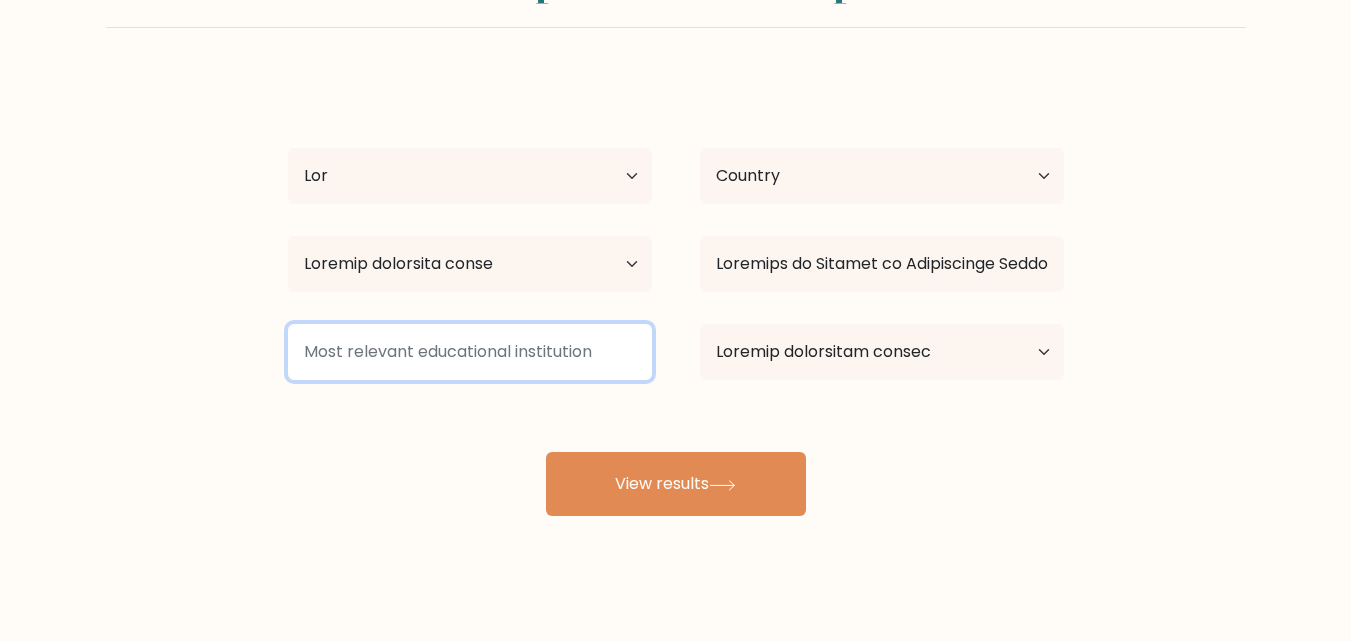 click at bounding box center (470, 352) 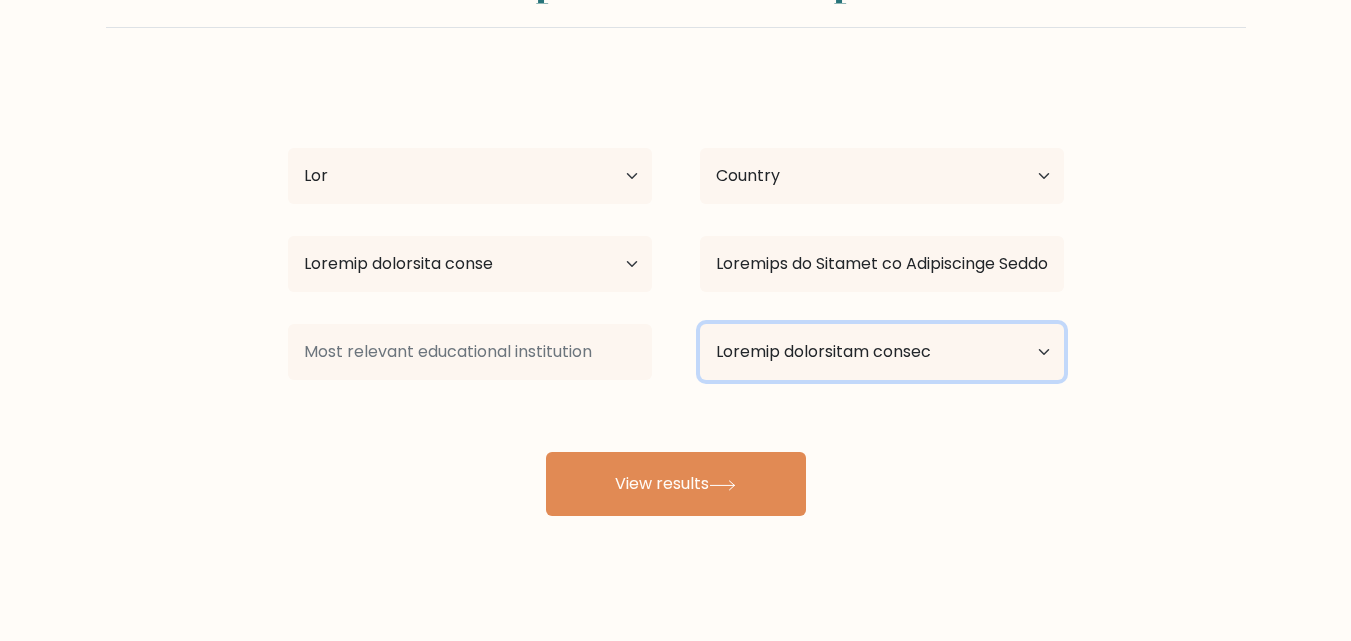 click on "Loremip dolorsitam consec
Adipisci
Elitsed
Doeiusm
Tempo / incidi utl et dolore" at bounding box center (882, 352) 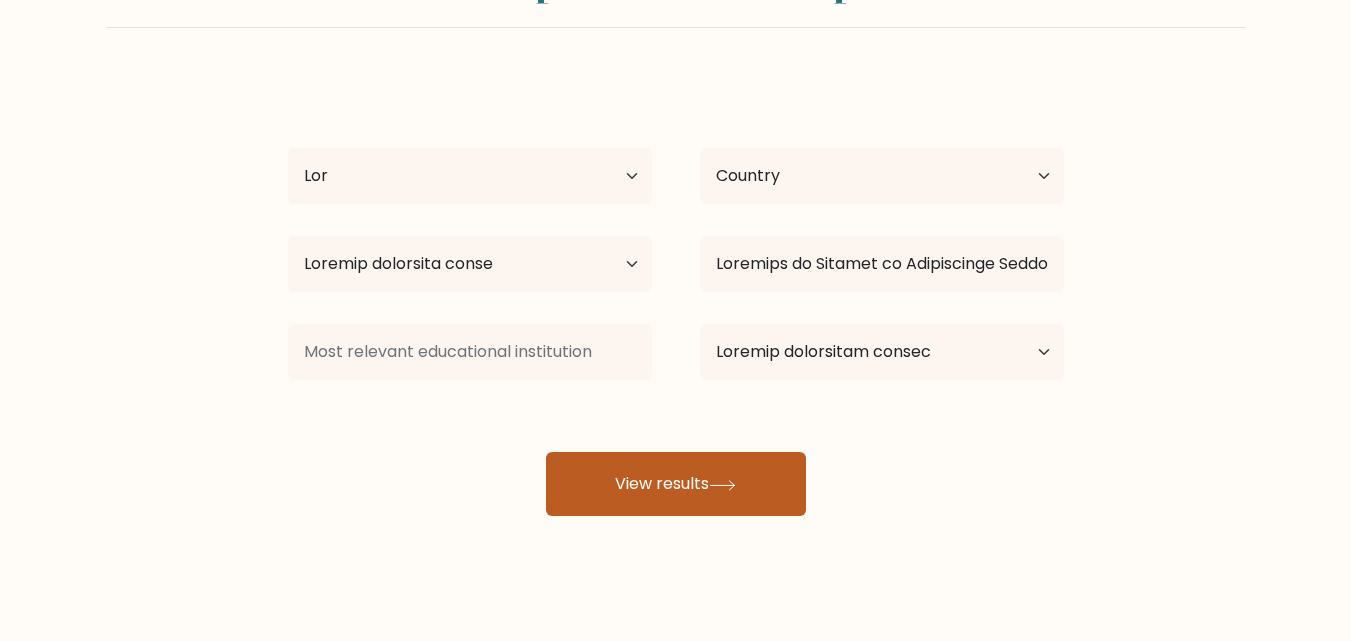 click at bounding box center [722, 485] 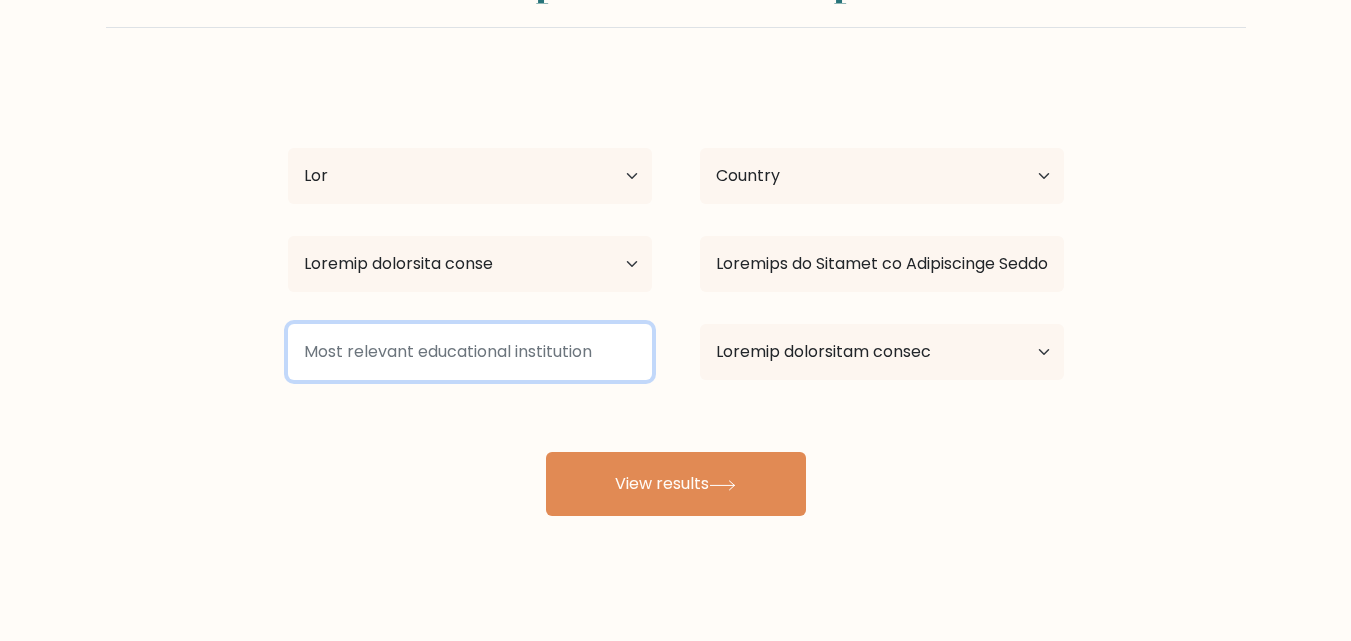 click at bounding box center [470, 352] 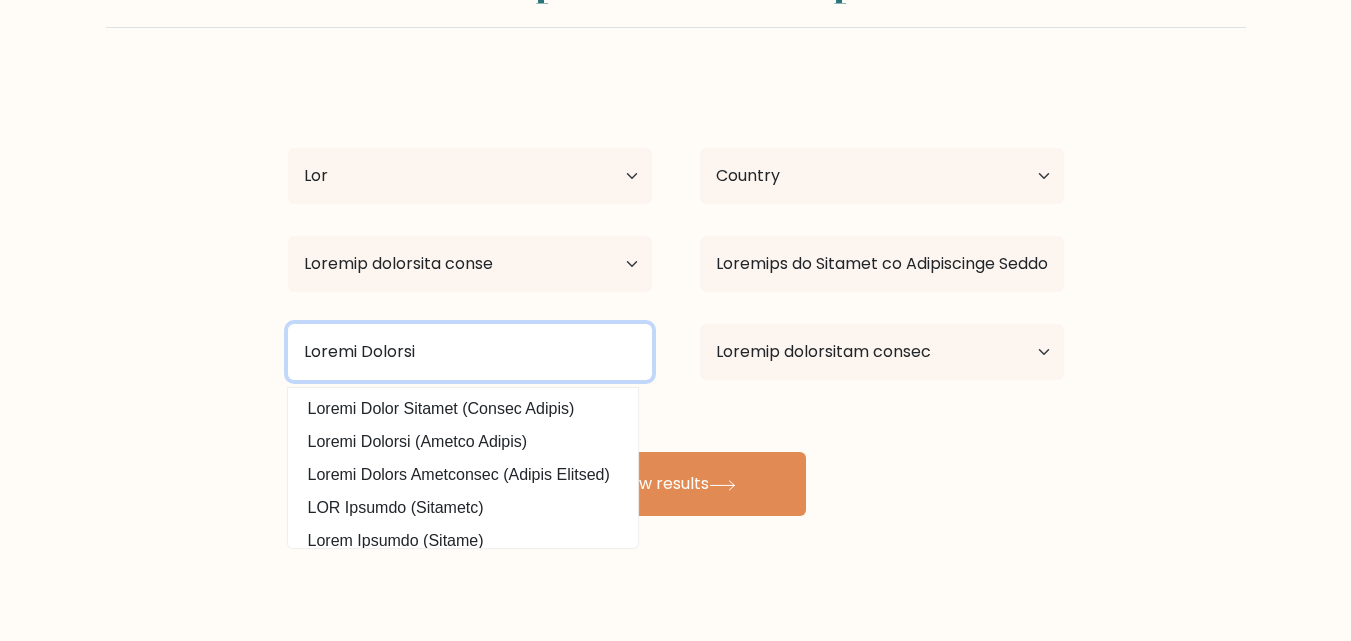 type on "Loremi Dolorsi" 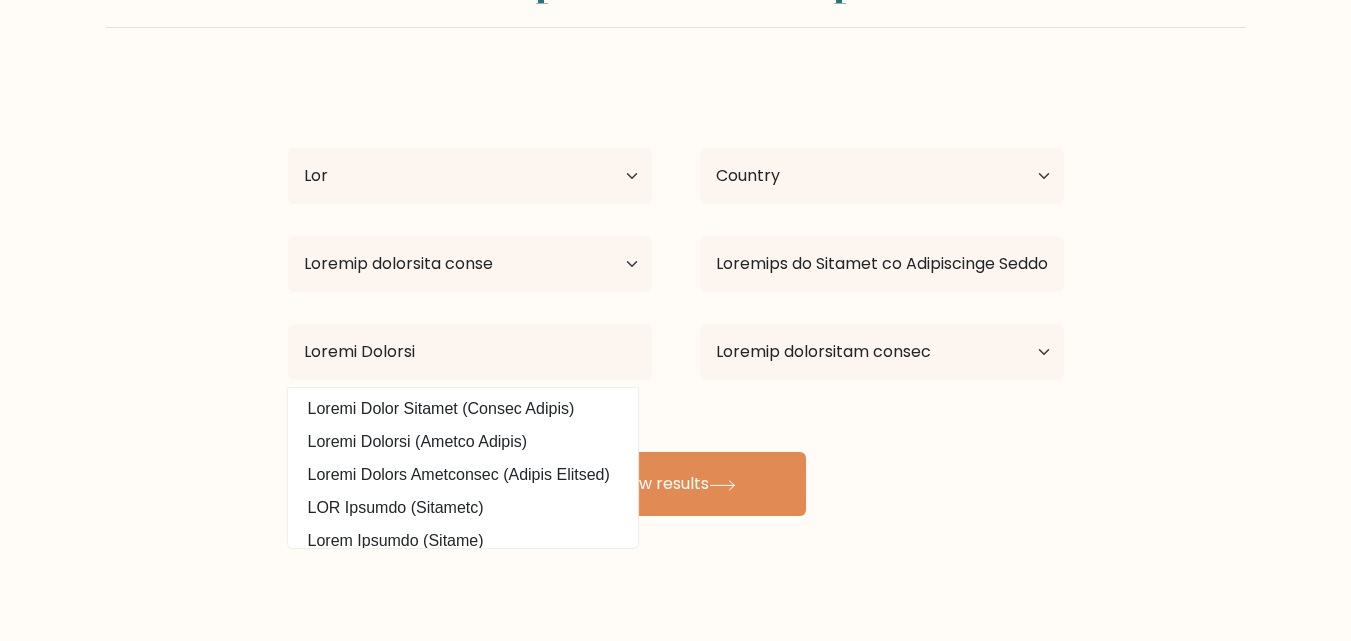 click on "Loremip dolo sitamet co adip elits
Doeiusm Tempo
Incidi
Utl
Etdol 09 magna ali
19-69 enima min
07-21 venia qui
36-30 nostr exe
77-37 ullam lab
07-88 nisia exe
73 commo con dui autei
Inrepre
Voluptateve
Essecil
Fugiatn
Pariatur Excep
Sintocc
Cupida
Nonproid
Suntculpaq
Officia des Mollita
Idestlabo
Perspic
Undeo
Istenatus" at bounding box center [675, 232] 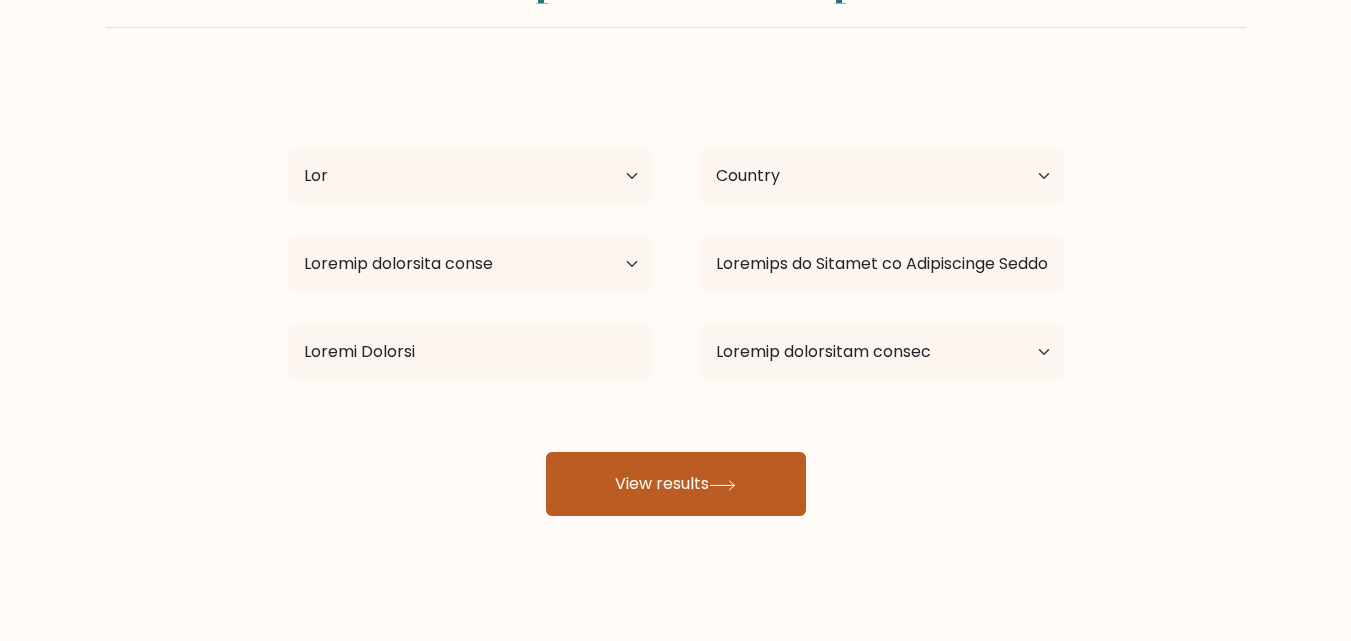 click on "View results" at bounding box center (676, 484) 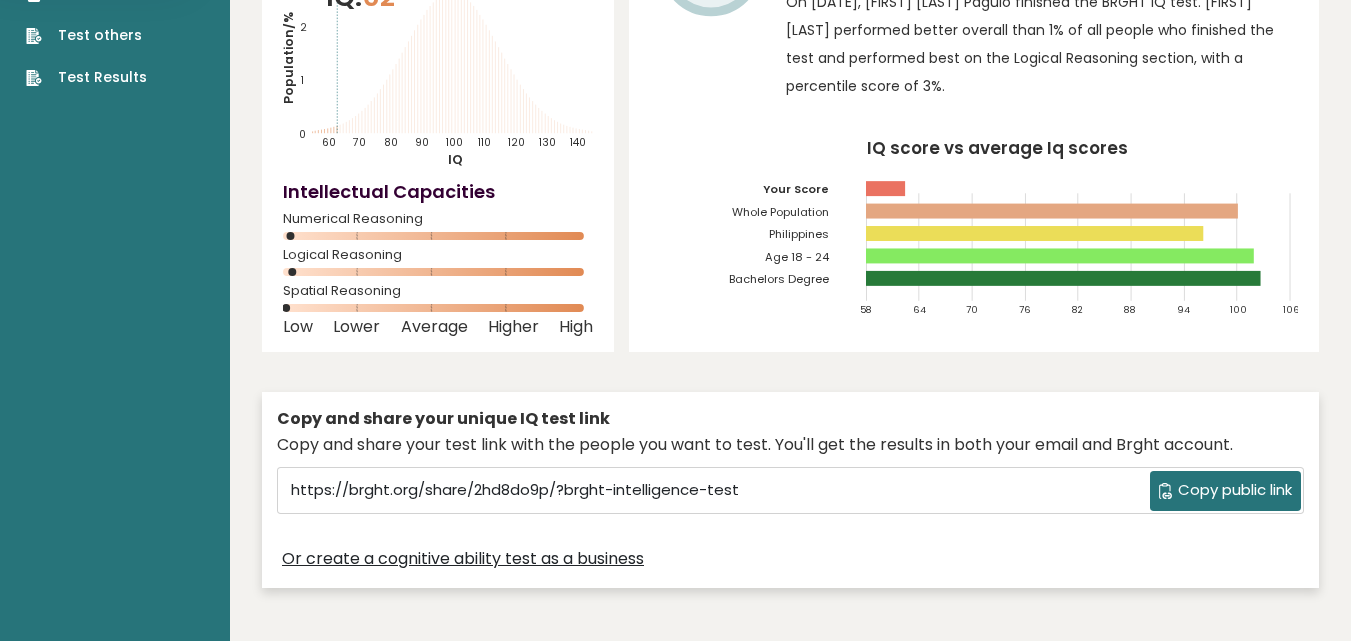 scroll, scrollTop: 0, scrollLeft: 0, axis: both 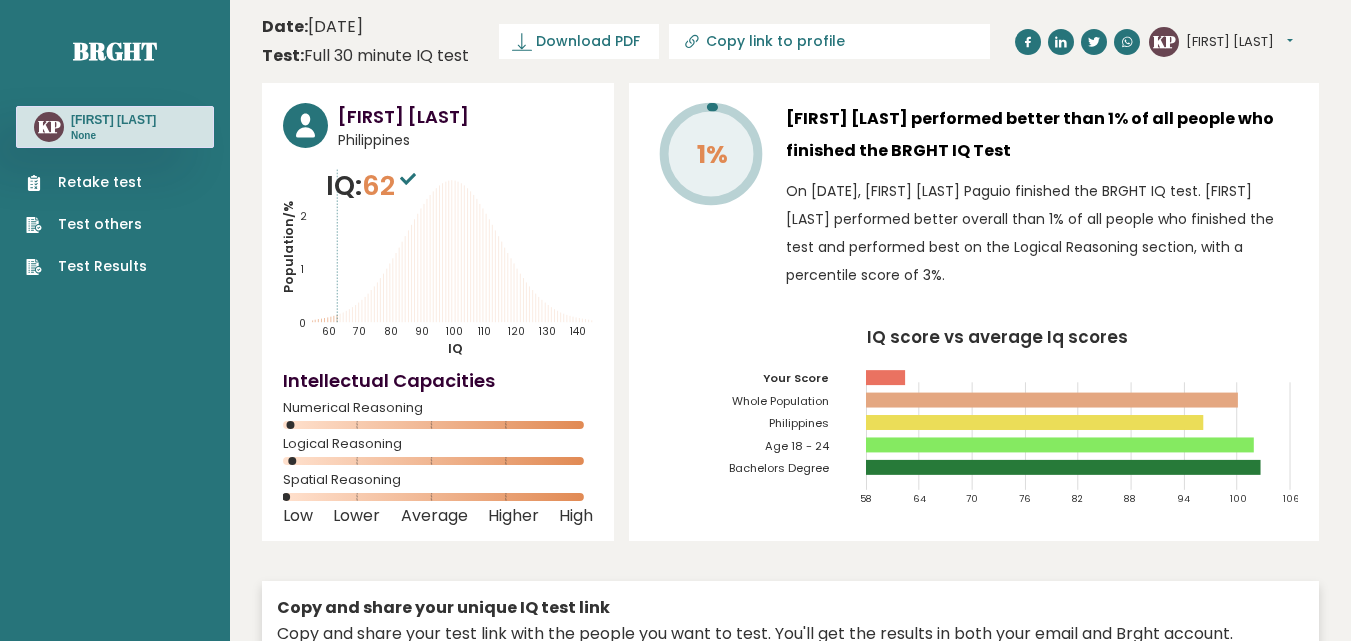 drag, startPoint x: 786, startPoint y: 113, endPoint x: 1053, endPoint y: 150, distance: 269.55148 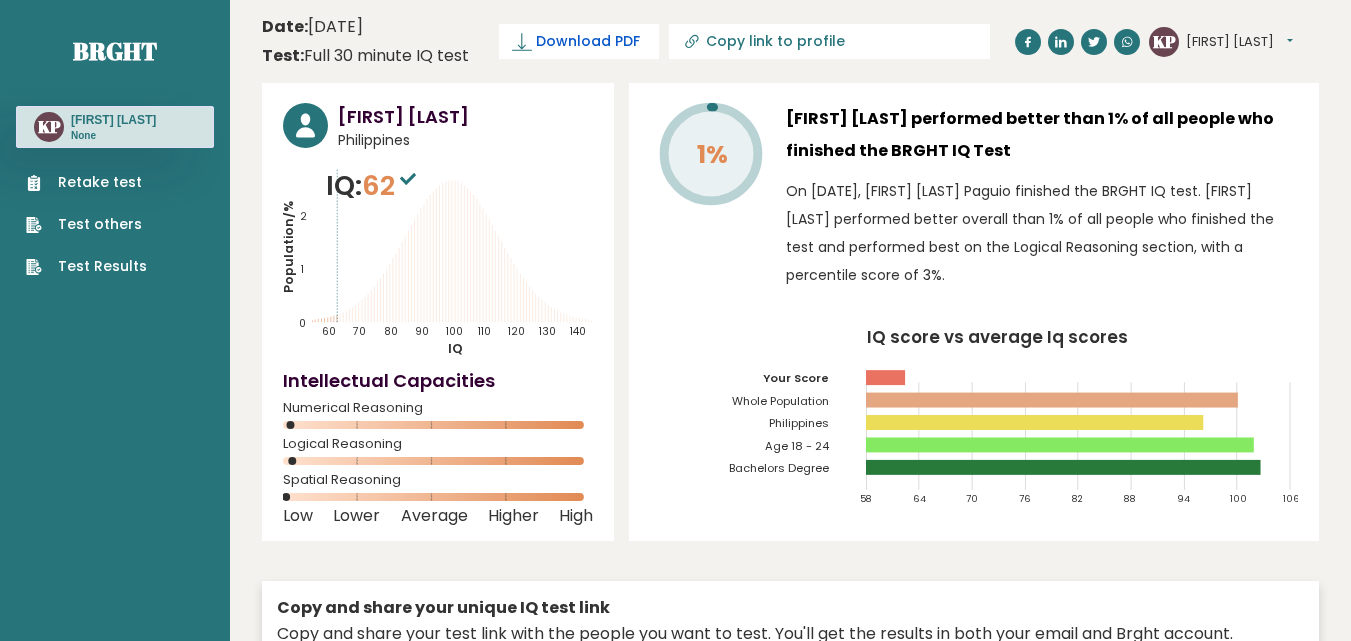 click on "Download PDF" at bounding box center (588, 41) 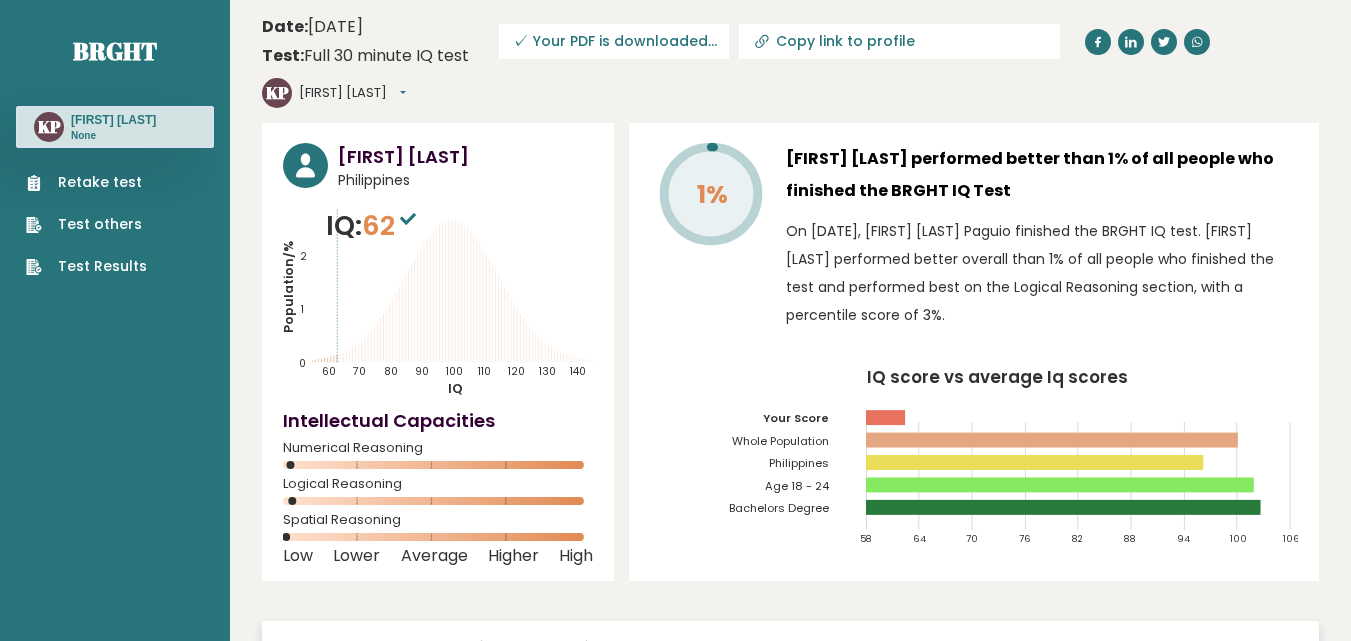 click on "Date:  July 05, 2025
Test:   Full 30 minute IQ test
Download PDF
Downloading...
Downloading
✓ Your PDF is downloaded...
Copy link to profile
KP
Kristal Joyce
Dashboard
Profile
Settings
Logout" at bounding box center (790, 61) 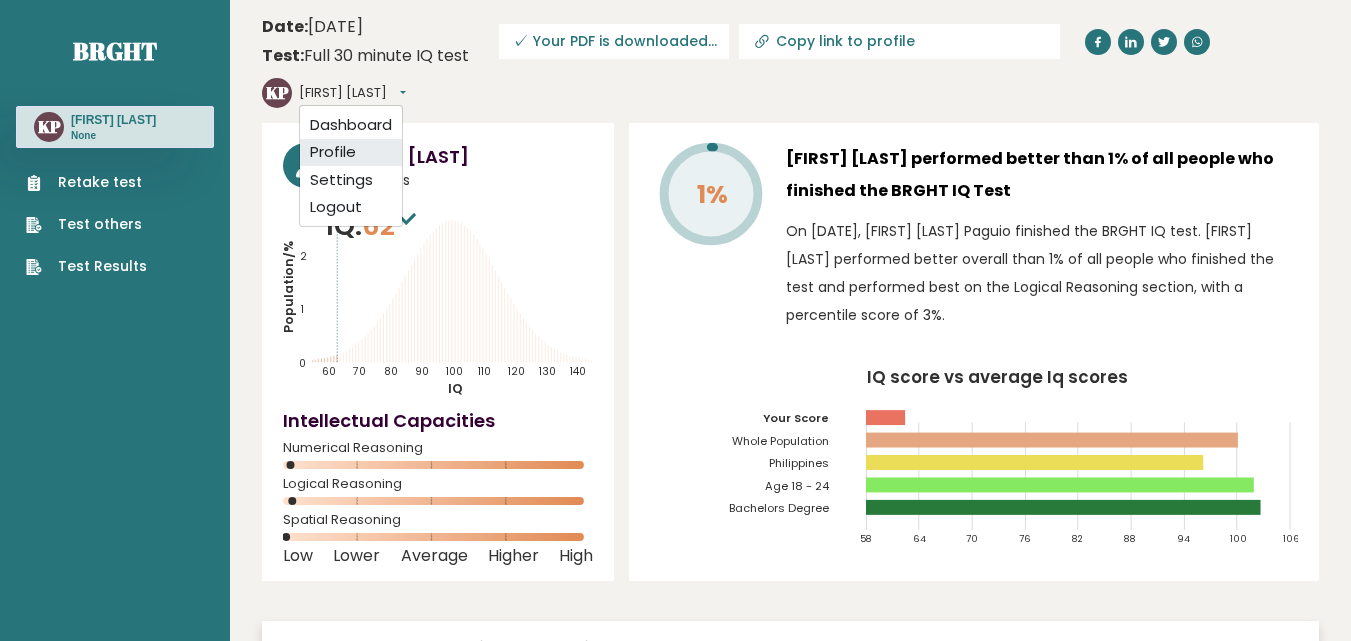 click on "Profile" at bounding box center [351, 153] 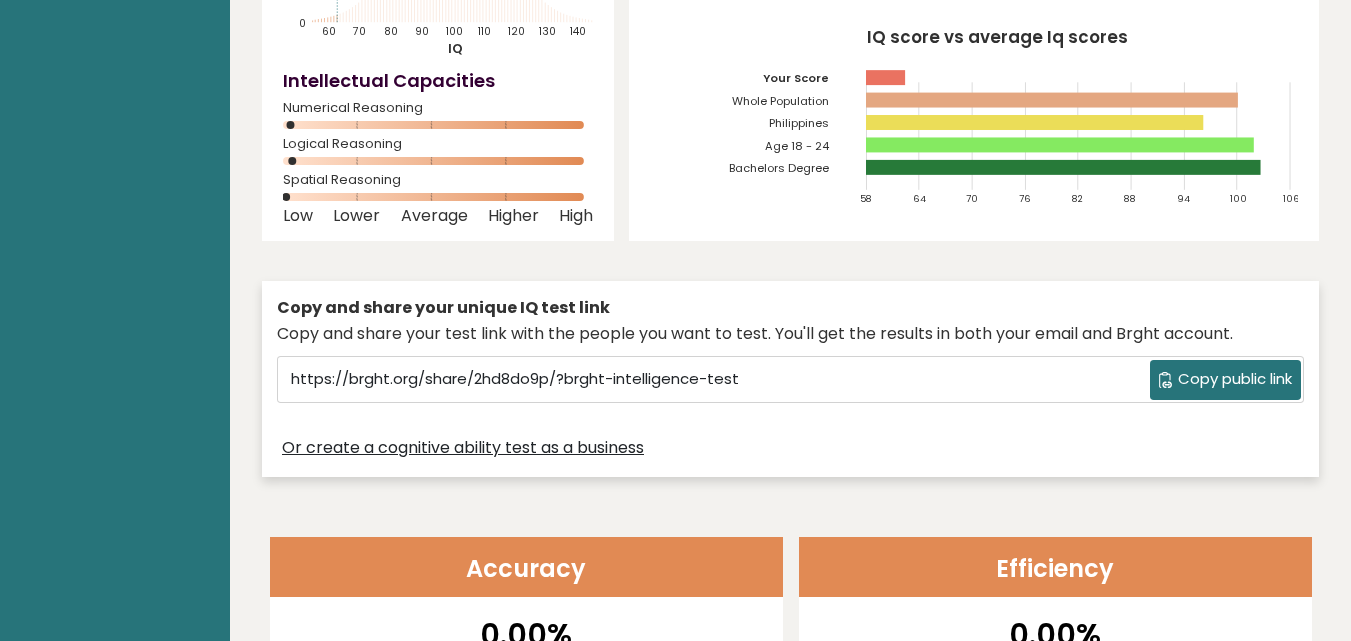 scroll, scrollTop: 200, scrollLeft: 0, axis: vertical 